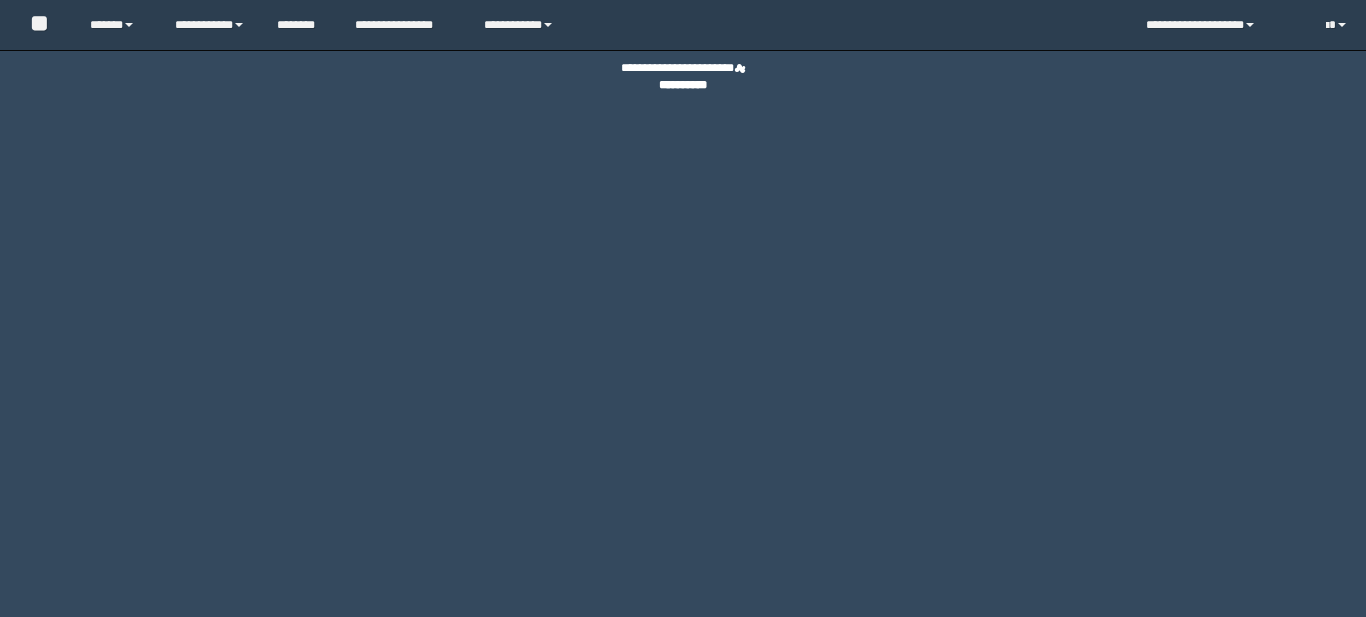 scroll, scrollTop: 0, scrollLeft: 0, axis: both 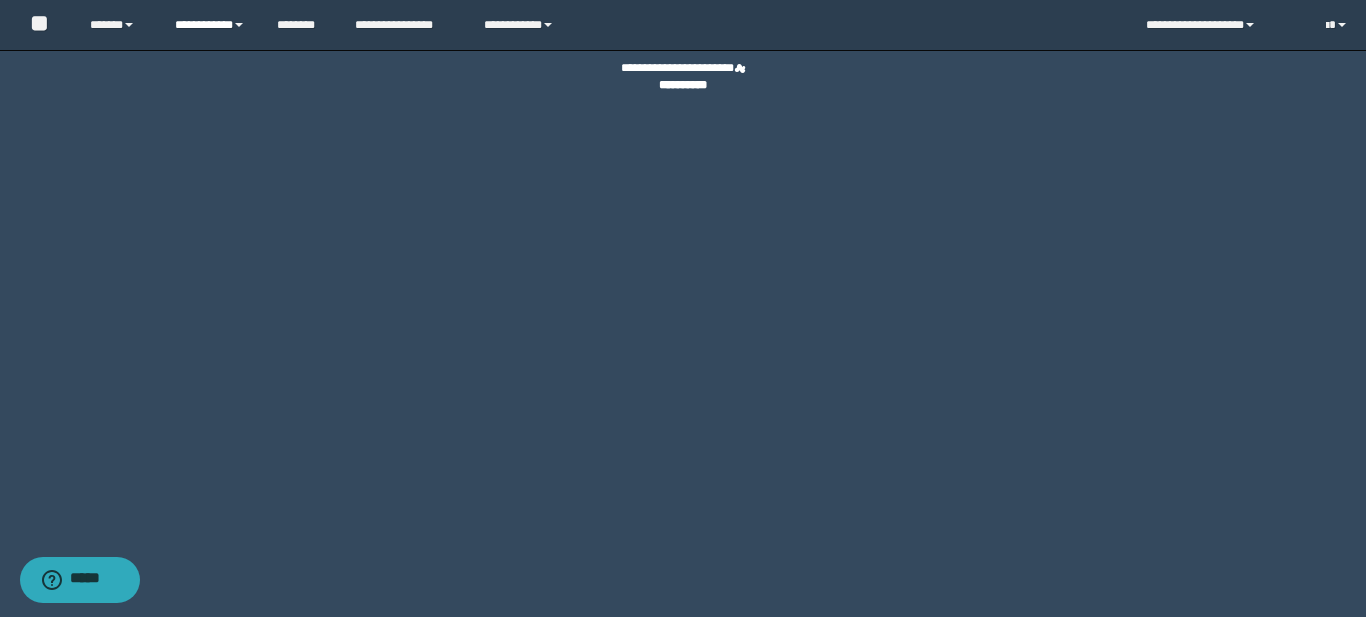 click on "**********" at bounding box center (210, 25) 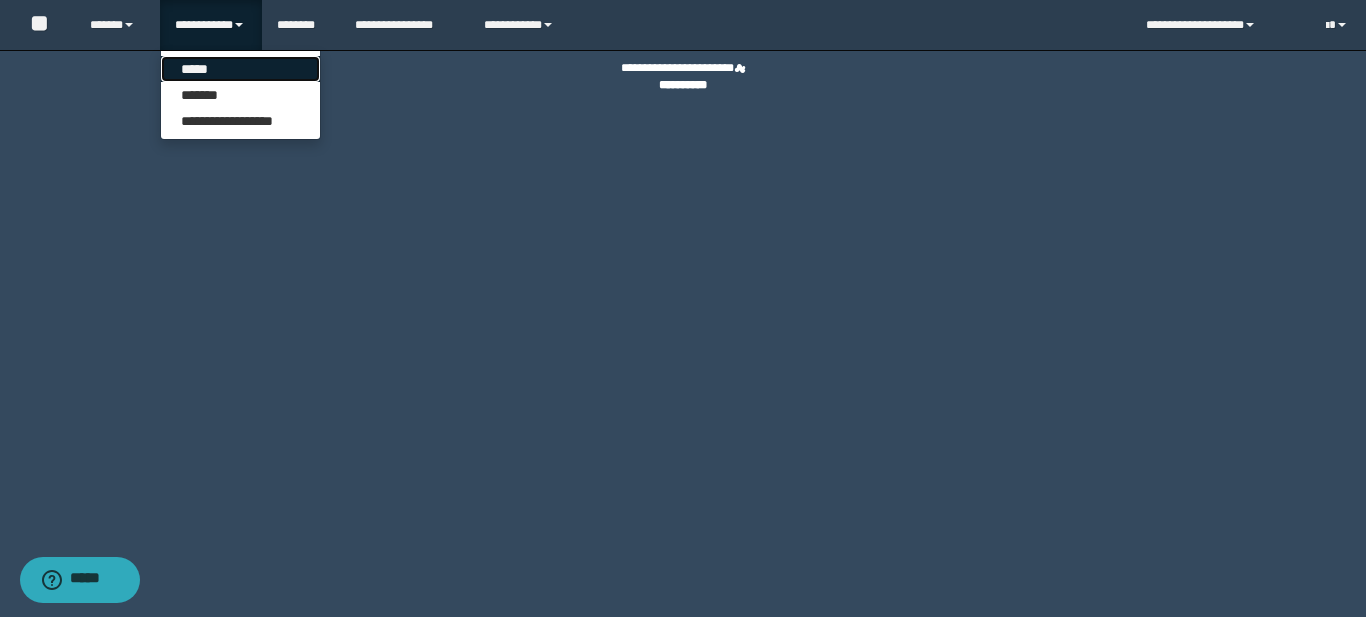 click on "*****" at bounding box center (240, 69) 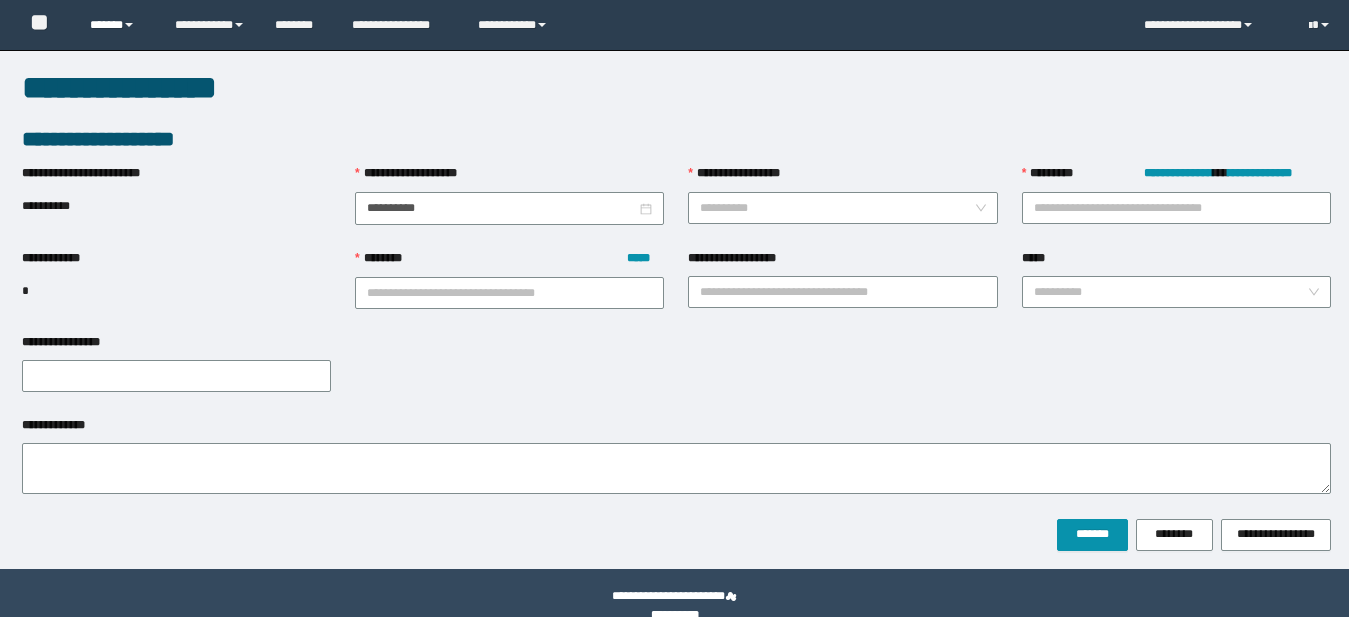 scroll, scrollTop: 0, scrollLeft: 0, axis: both 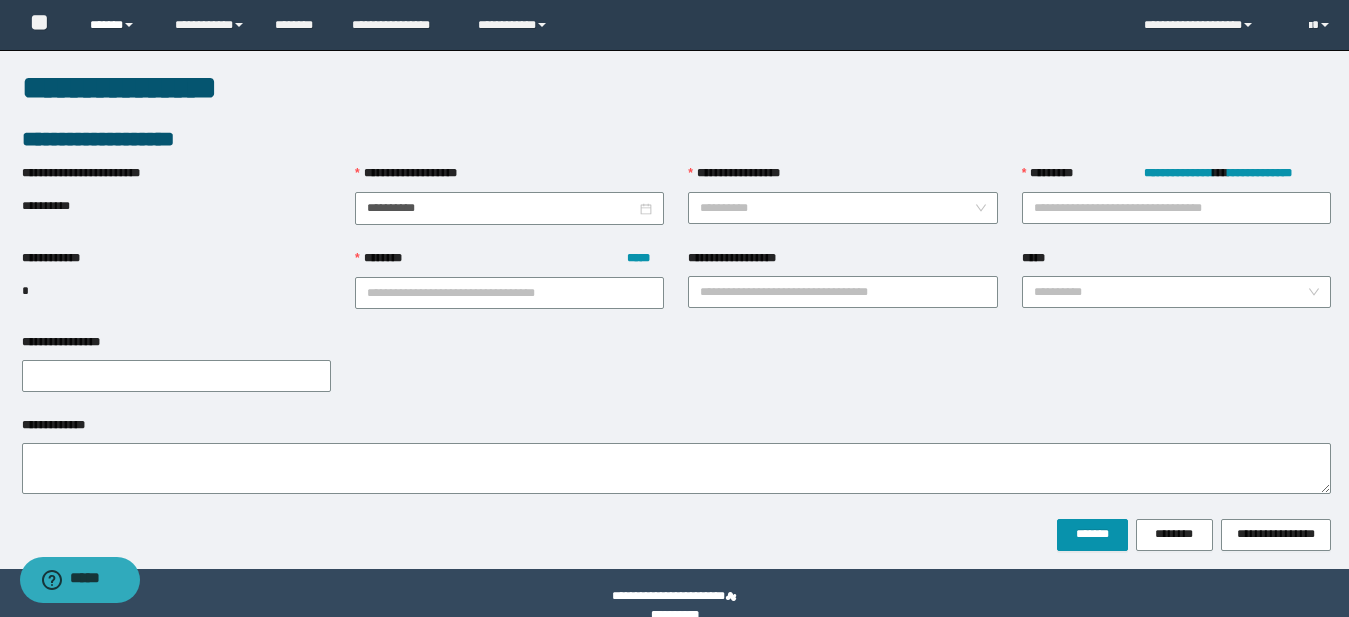 click on "******" at bounding box center (117, 25) 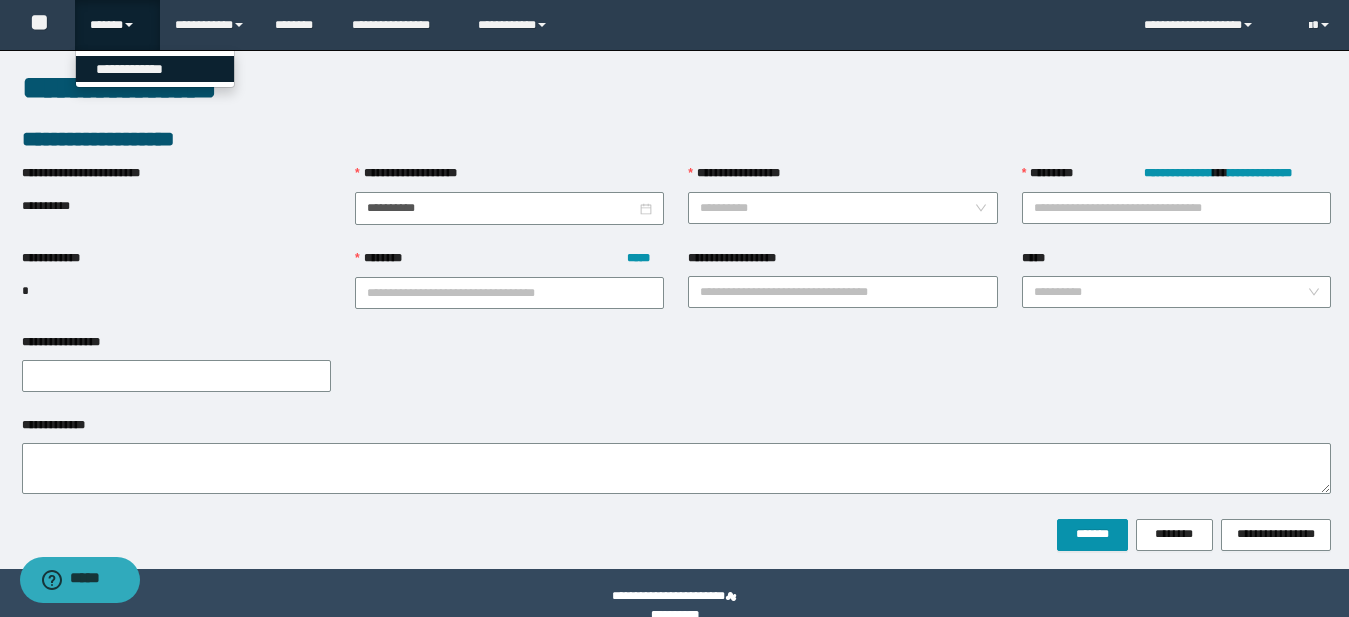 click on "**********" at bounding box center (155, 69) 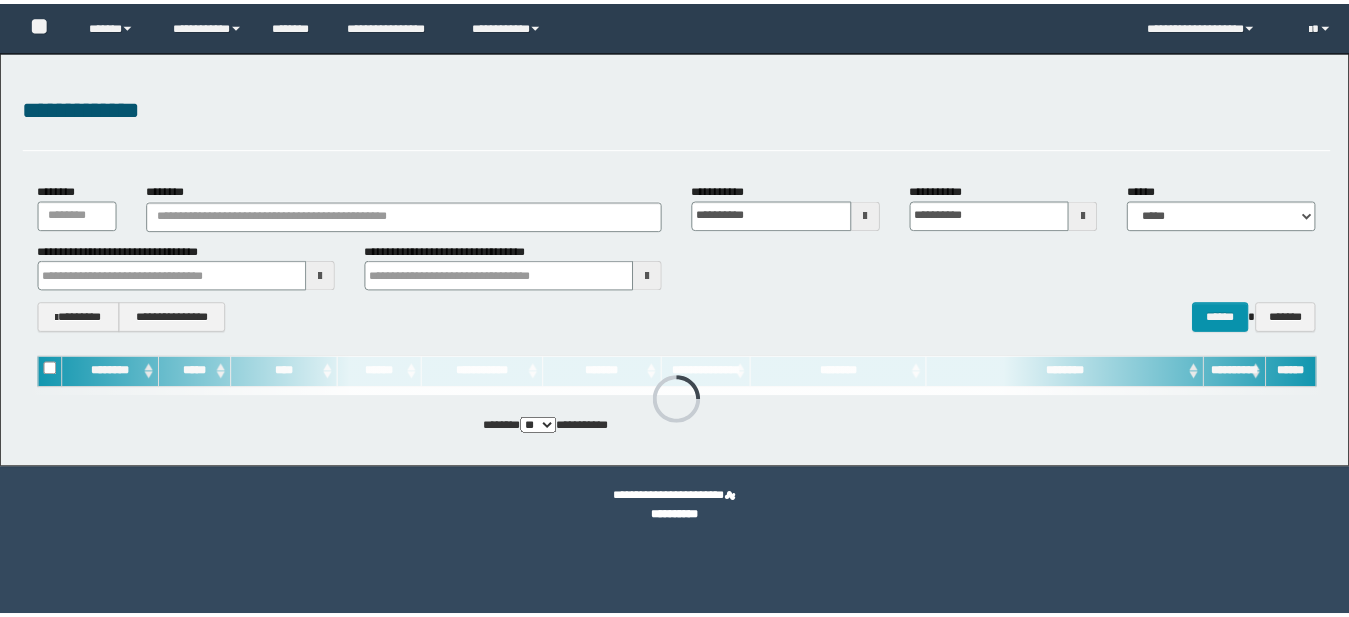 scroll, scrollTop: 0, scrollLeft: 0, axis: both 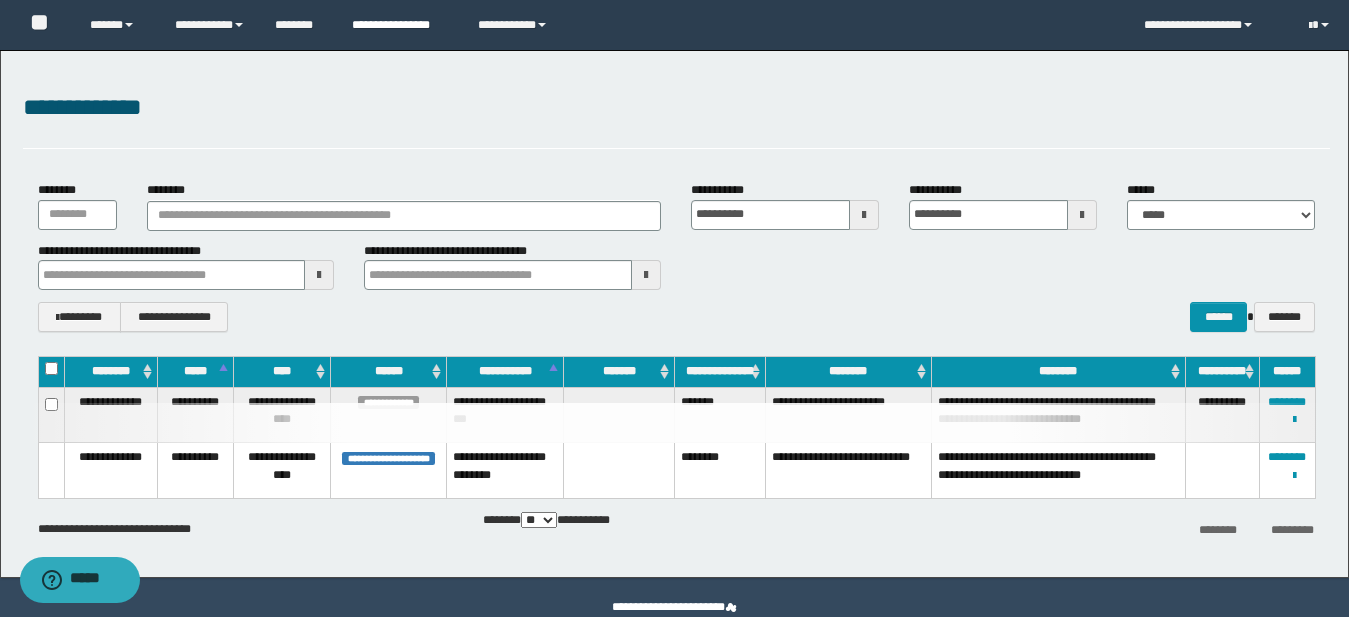 type 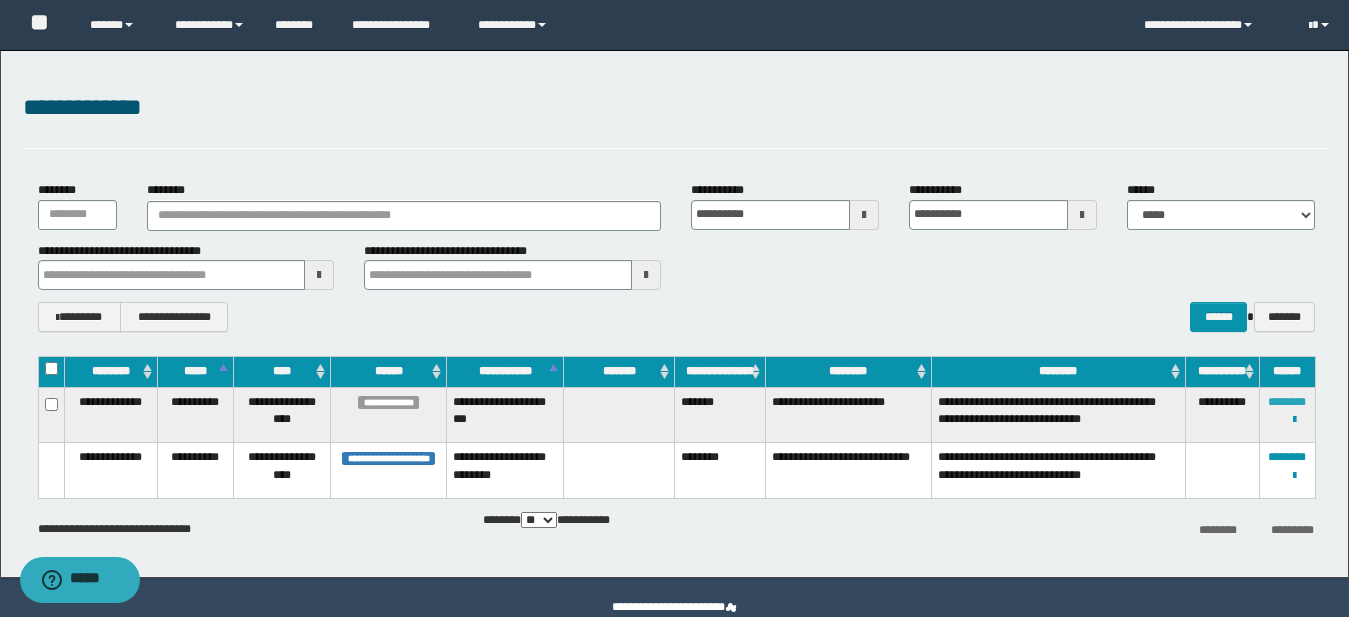 click on "********" at bounding box center (1287, 402) 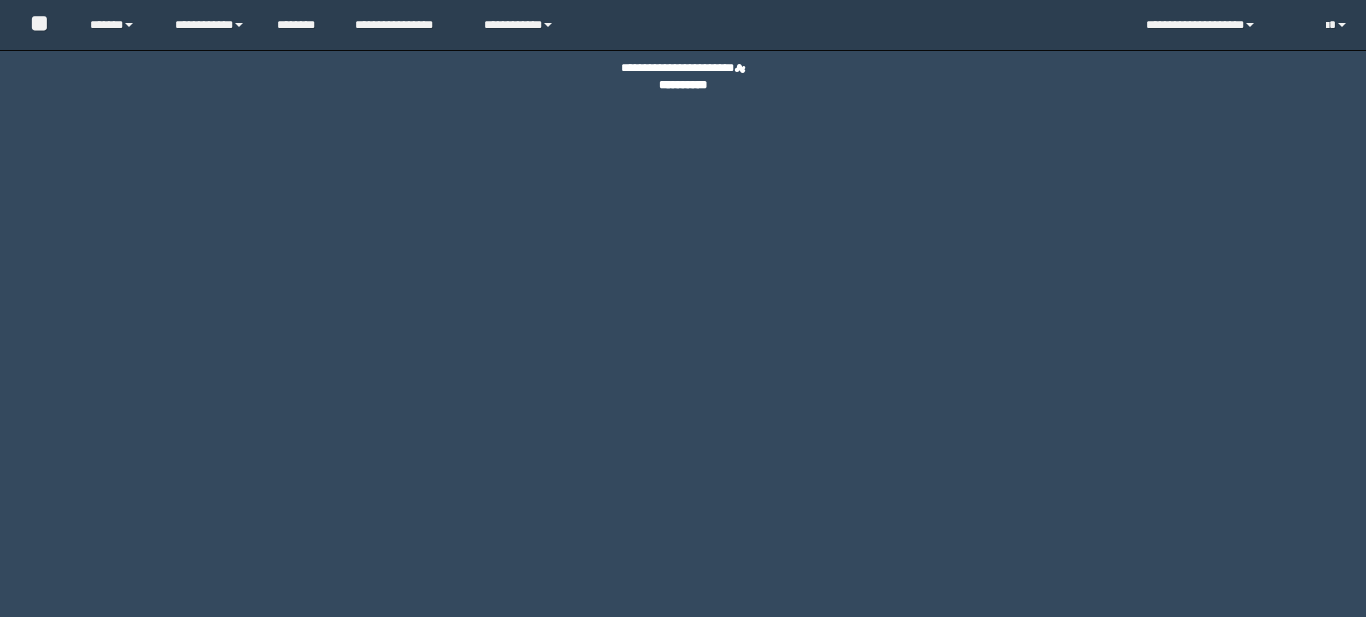 scroll, scrollTop: 0, scrollLeft: 0, axis: both 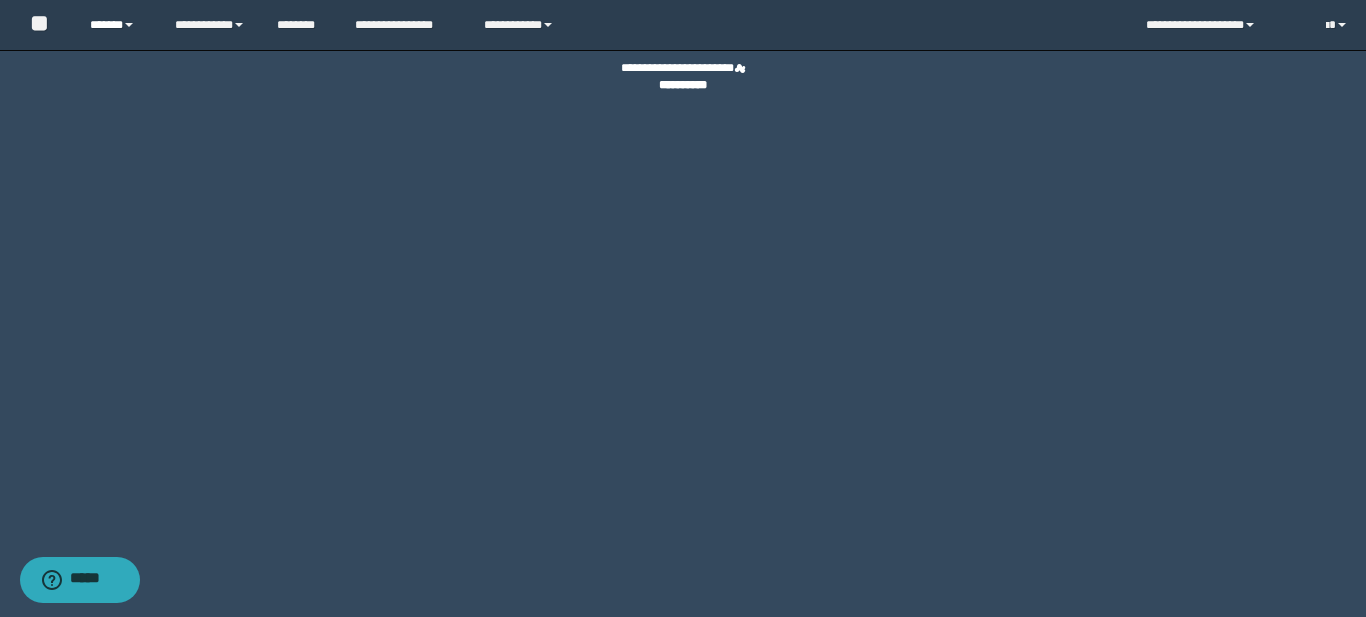 click on "******" at bounding box center (117, 25) 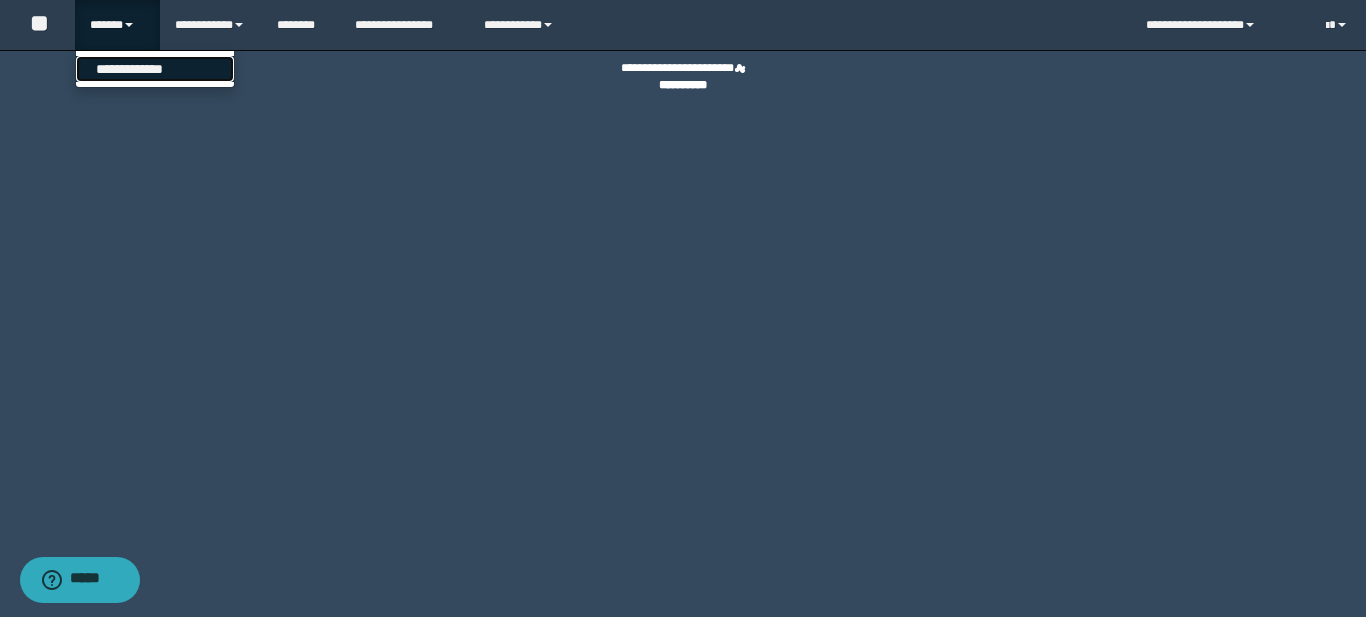 click on "**********" at bounding box center (155, 69) 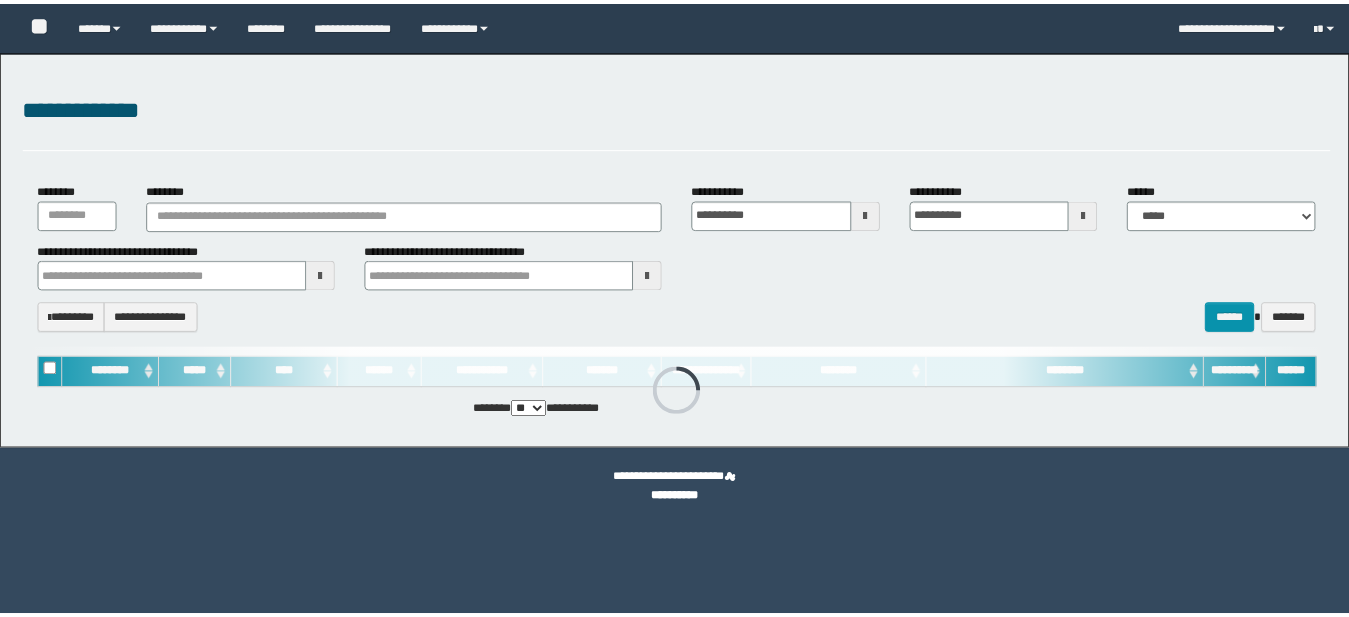 scroll, scrollTop: 0, scrollLeft: 0, axis: both 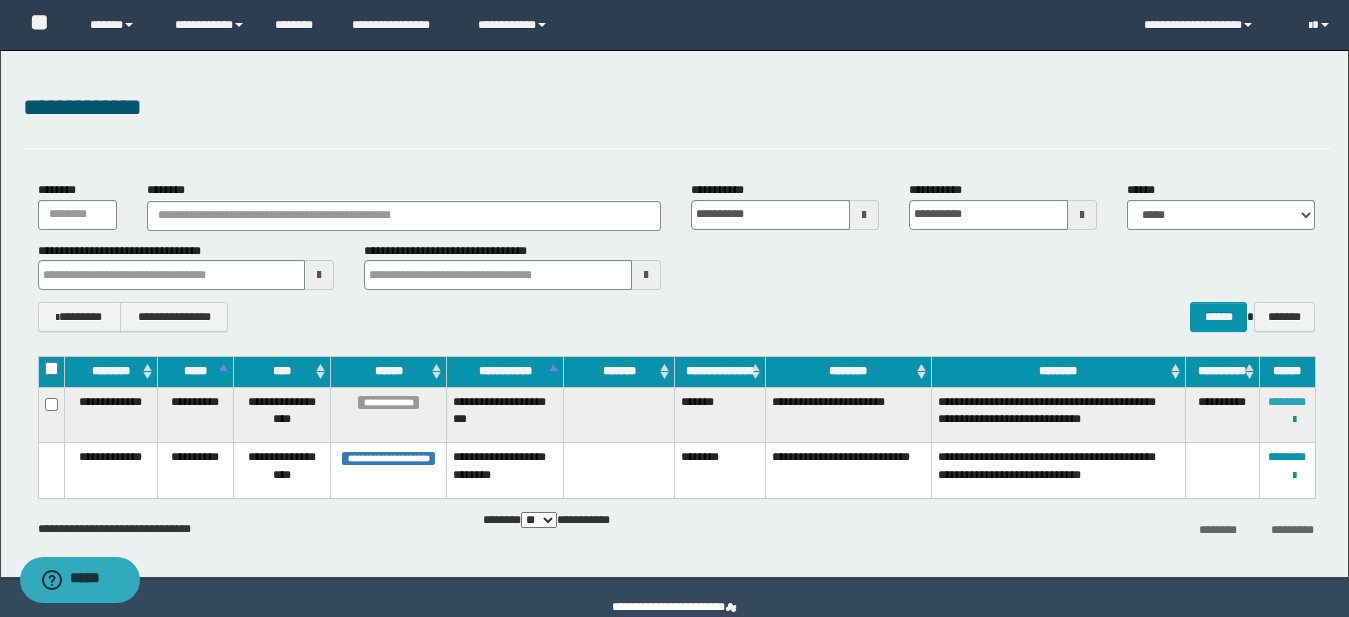 click on "********" at bounding box center [1287, 402] 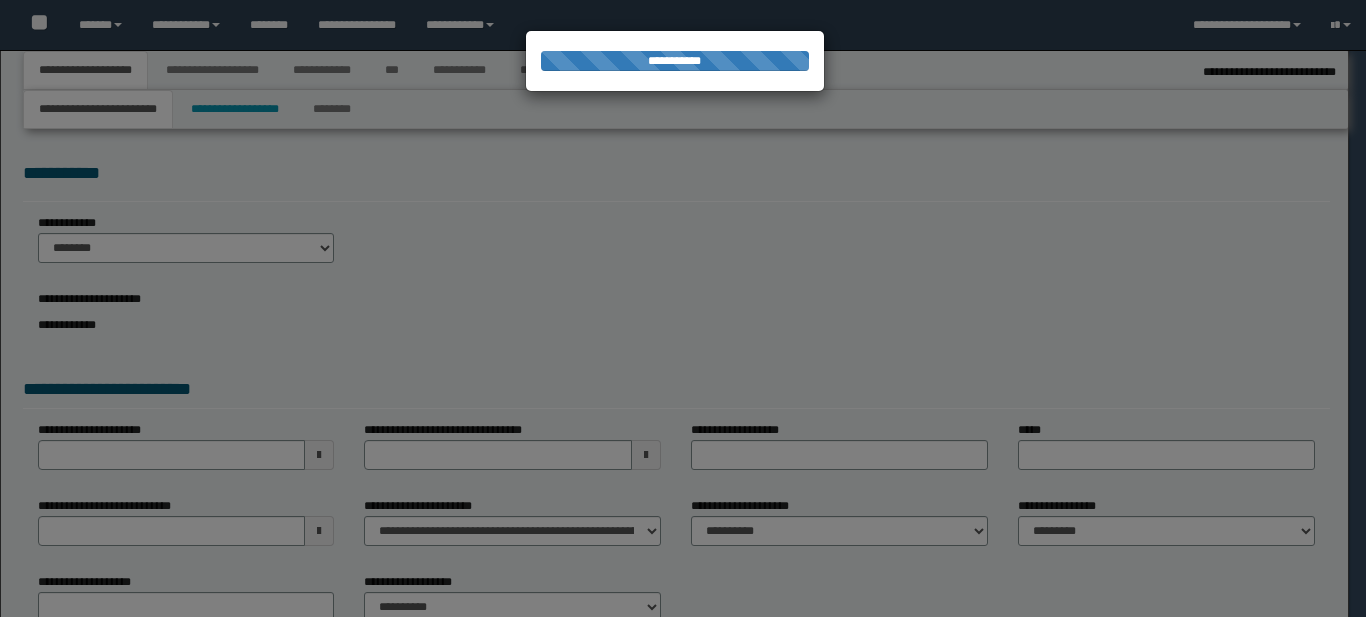 select on "*" 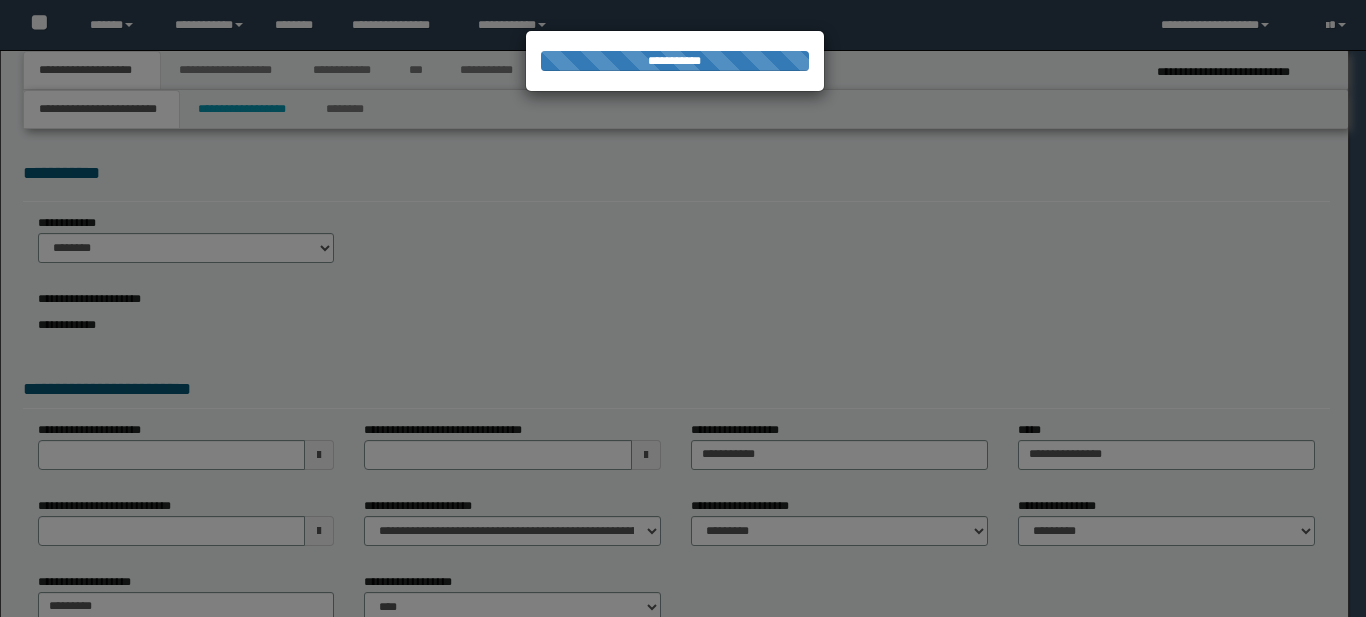 scroll, scrollTop: 0, scrollLeft: 0, axis: both 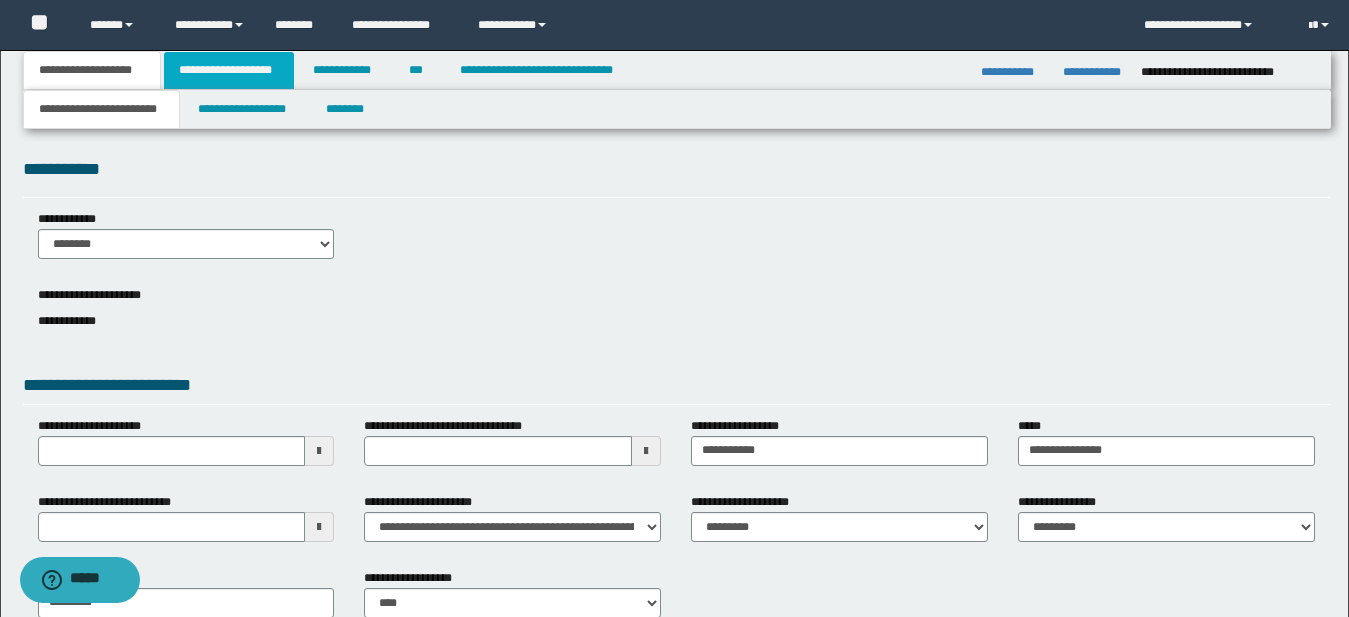 click on "**********" at bounding box center [229, 70] 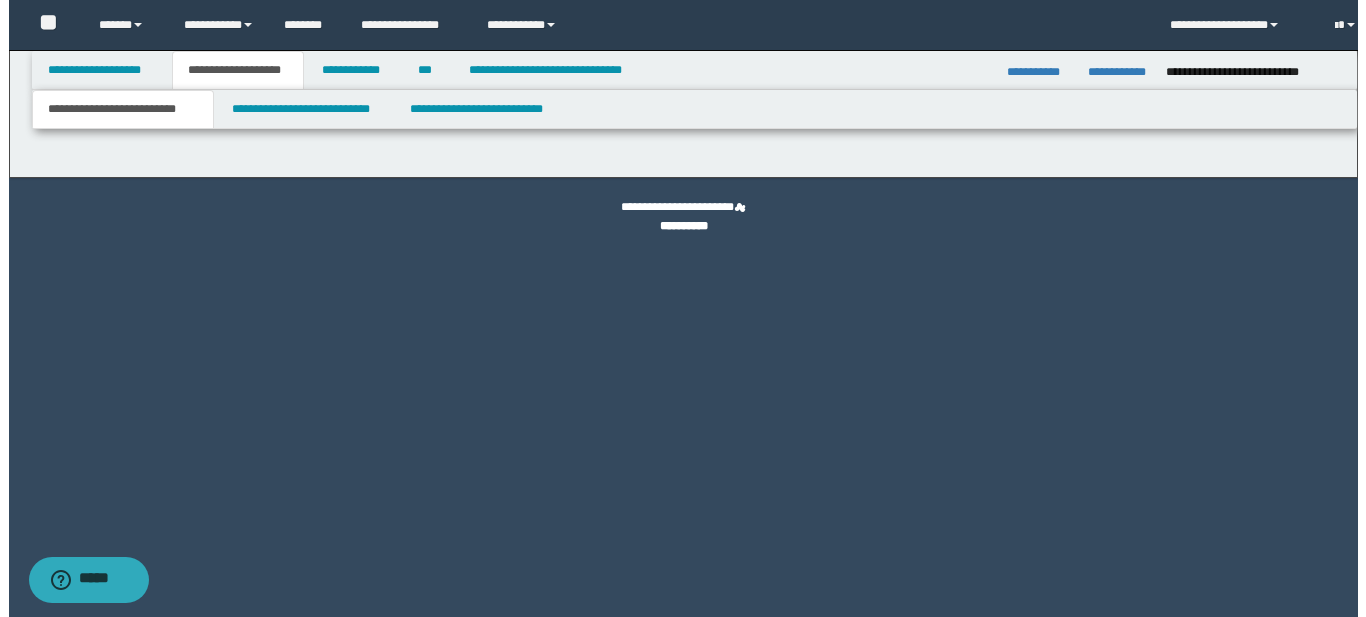 scroll, scrollTop: 0, scrollLeft: 0, axis: both 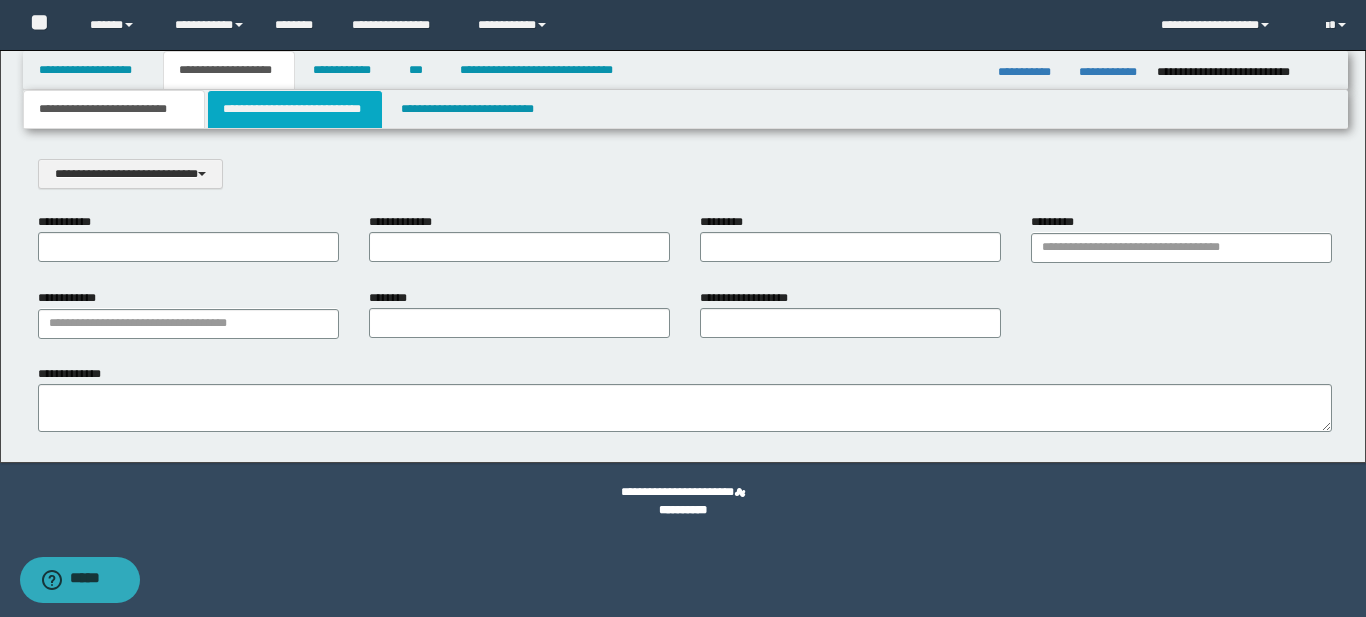 click on "**********" at bounding box center (295, 109) 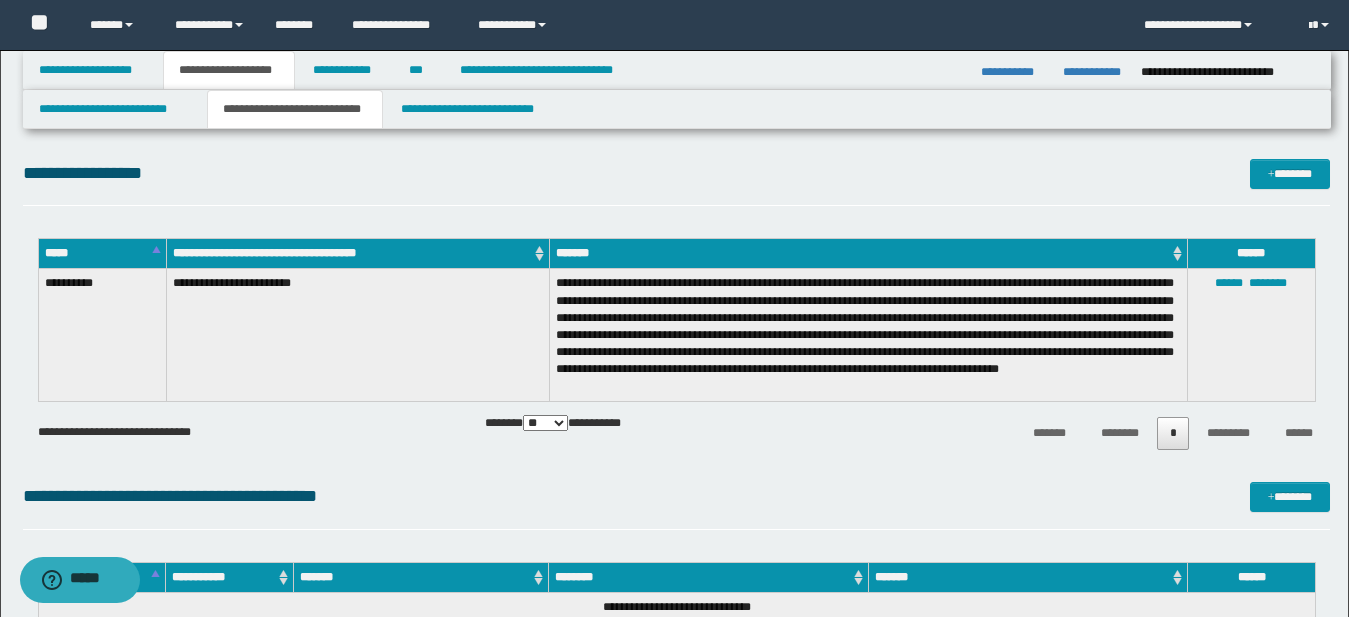 click on "*******" at bounding box center [868, 254] 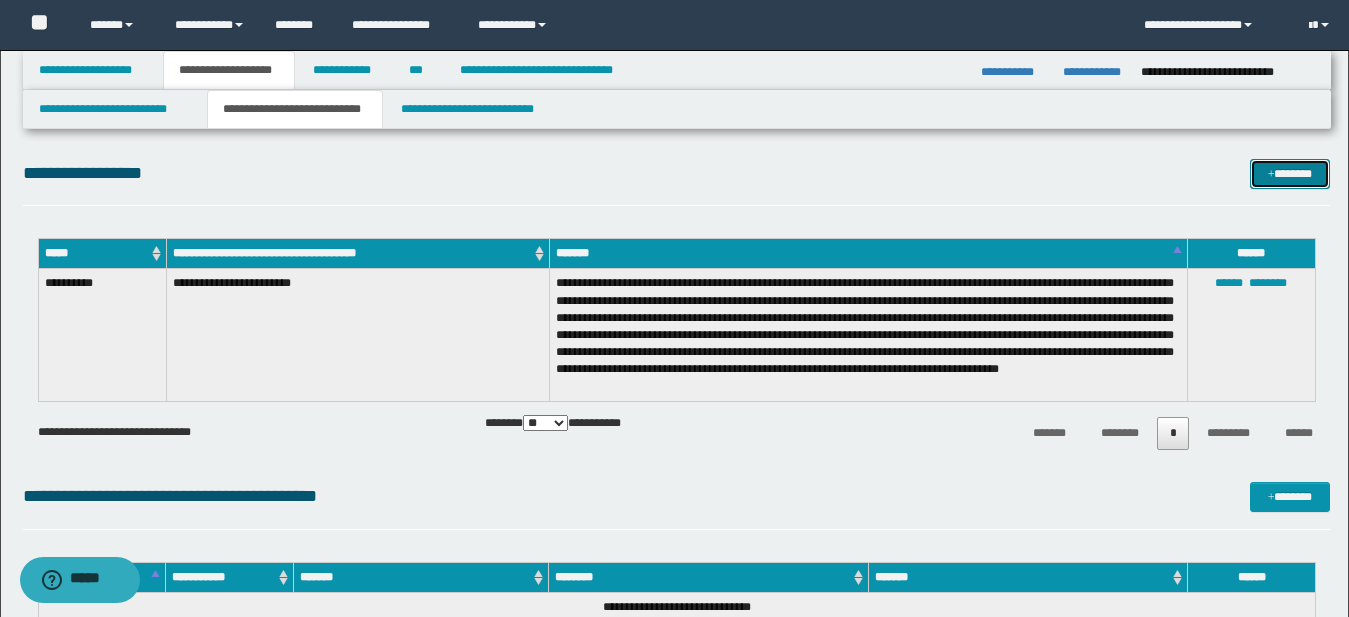 click on "*******" at bounding box center (1290, 174) 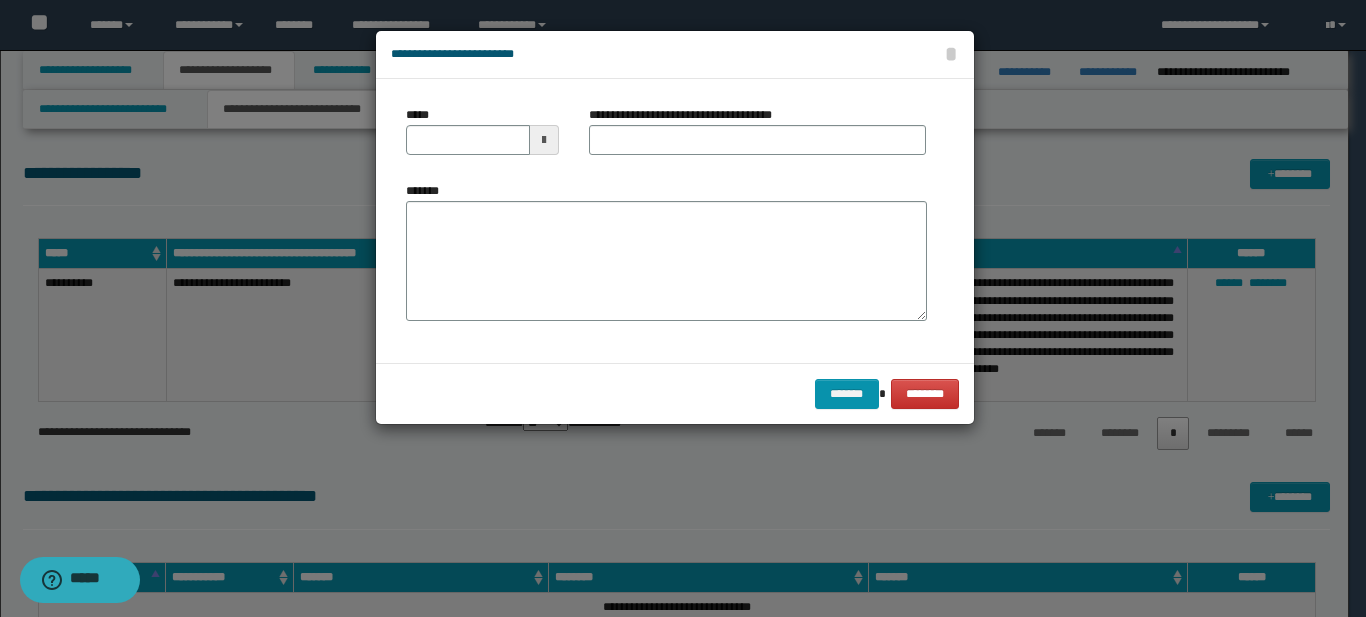 click at bounding box center (544, 140) 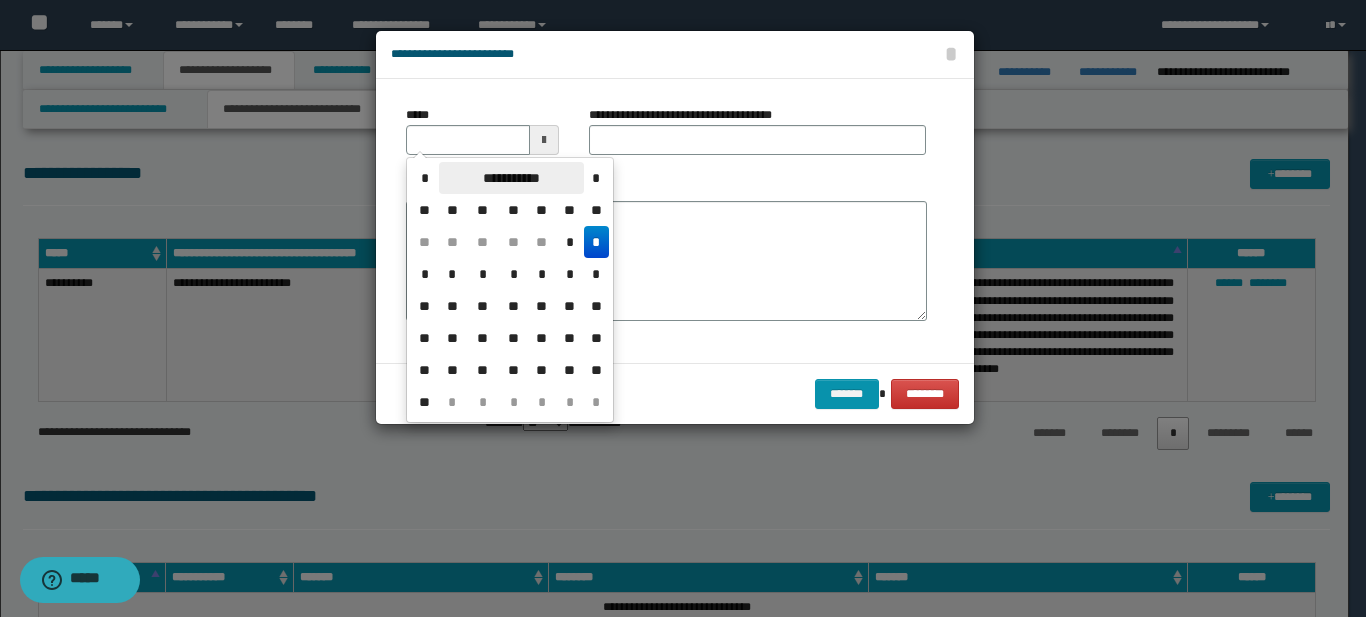 click on "**********" at bounding box center (511, 178) 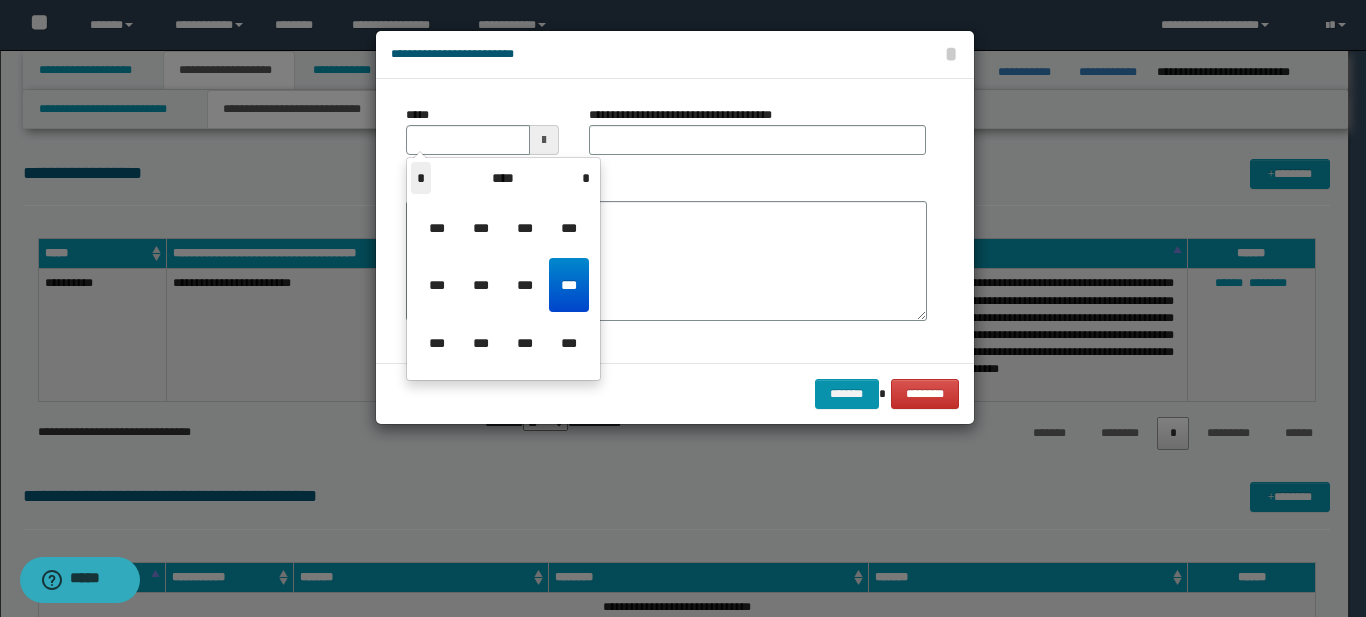 click on "*" at bounding box center (421, 178) 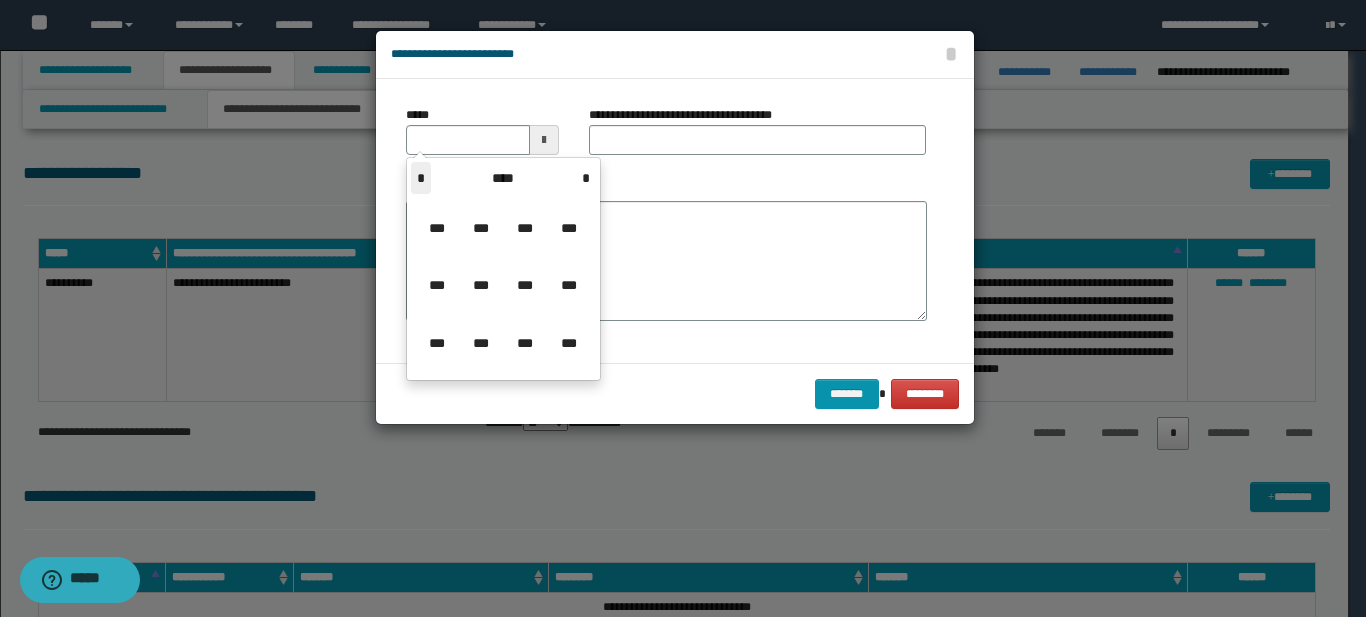 click on "*" at bounding box center (421, 178) 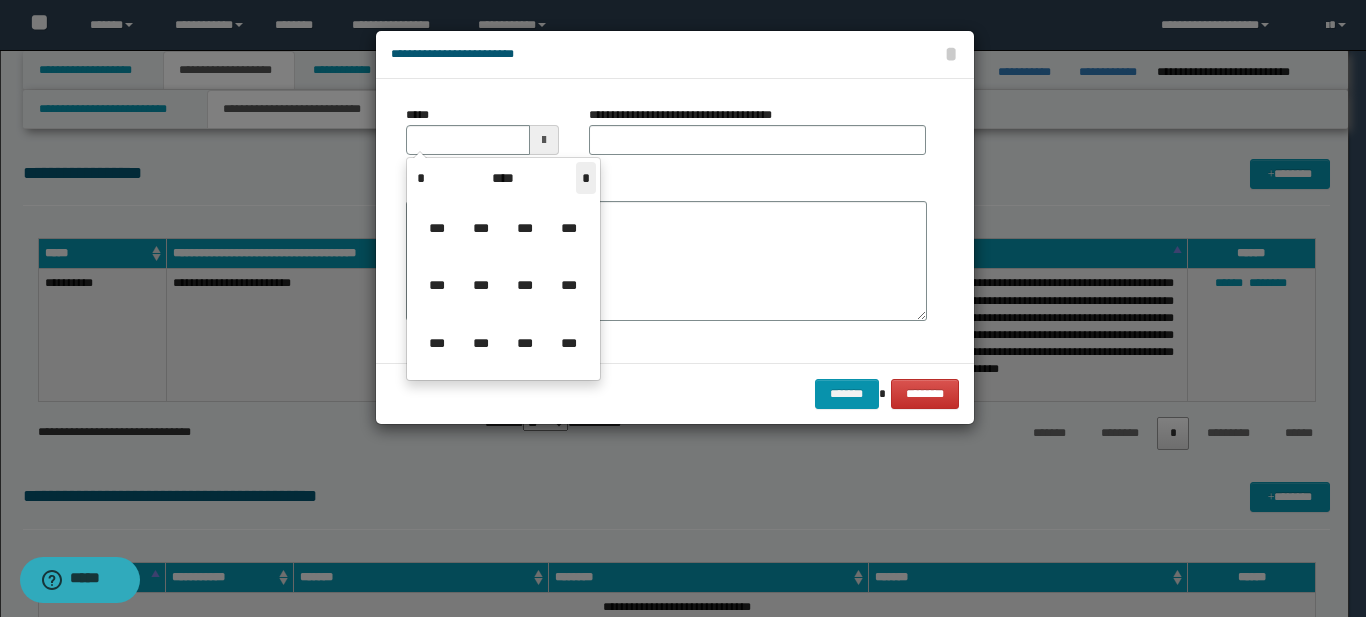click on "*" at bounding box center [586, 178] 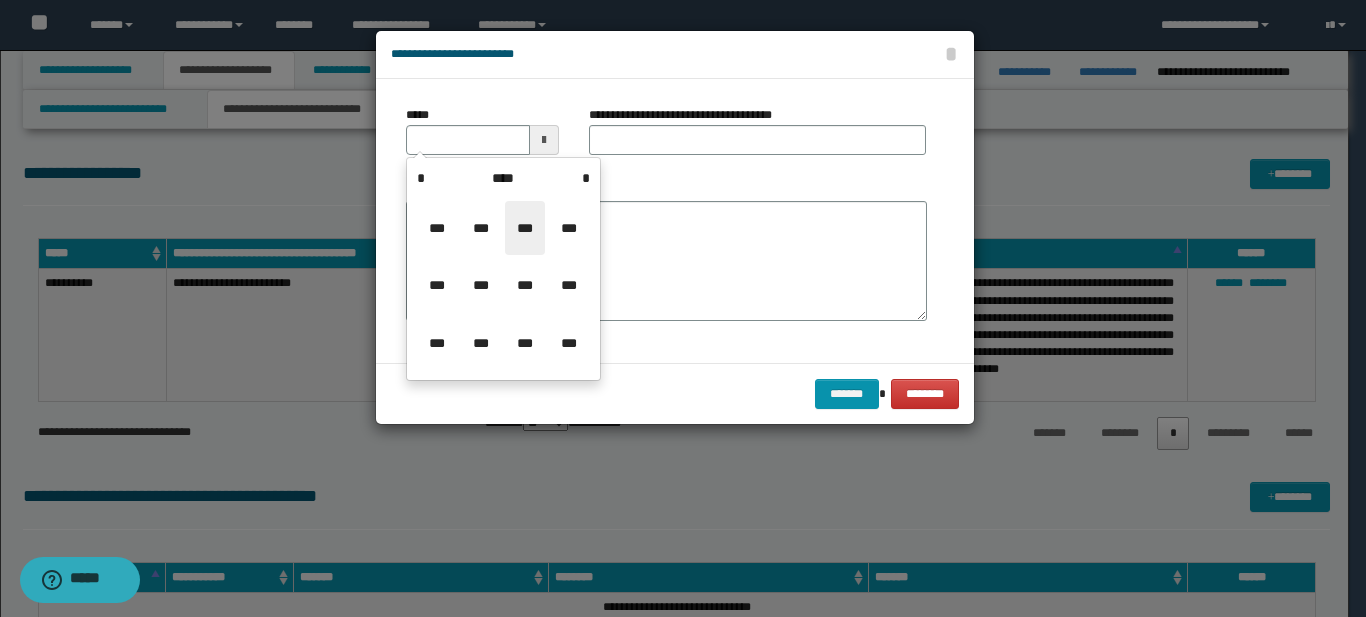 click on "***" at bounding box center (525, 228) 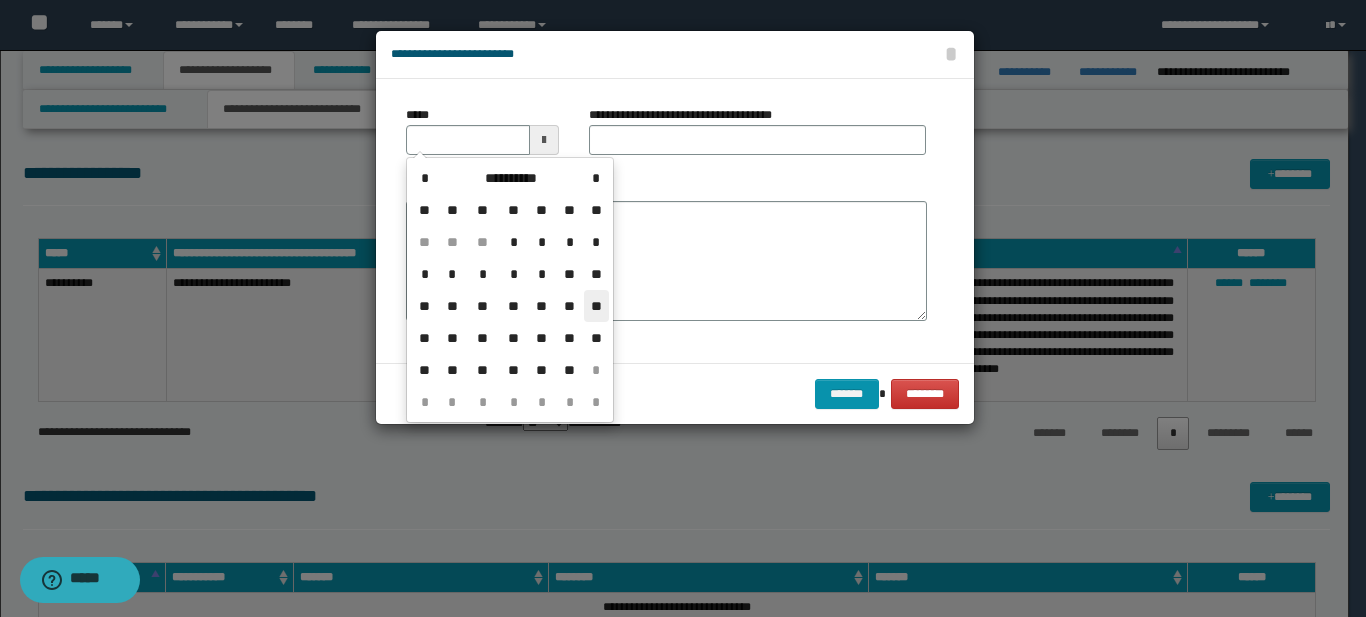 click on "**" at bounding box center (596, 306) 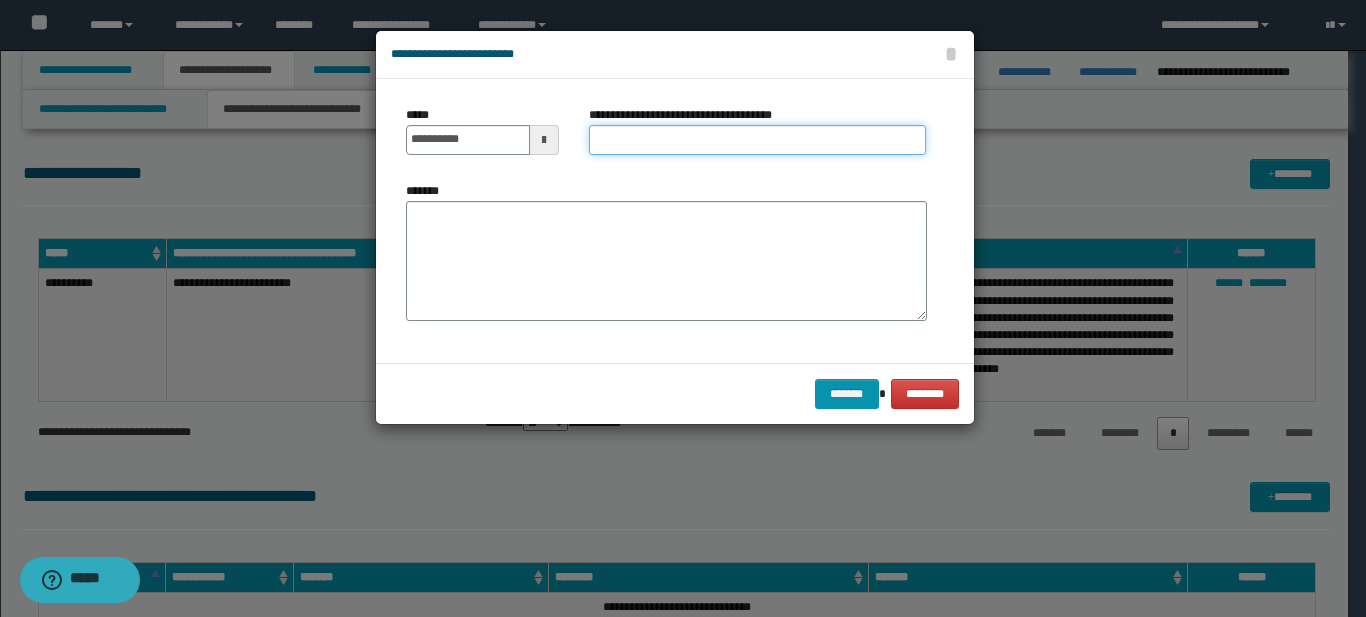click on "**********" at bounding box center (757, 140) 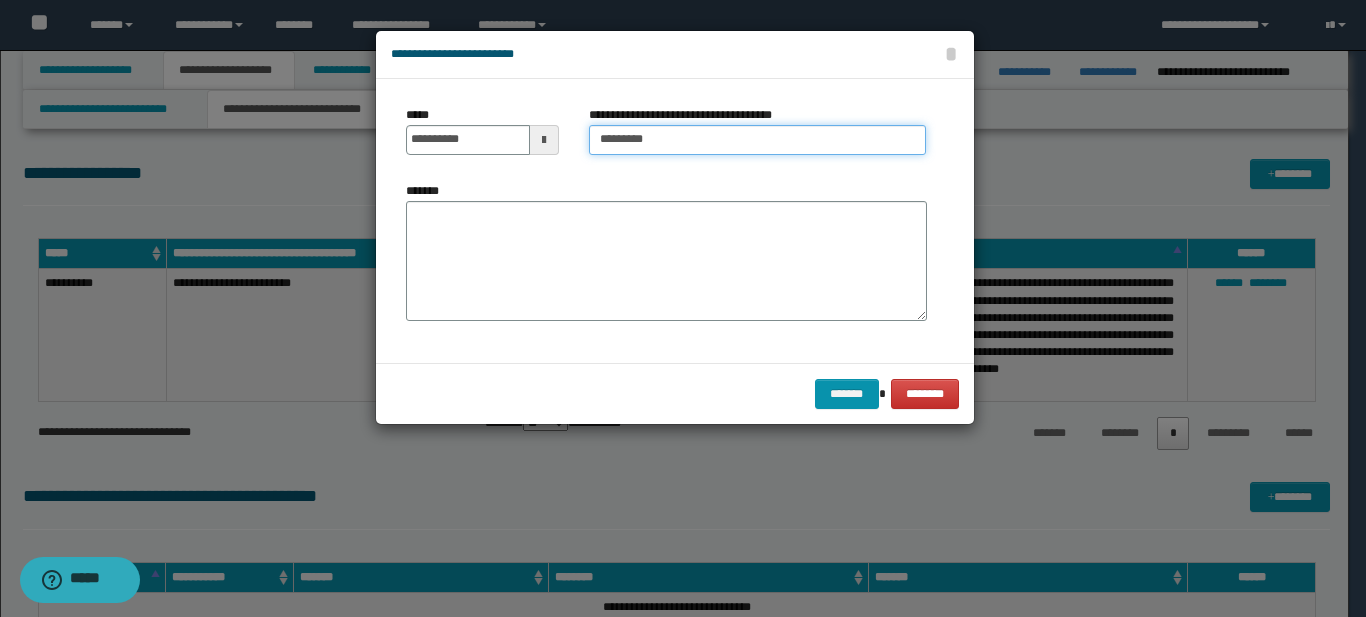 type on "**********" 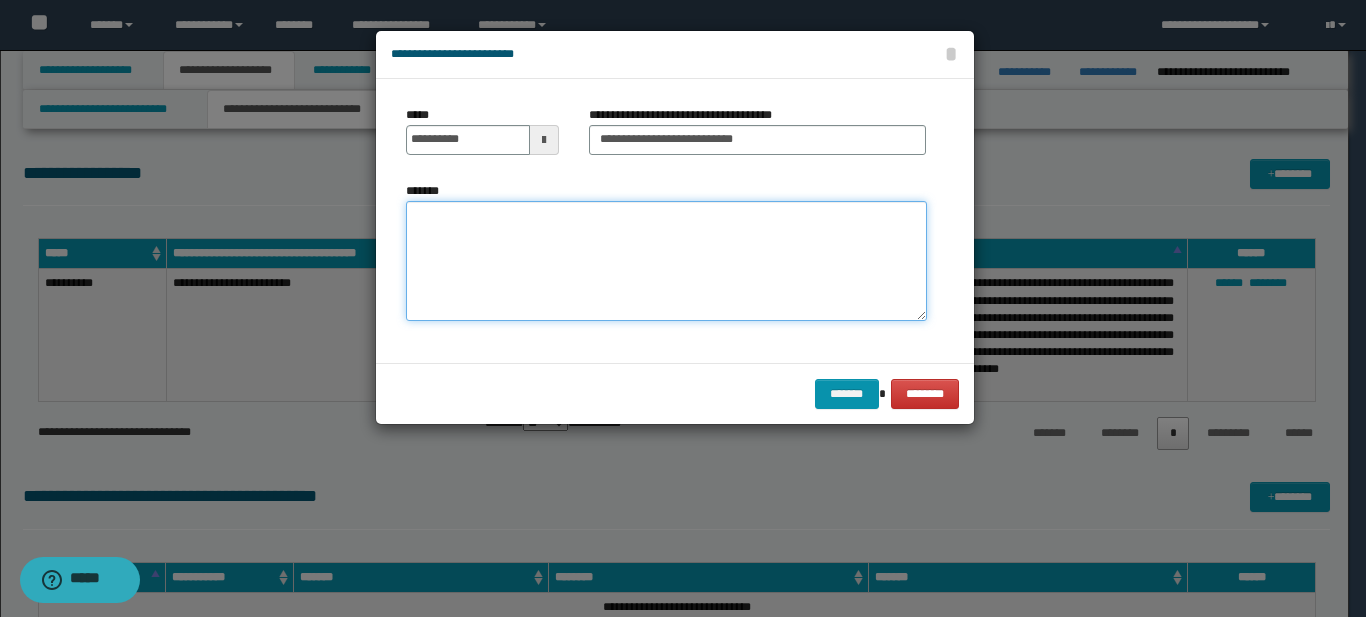 click on "*******" at bounding box center (666, 261) 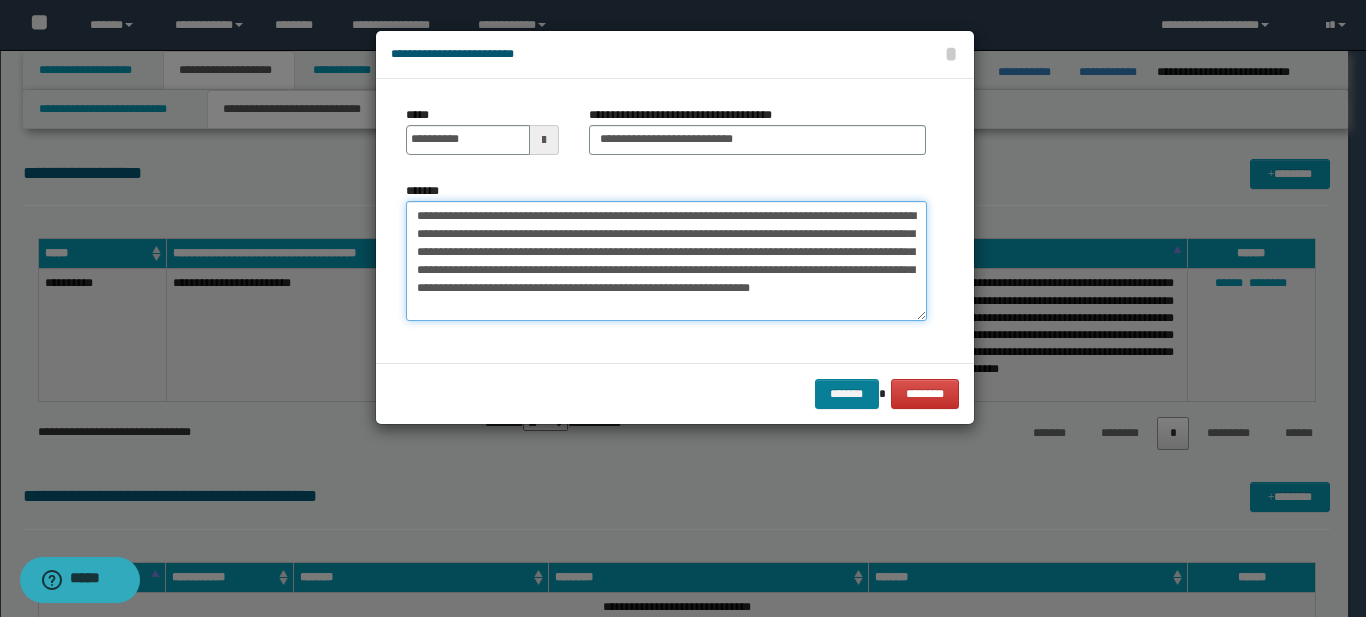 type on "**********" 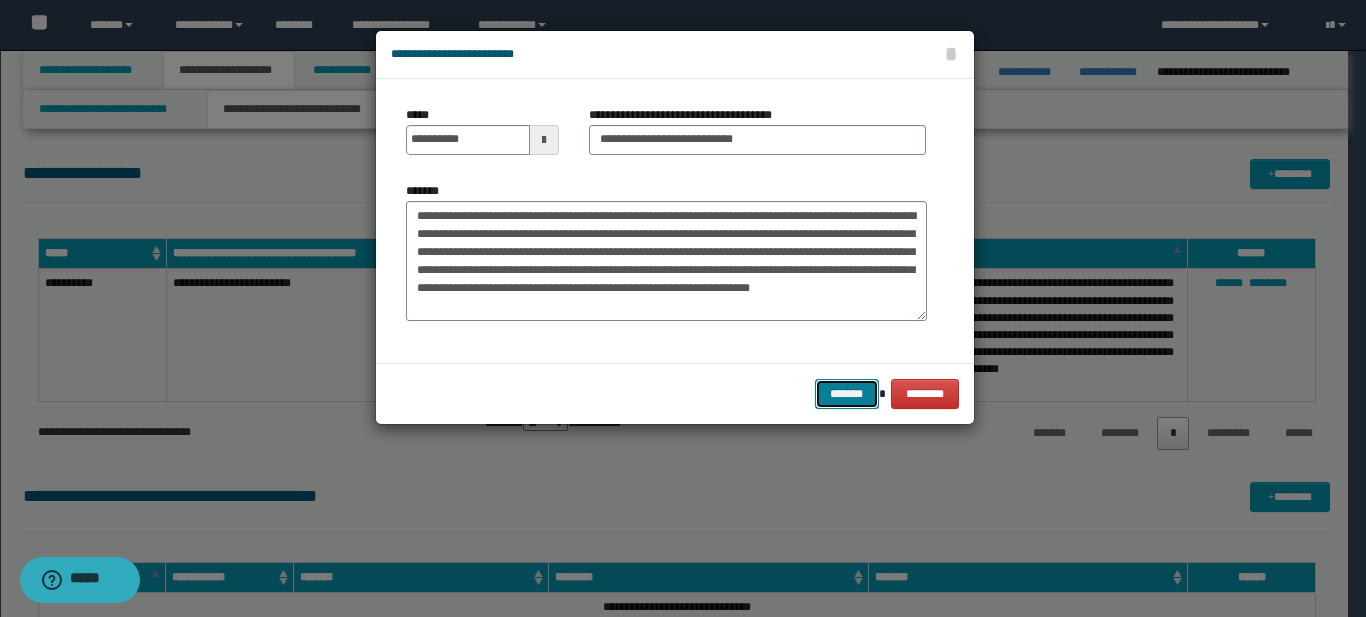 click on "*******" at bounding box center (847, 394) 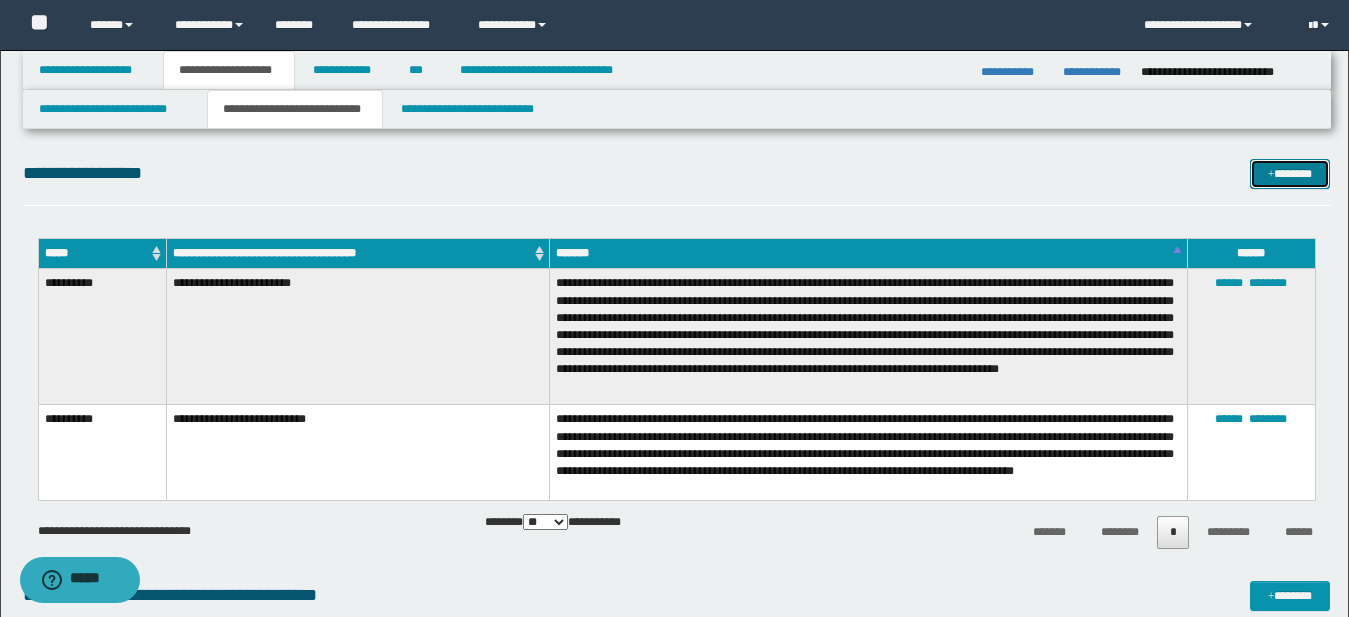click on "*******" at bounding box center [1290, 174] 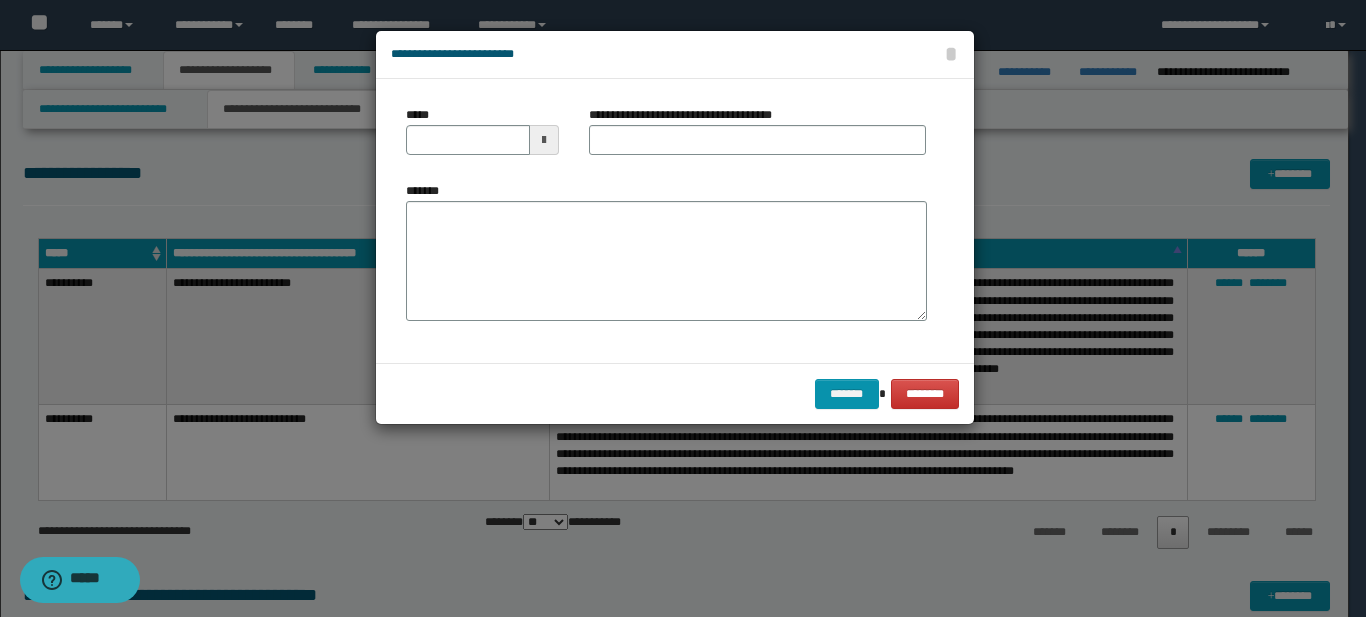 click at bounding box center [544, 140] 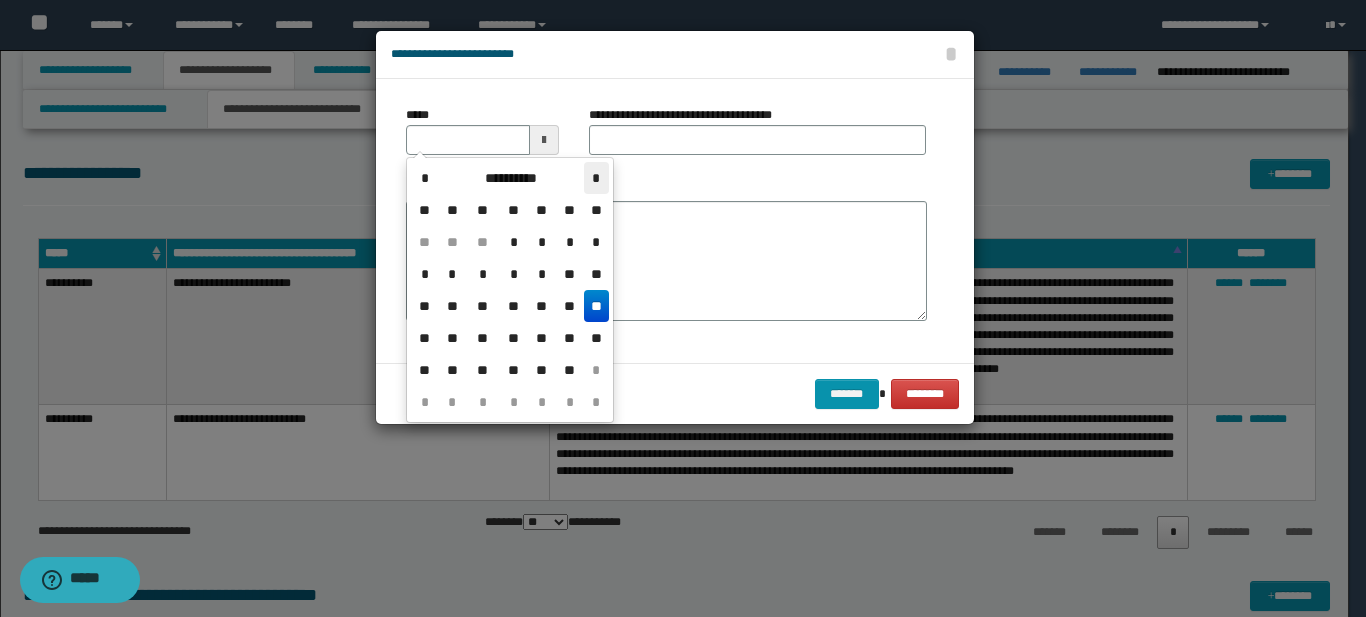 click on "*" at bounding box center (596, 178) 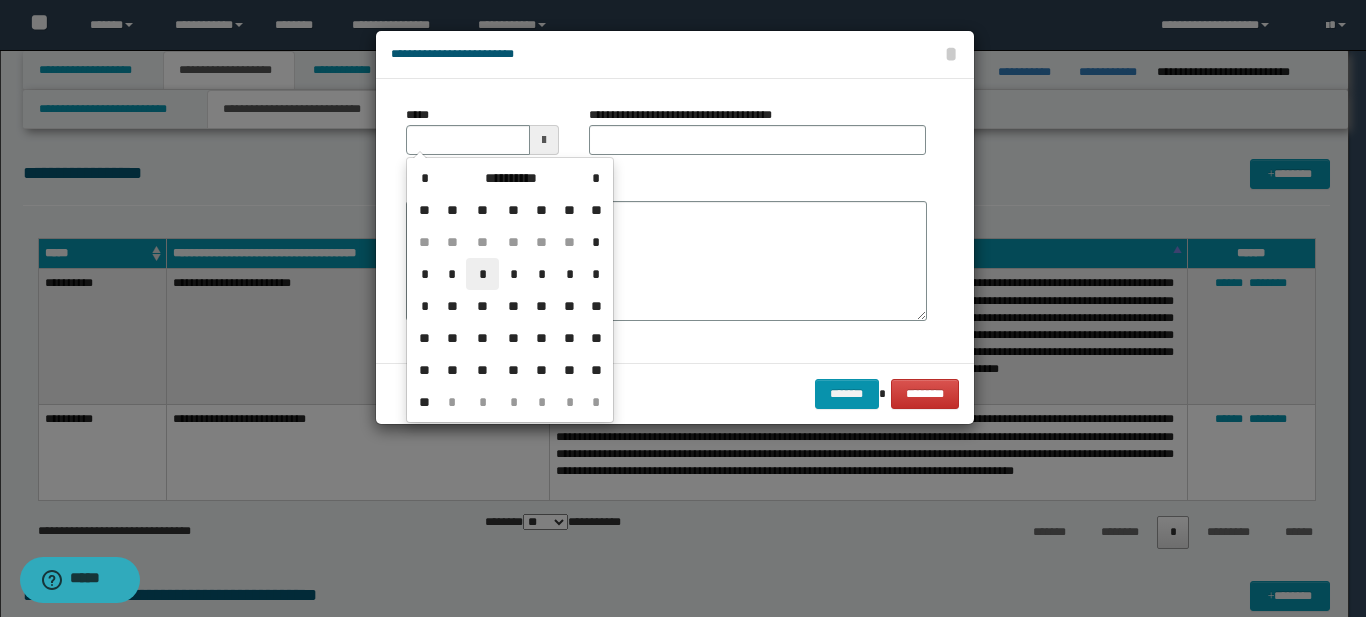 click on "*" at bounding box center (482, 274) 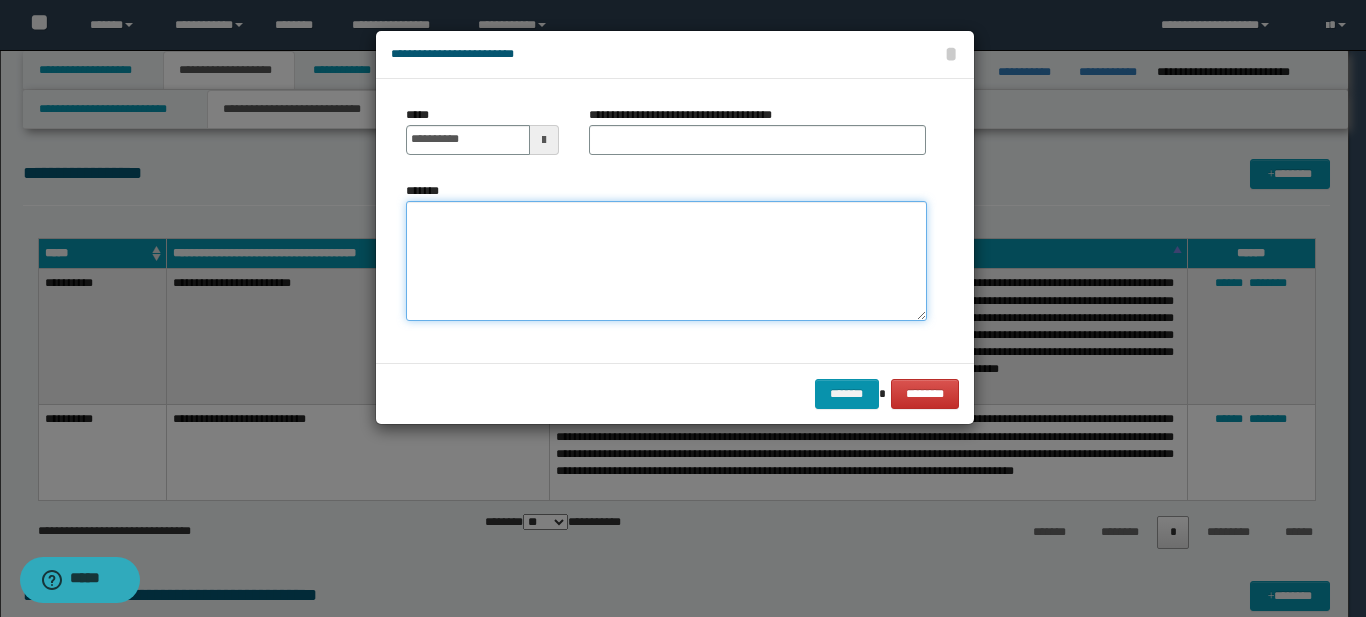 click on "*******" at bounding box center [666, 261] 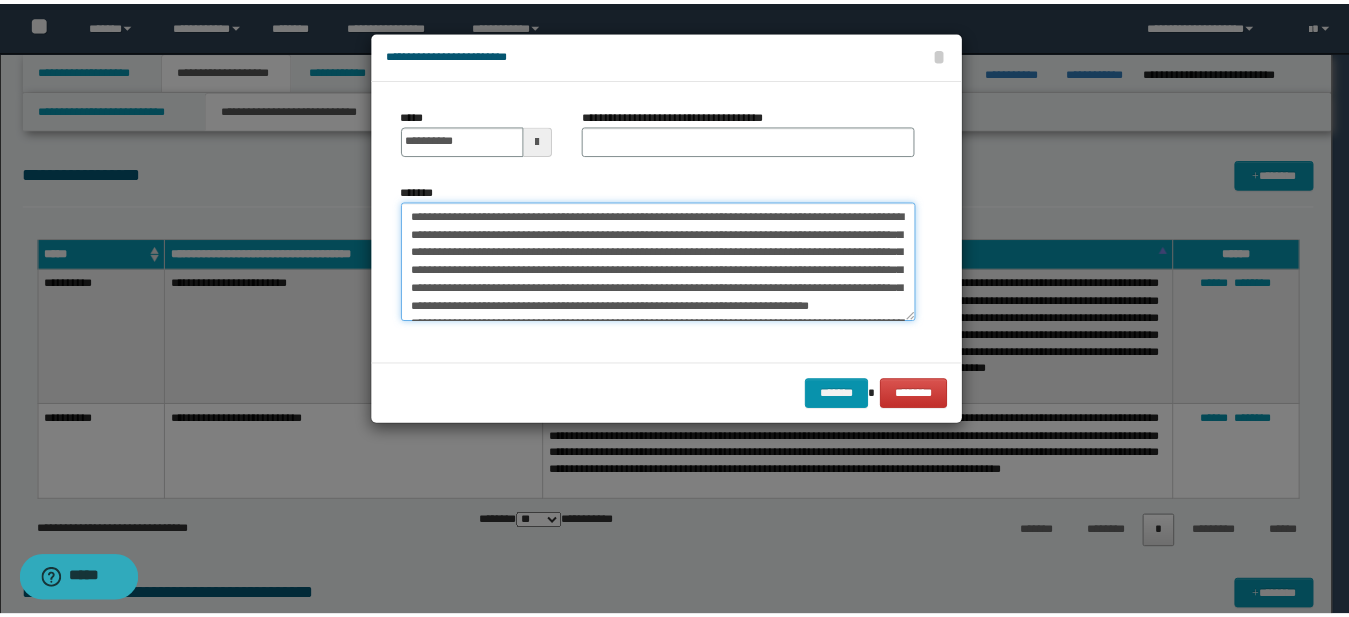 scroll, scrollTop: 120, scrollLeft: 0, axis: vertical 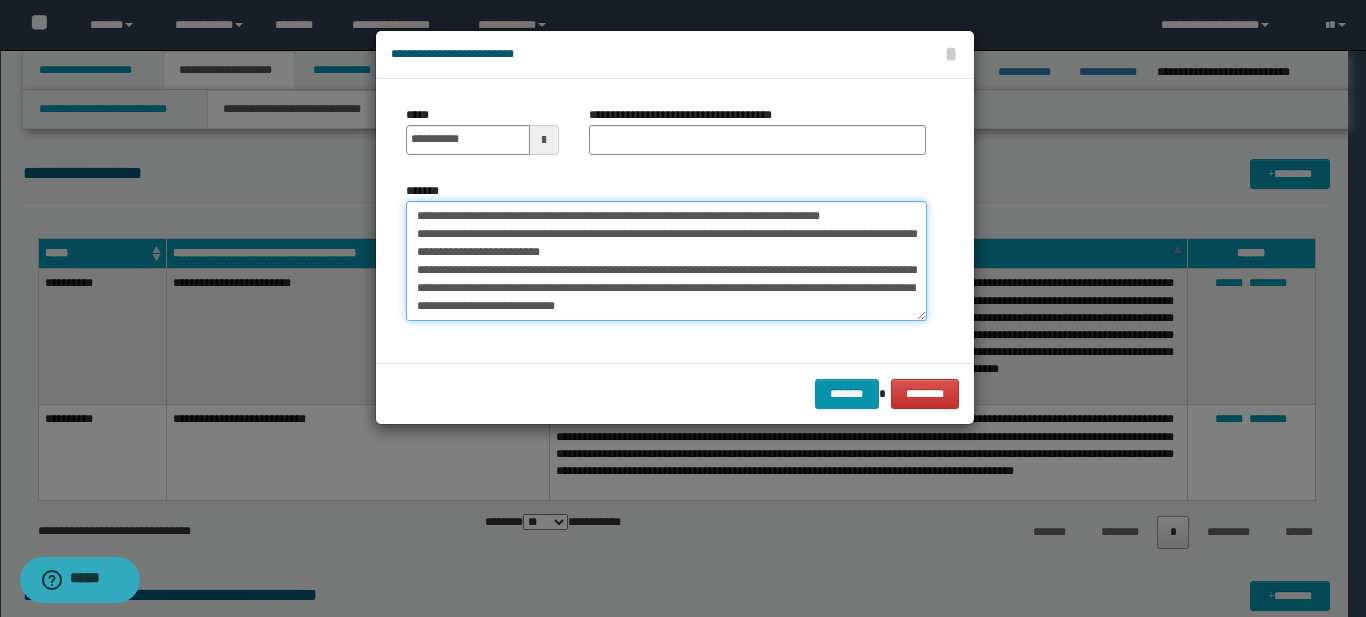 type on "**********" 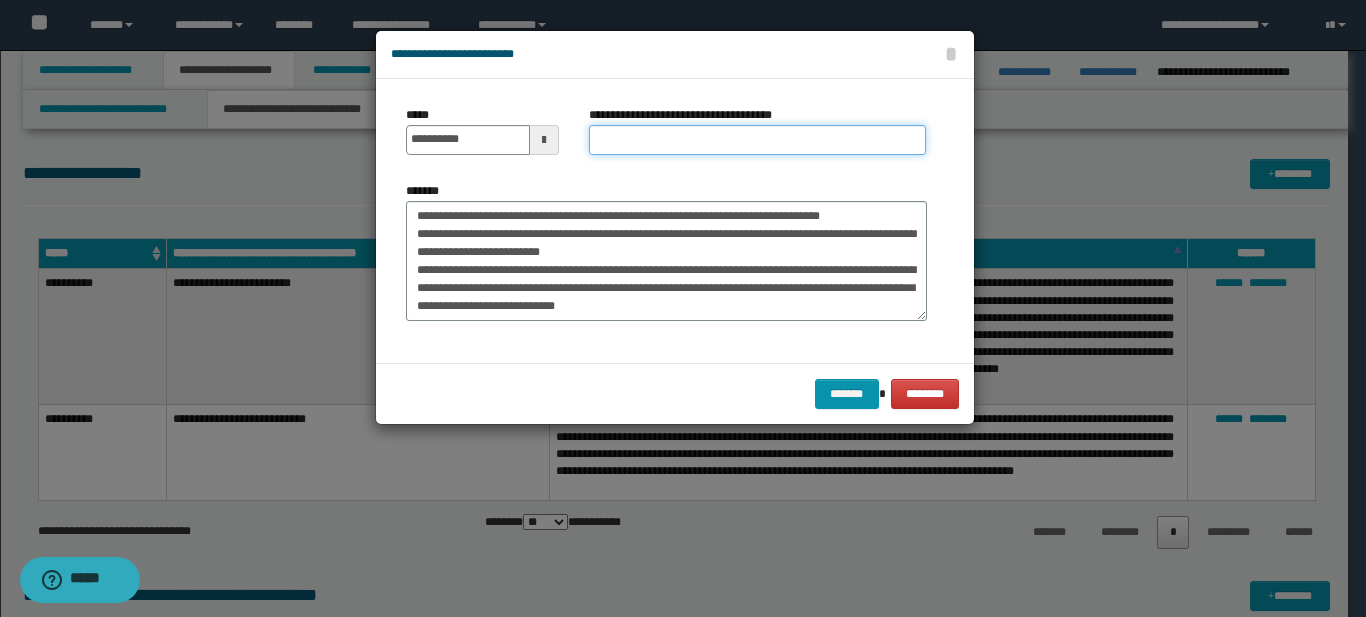 click on "**********" at bounding box center [757, 140] 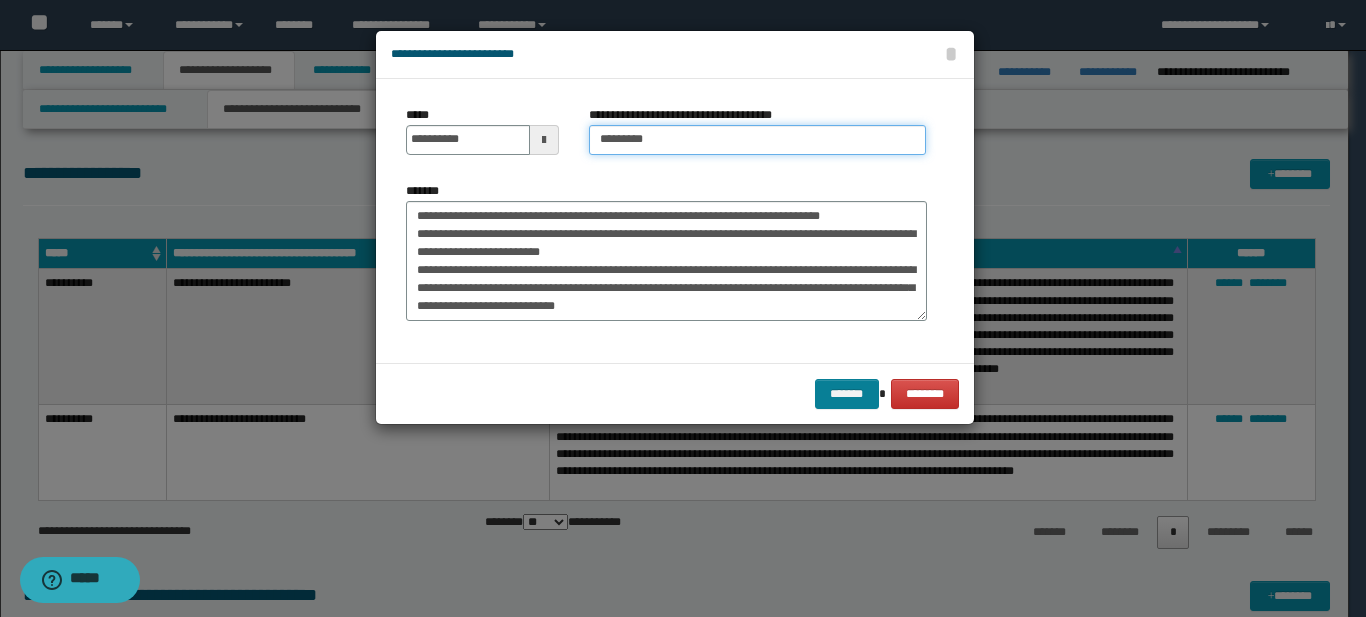type on "*********" 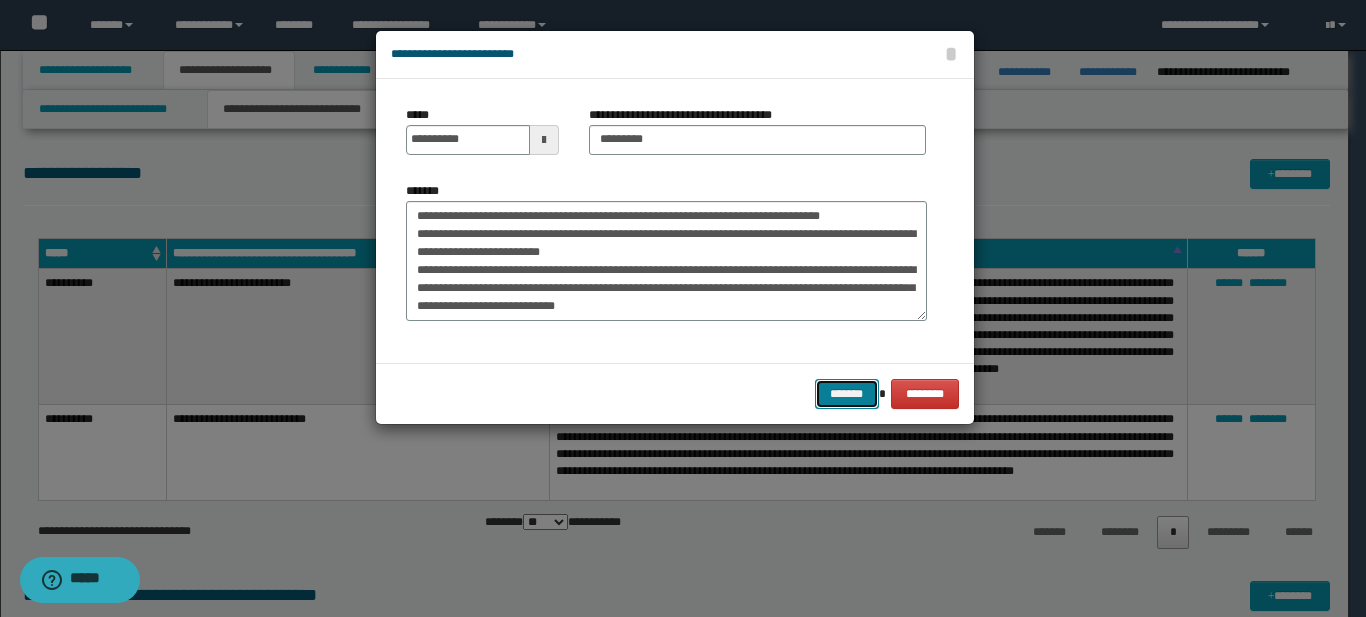 click on "*******" at bounding box center (847, 394) 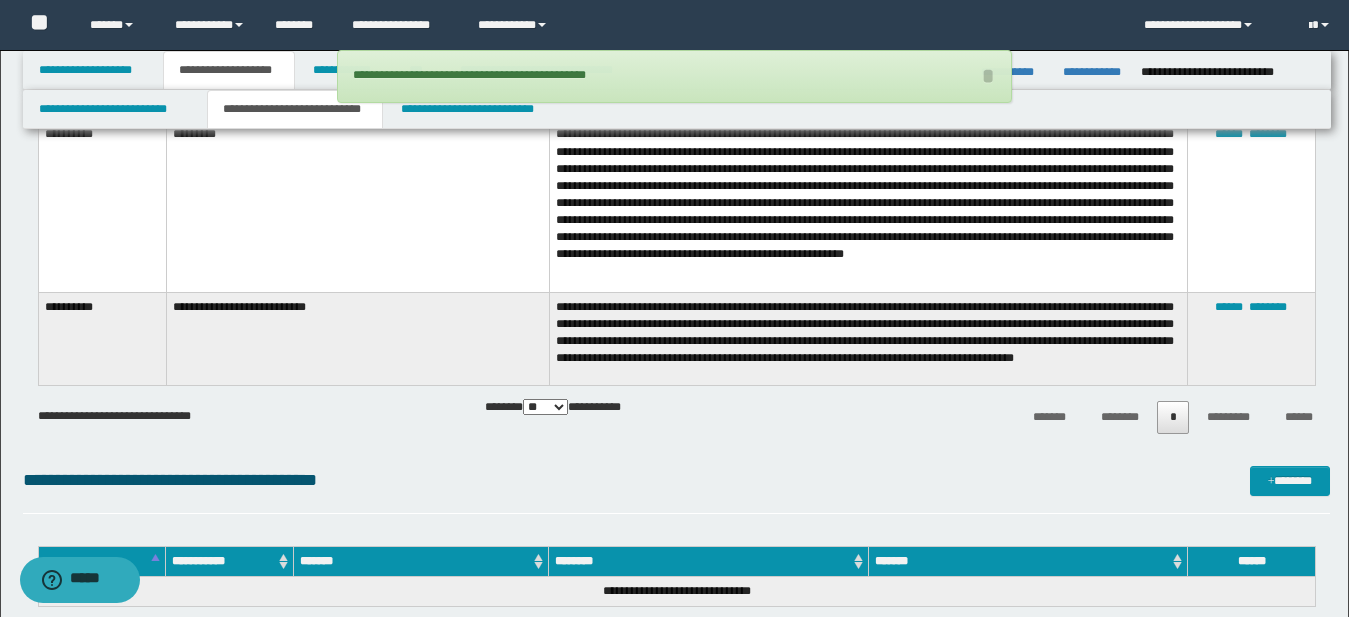 scroll, scrollTop: 283, scrollLeft: 0, axis: vertical 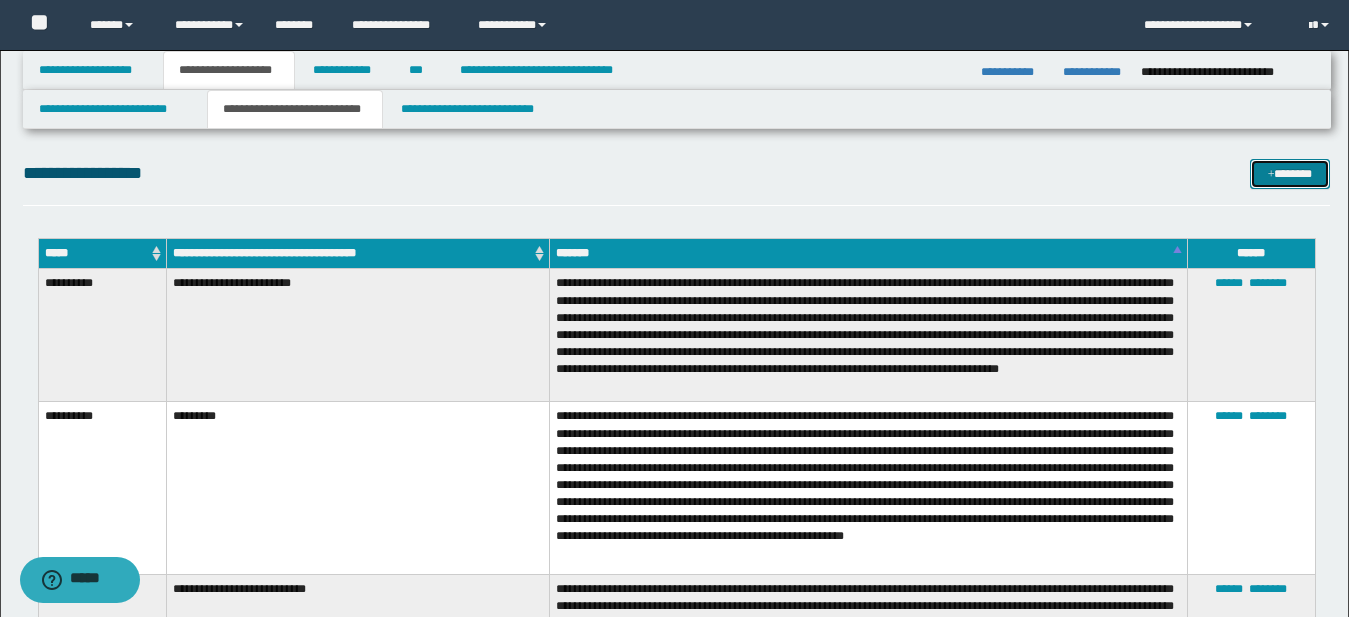 click on "*******" at bounding box center (1290, 174) 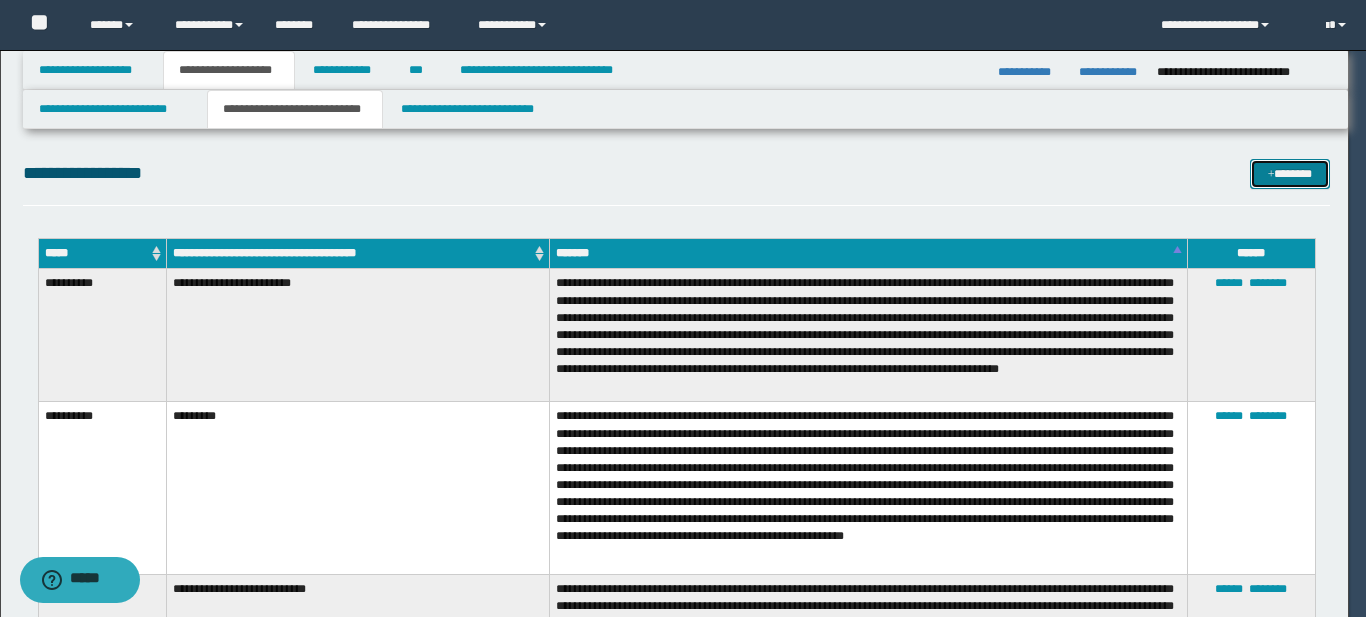 scroll, scrollTop: 0, scrollLeft: 0, axis: both 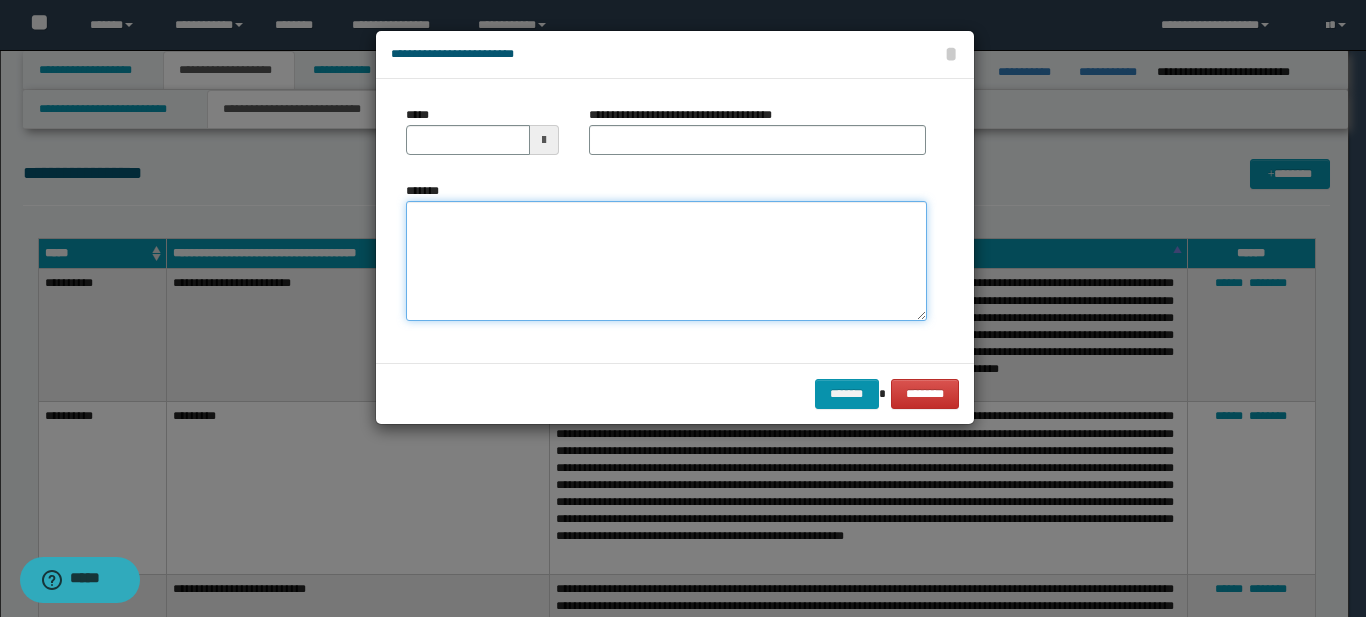 click on "*******" at bounding box center (666, 261) 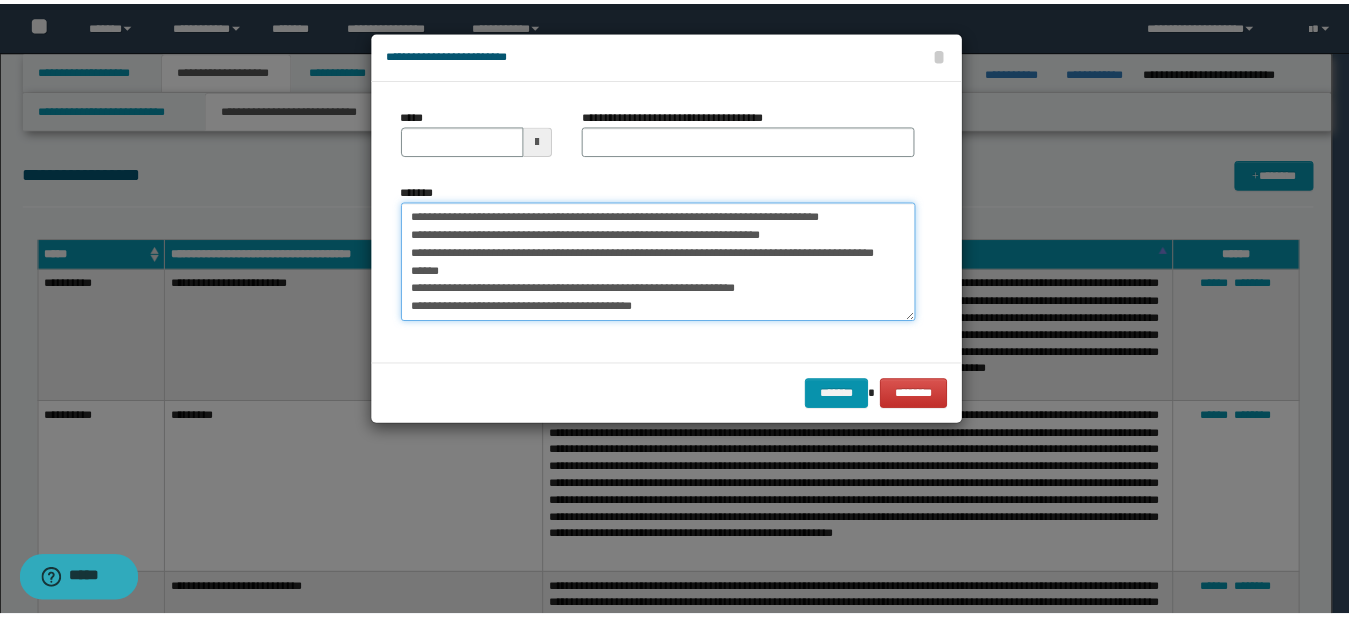 scroll, scrollTop: 30, scrollLeft: 0, axis: vertical 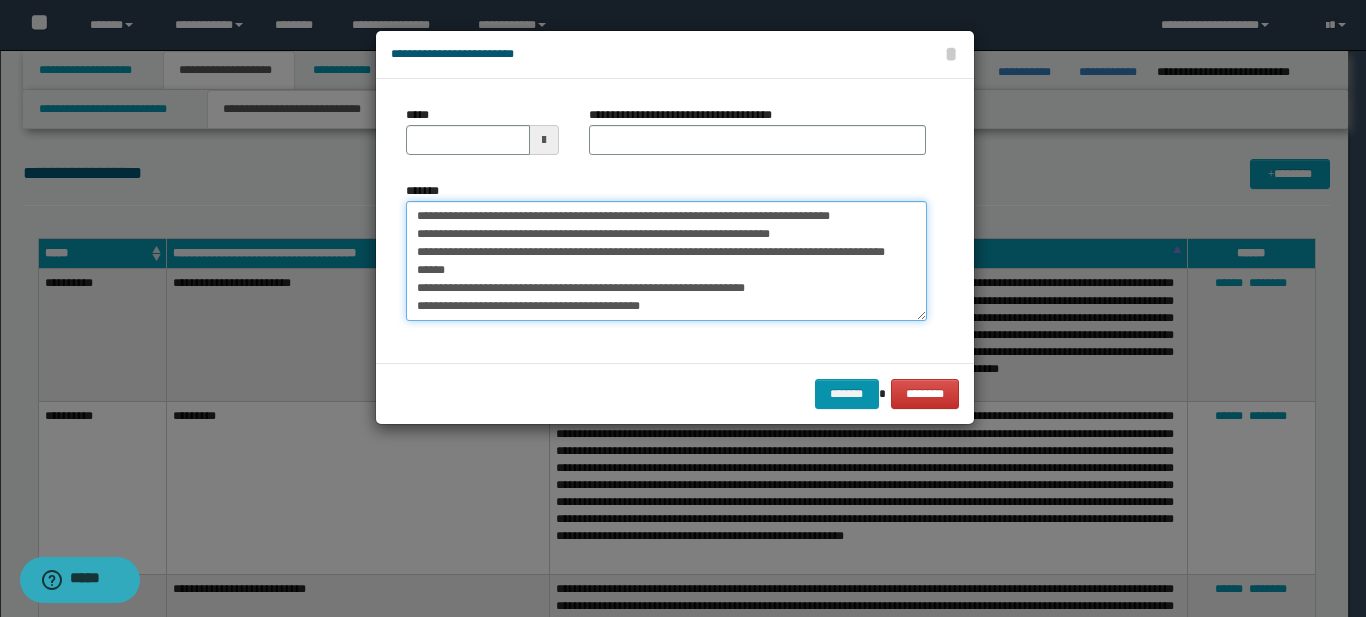 type on "**********" 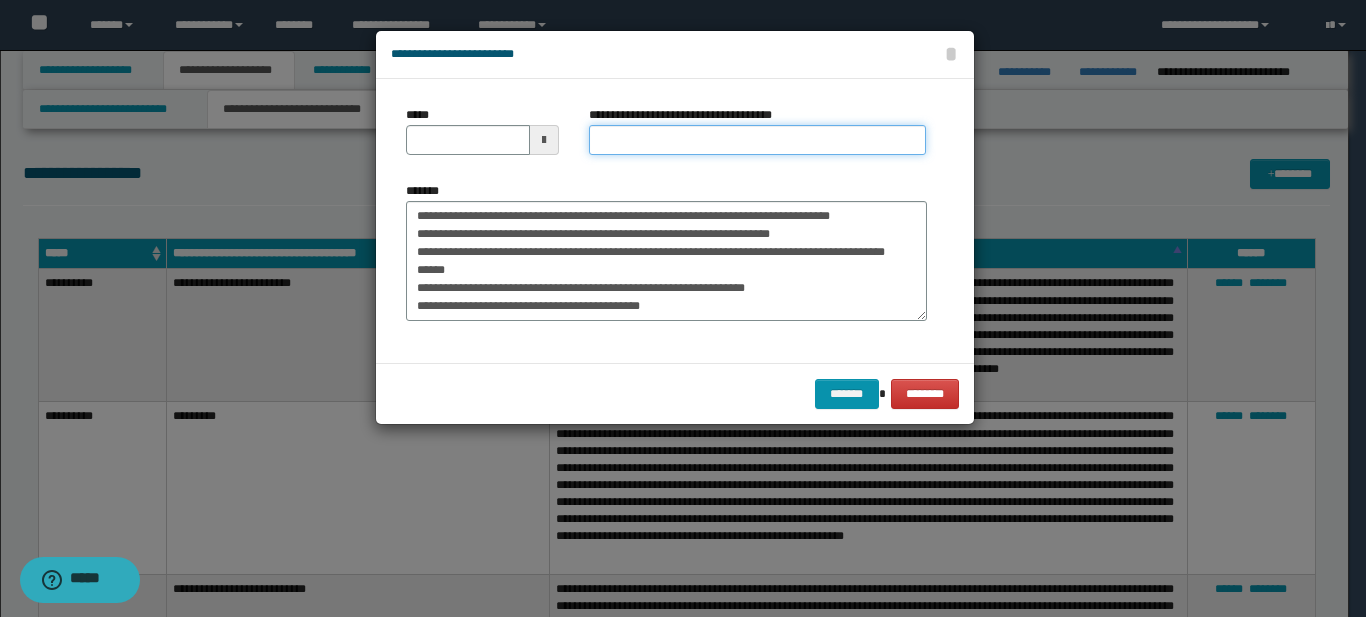 click on "**********" at bounding box center (757, 140) 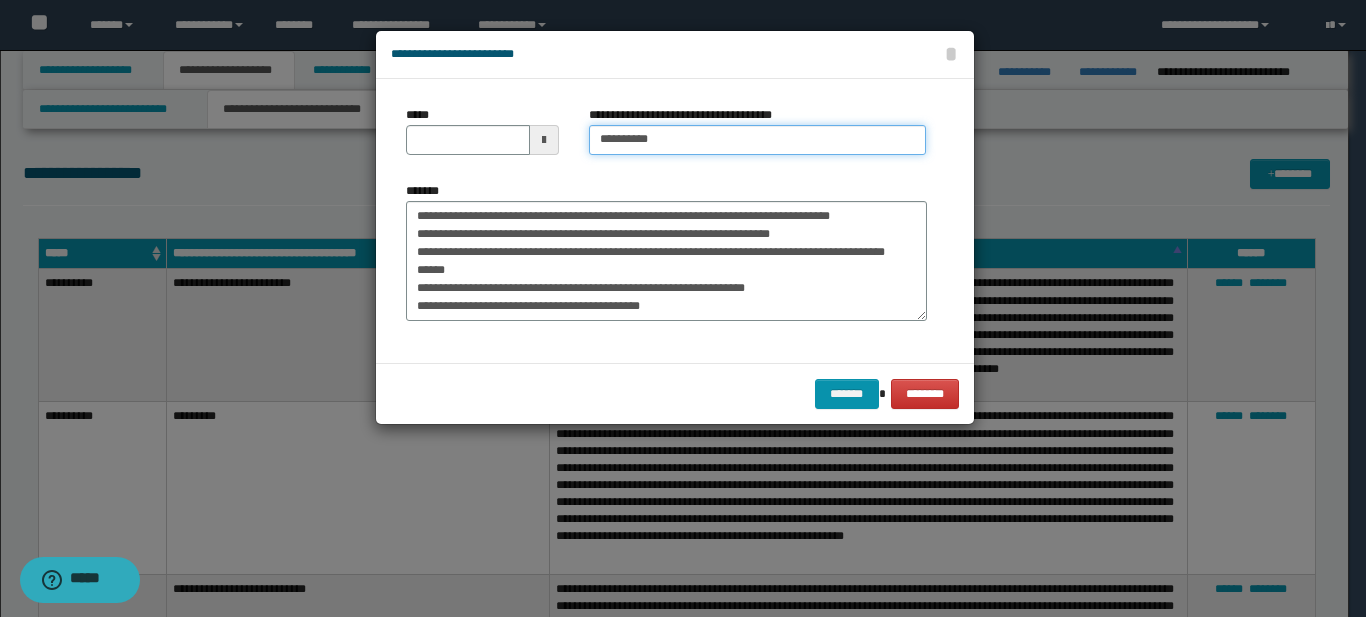 paste on "**********" 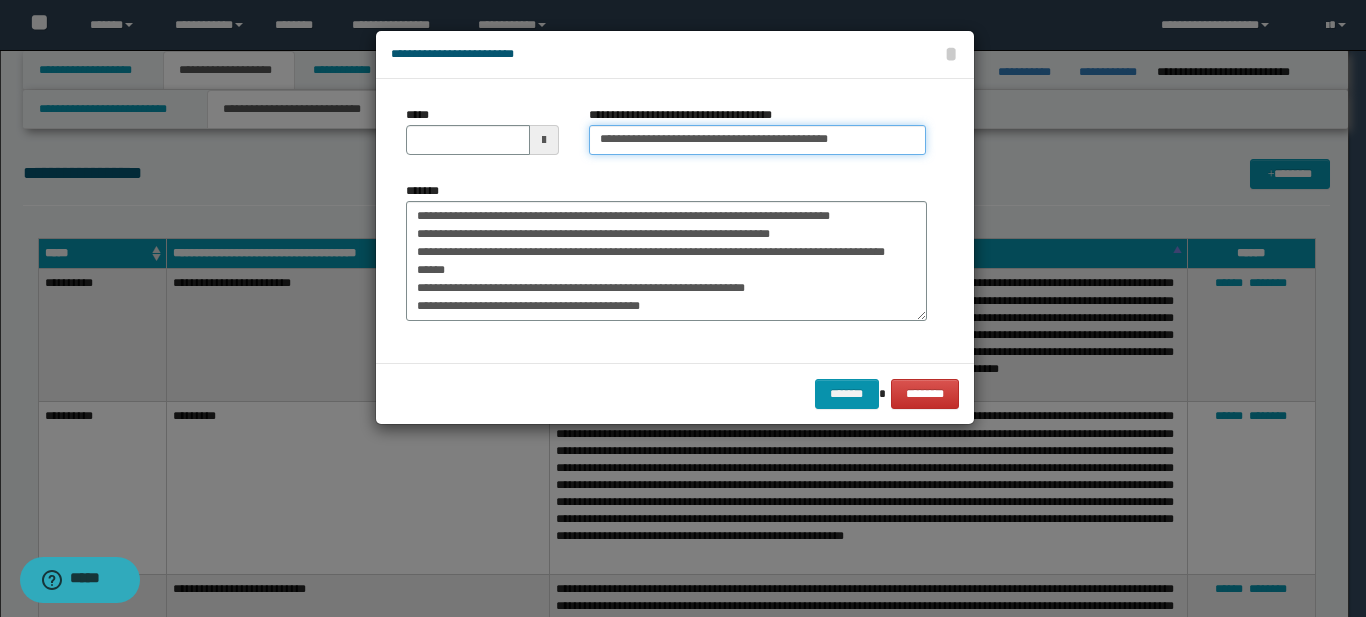 type on "**********" 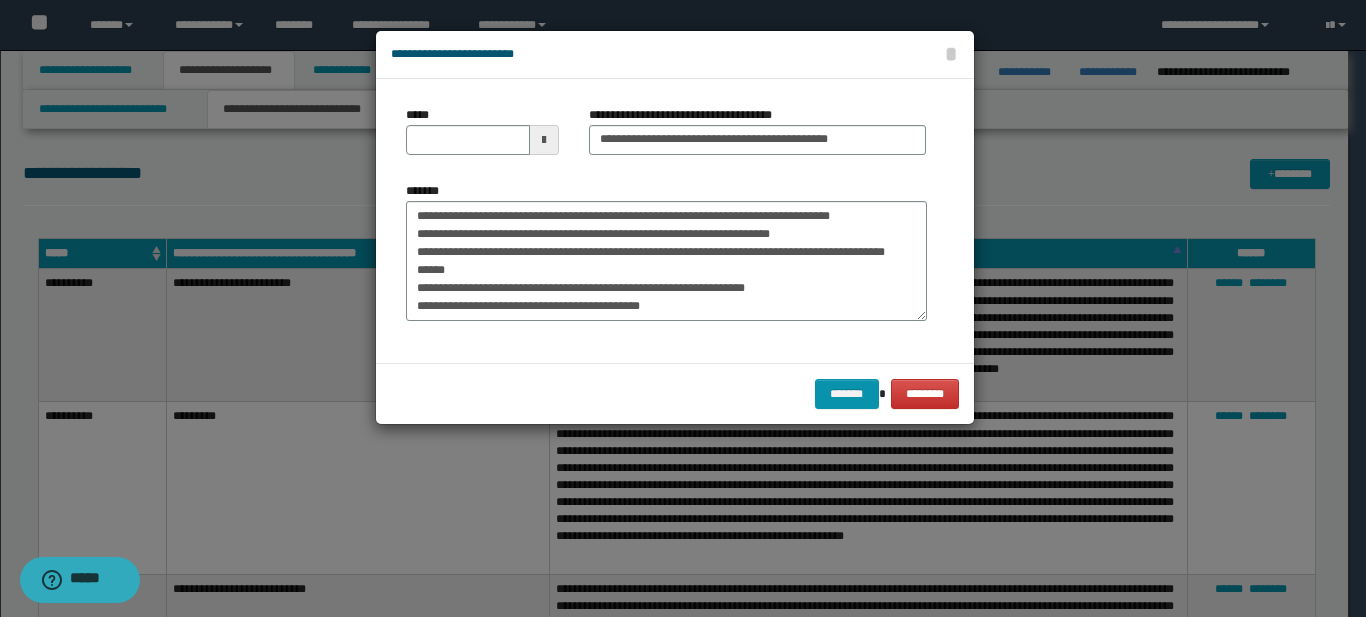 click at bounding box center (544, 140) 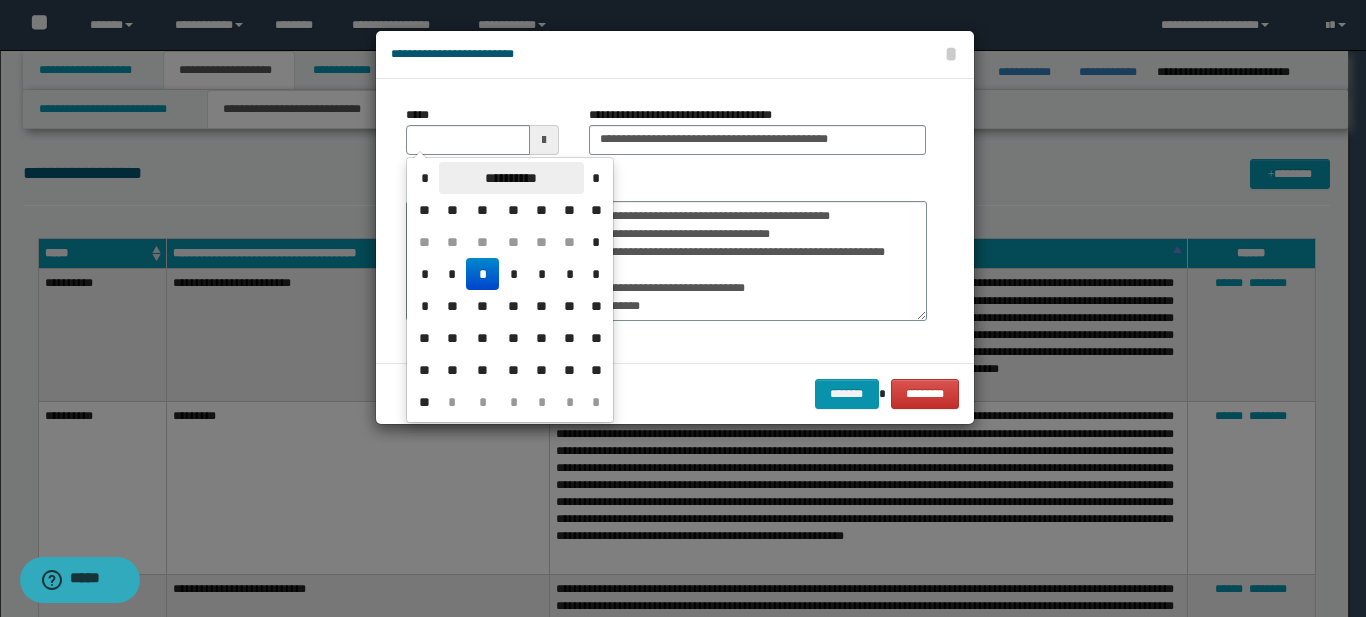 click on "**********" at bounding box center [511, 178] 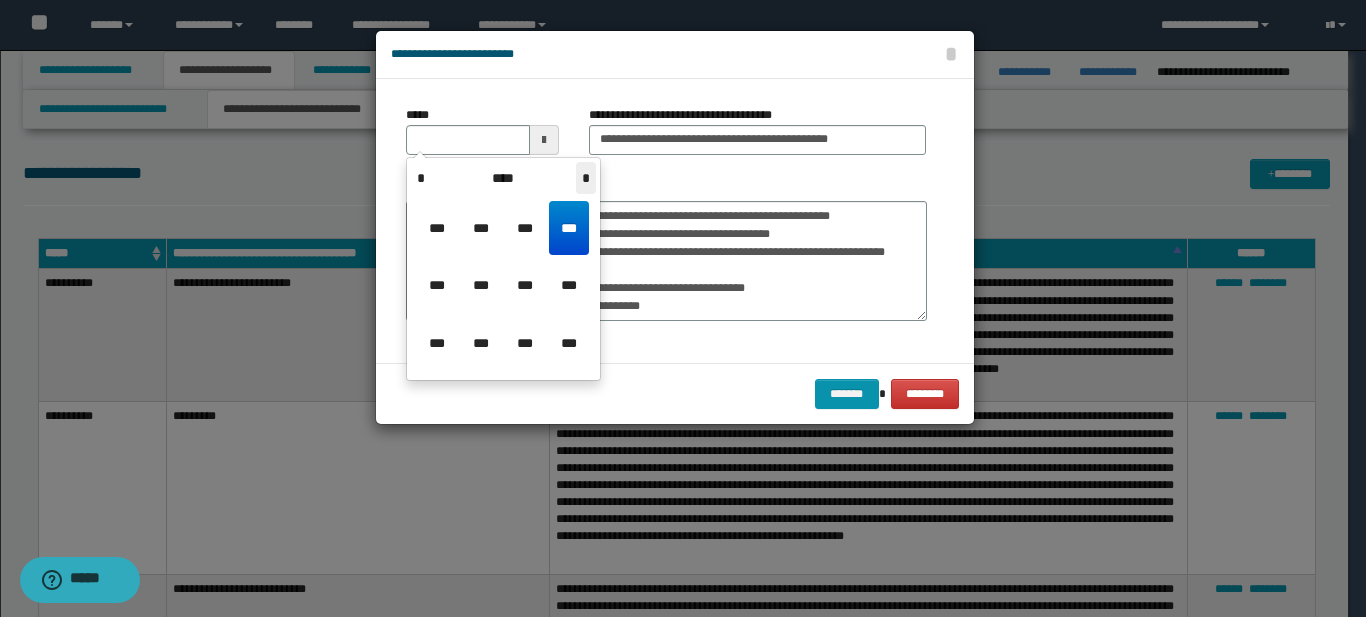 click on "*" at bounding box center [586, 178] 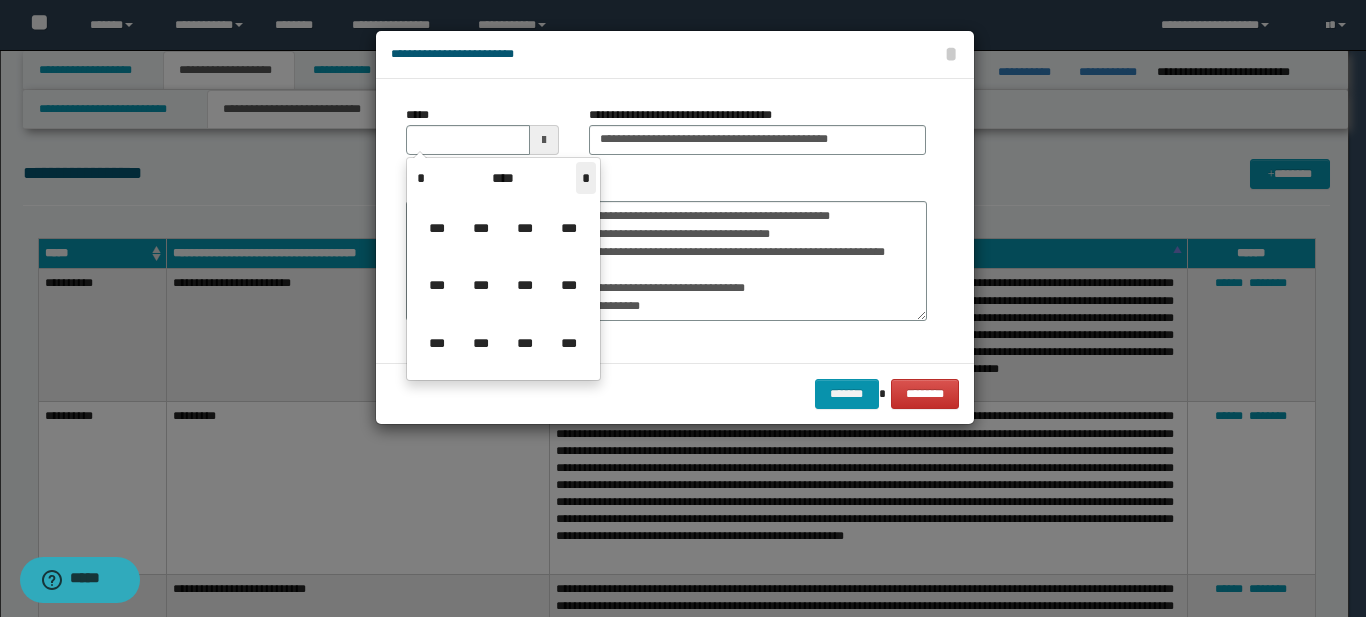click on "*" at bounding box center (586, 178) 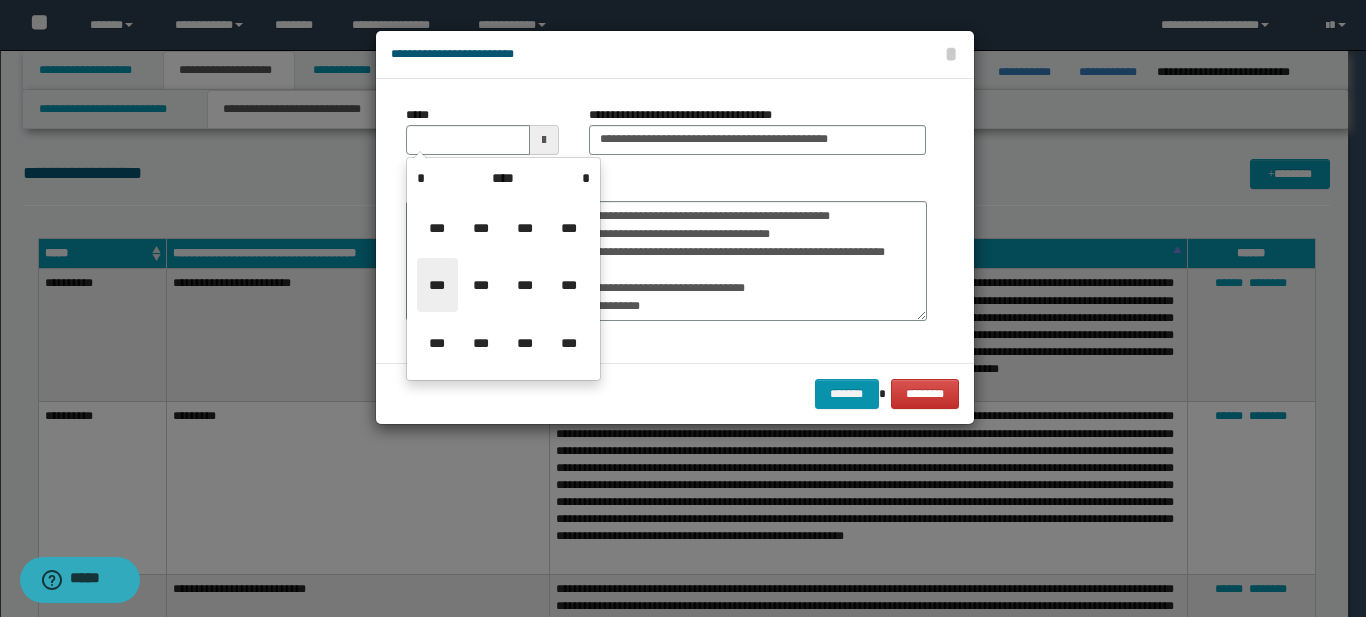 click on "***" at bounding box center (437, 285) 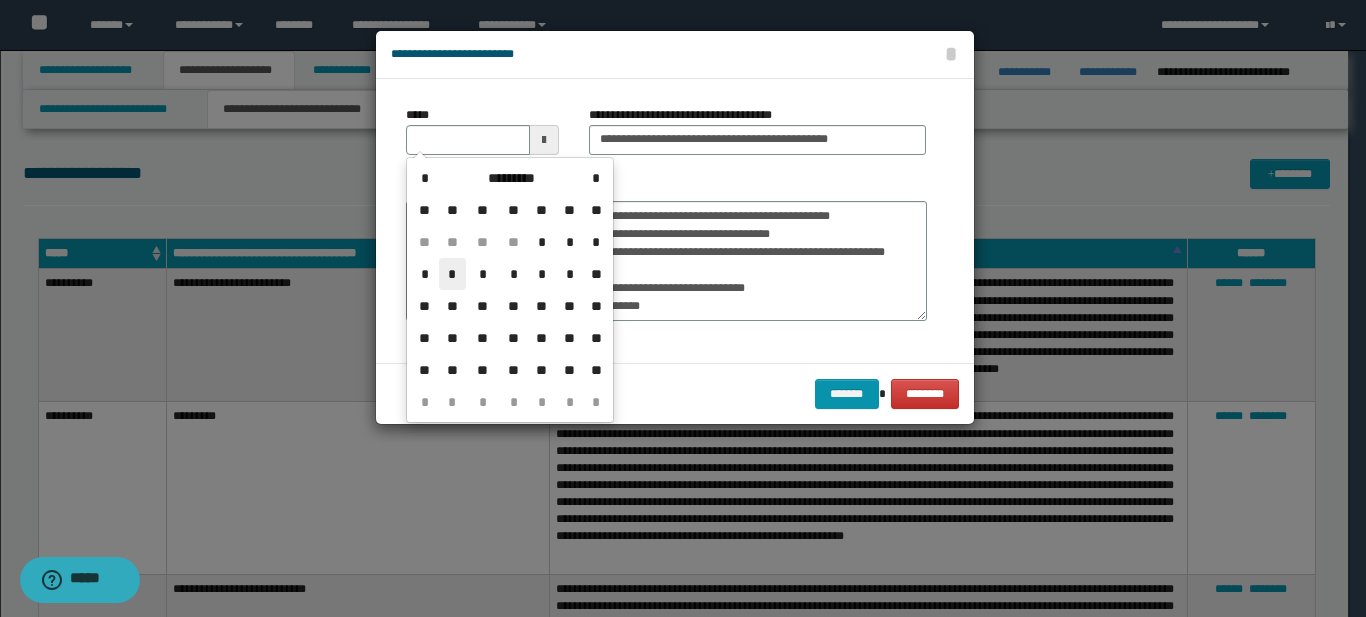 click on "*" at bounding box center (453, 274) 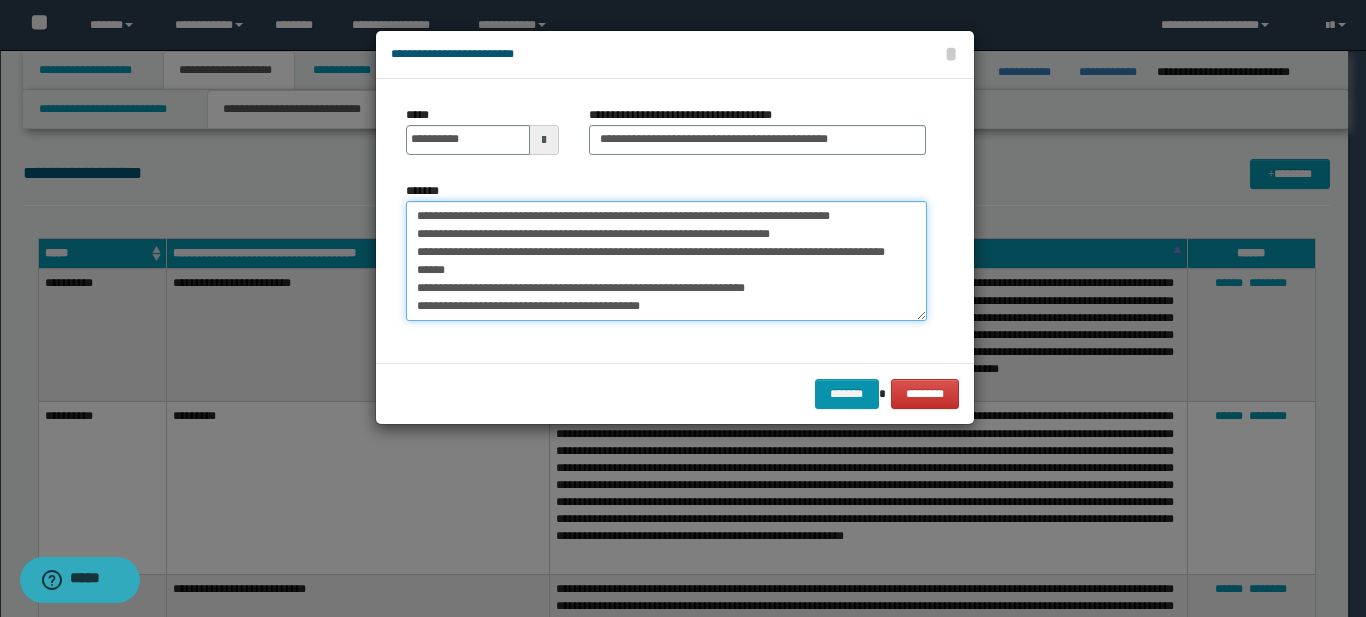 click on "**********" at bounding box center [666, 261] 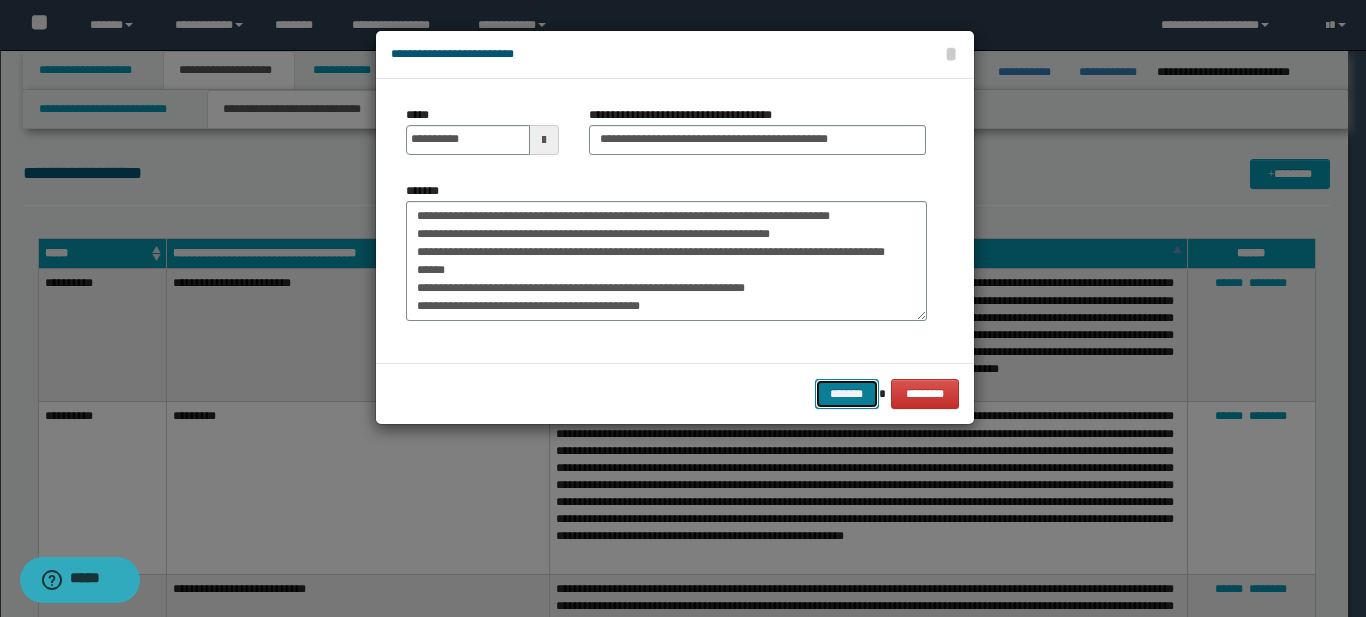 click on "*******" at bounding box center (847, 394) 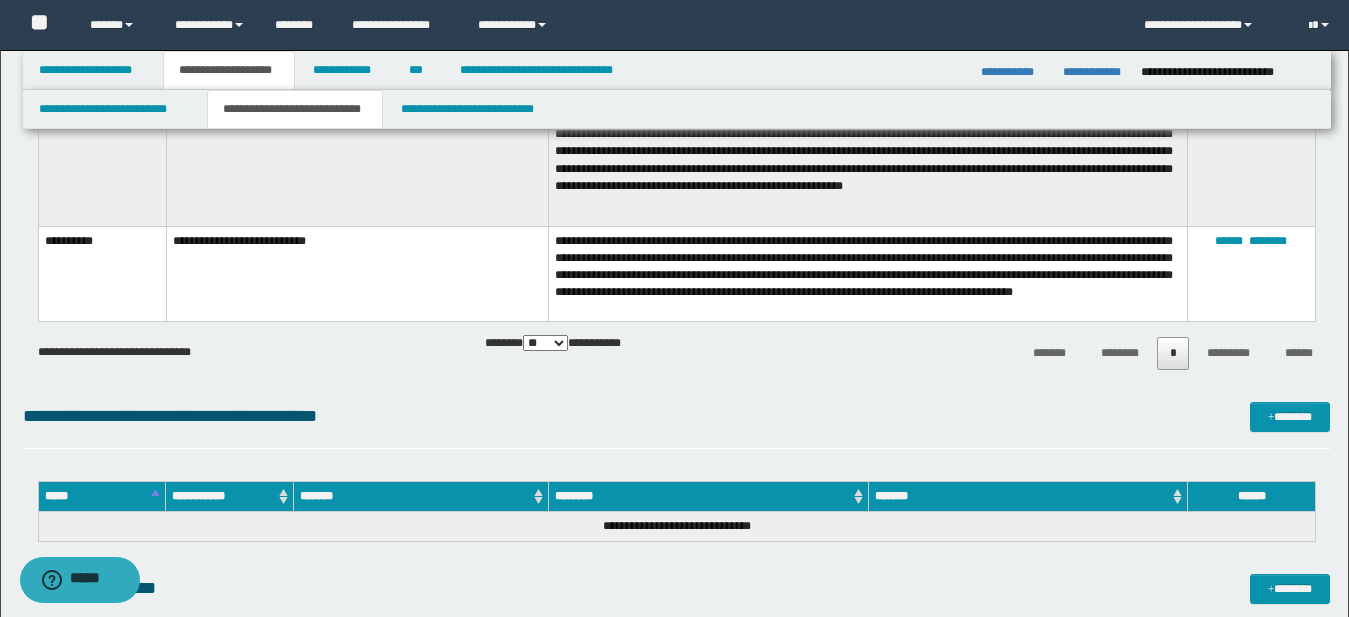 scroll, scrollTop: 429, scrollLeft: 0, axis: vertical 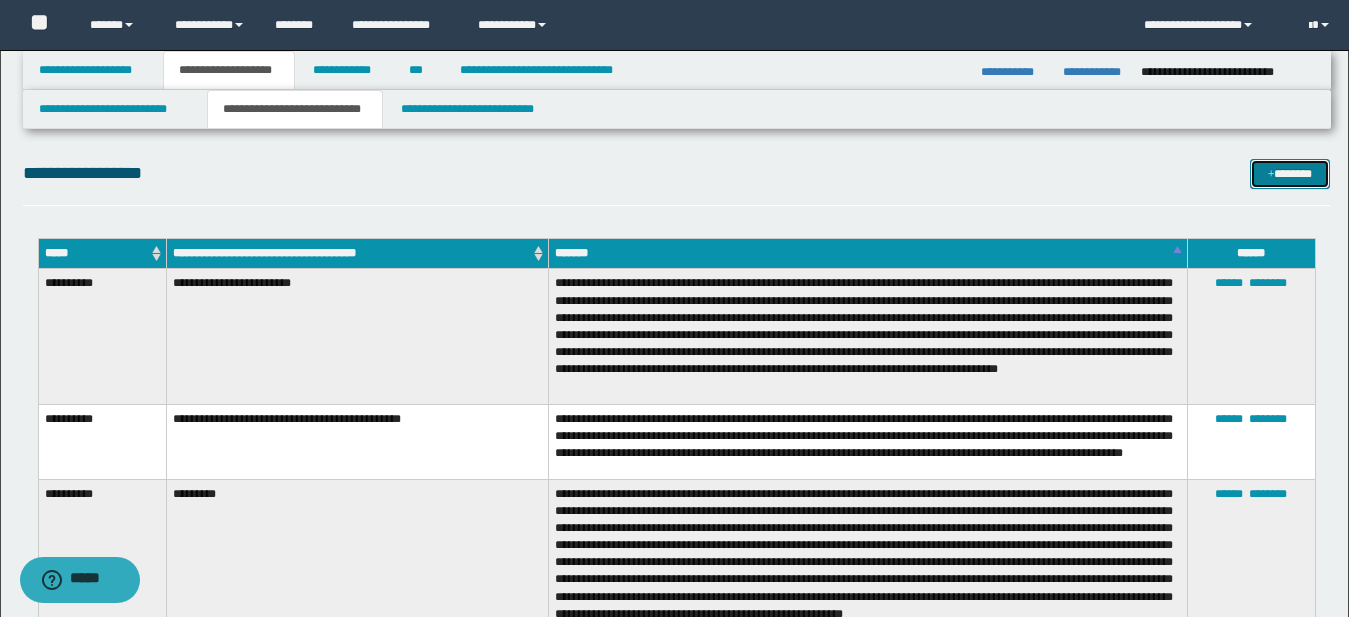 click on "*******" at bounding box center (1290, 174) 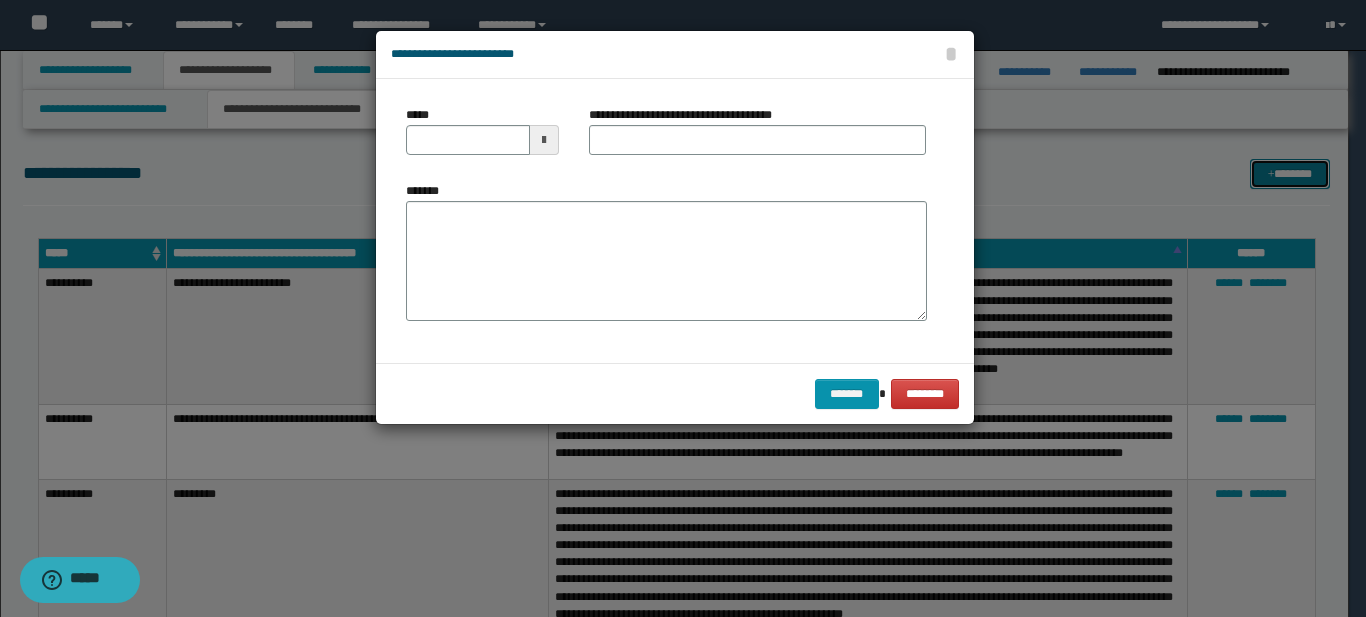 scroll, scrollTop: 0, scrollLeft: 0, axis: both 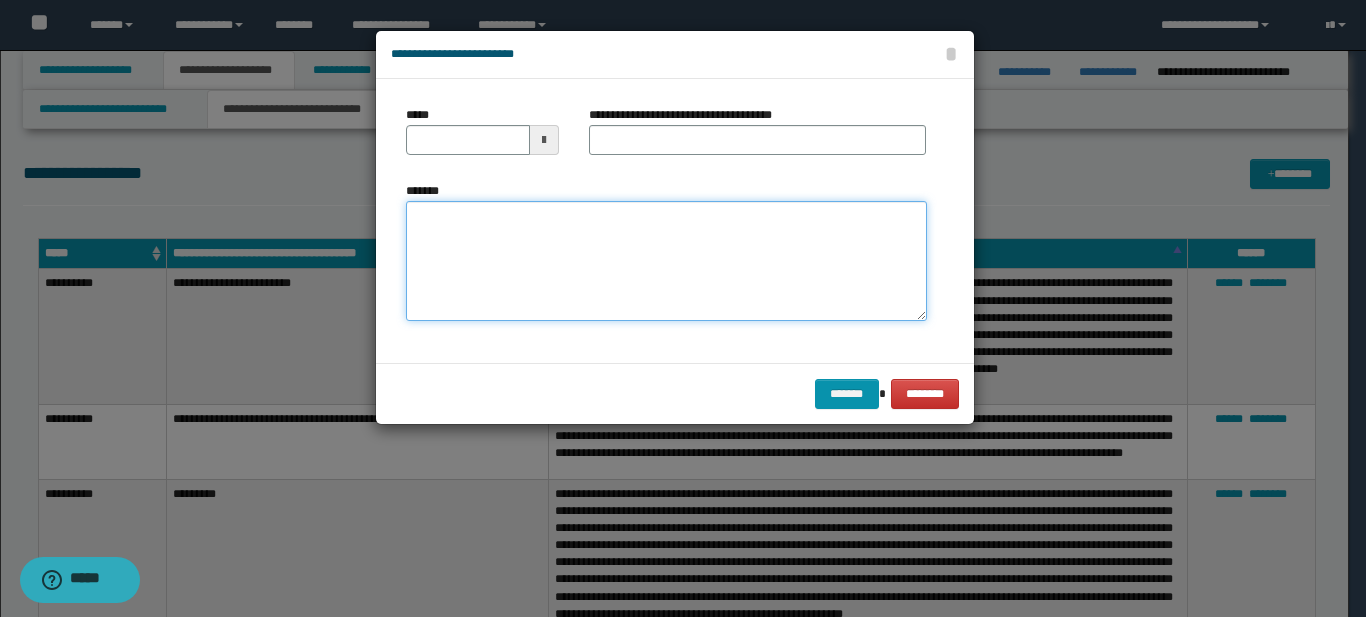 click on "*******" at bounding box center (666, 261) 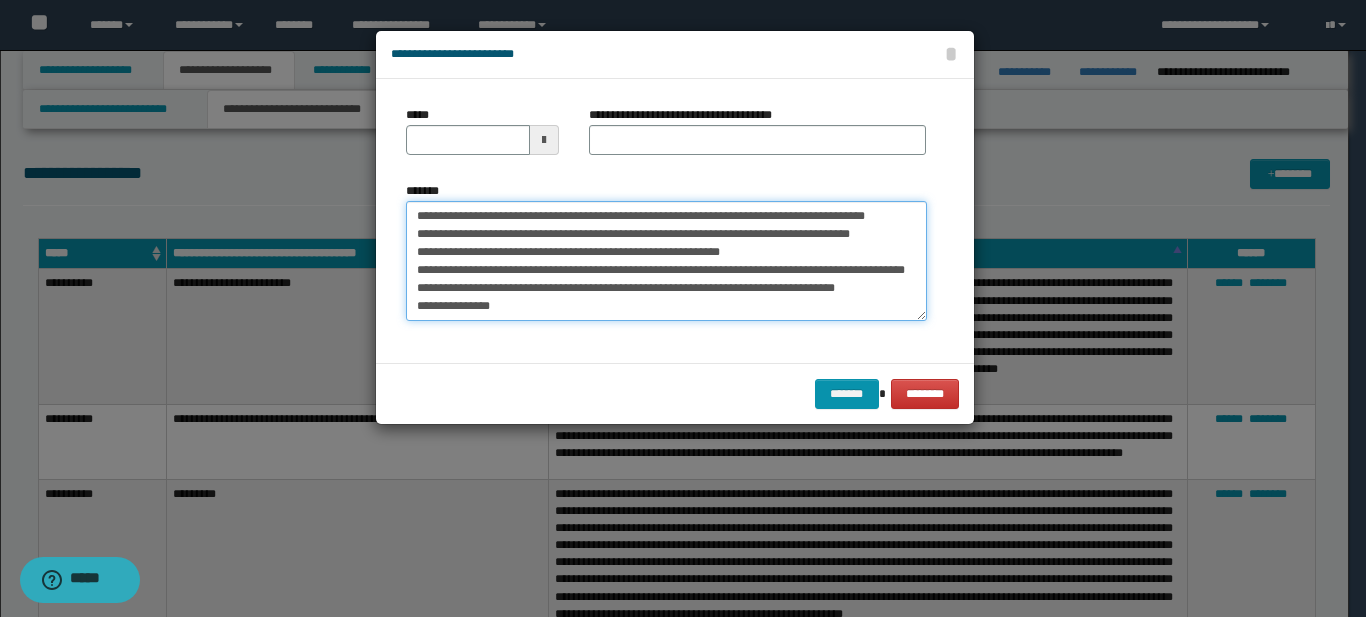 scroll, scrollTop: 138, scrollLeft: 0, axis: vertical 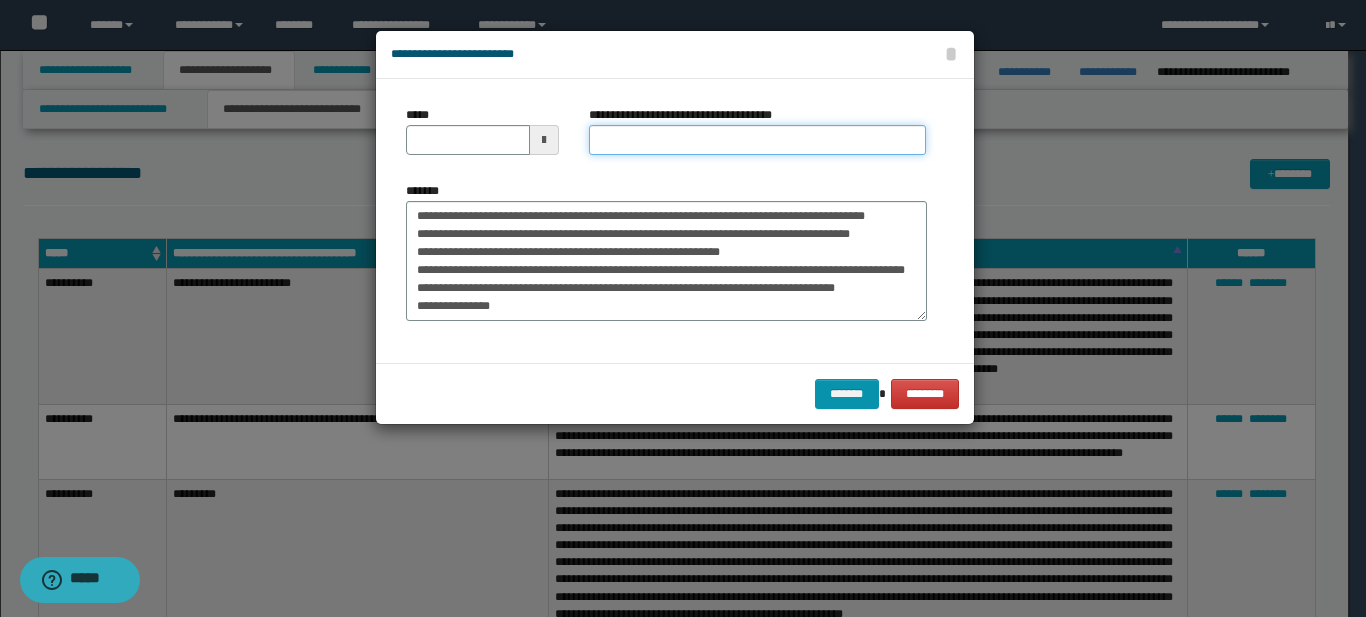 click on "**********" at bounding box center [757, 140] 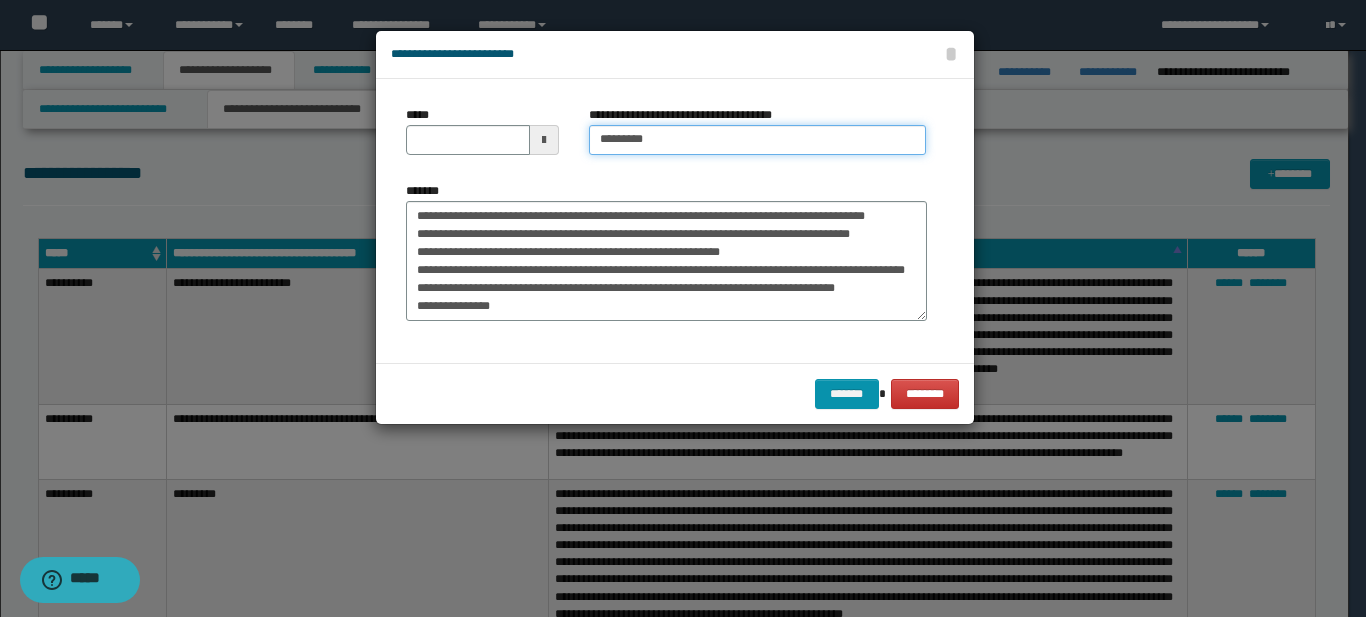 type on "*********" 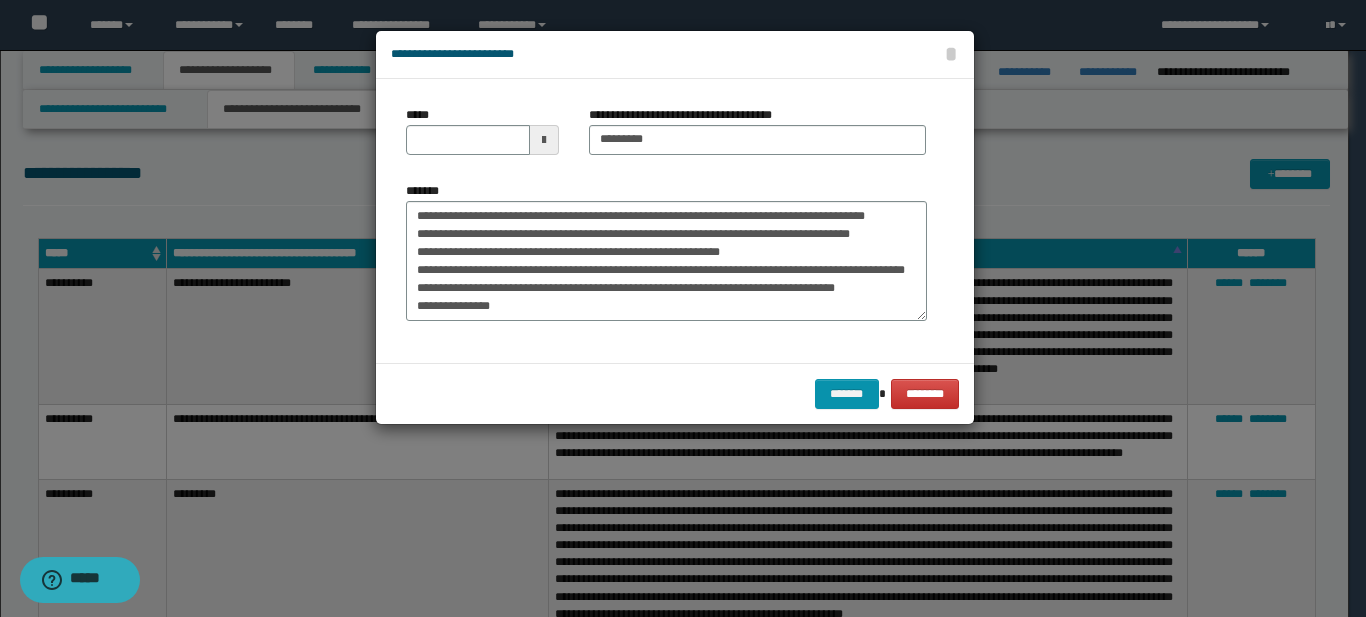 click at bounding box center [544, 140] 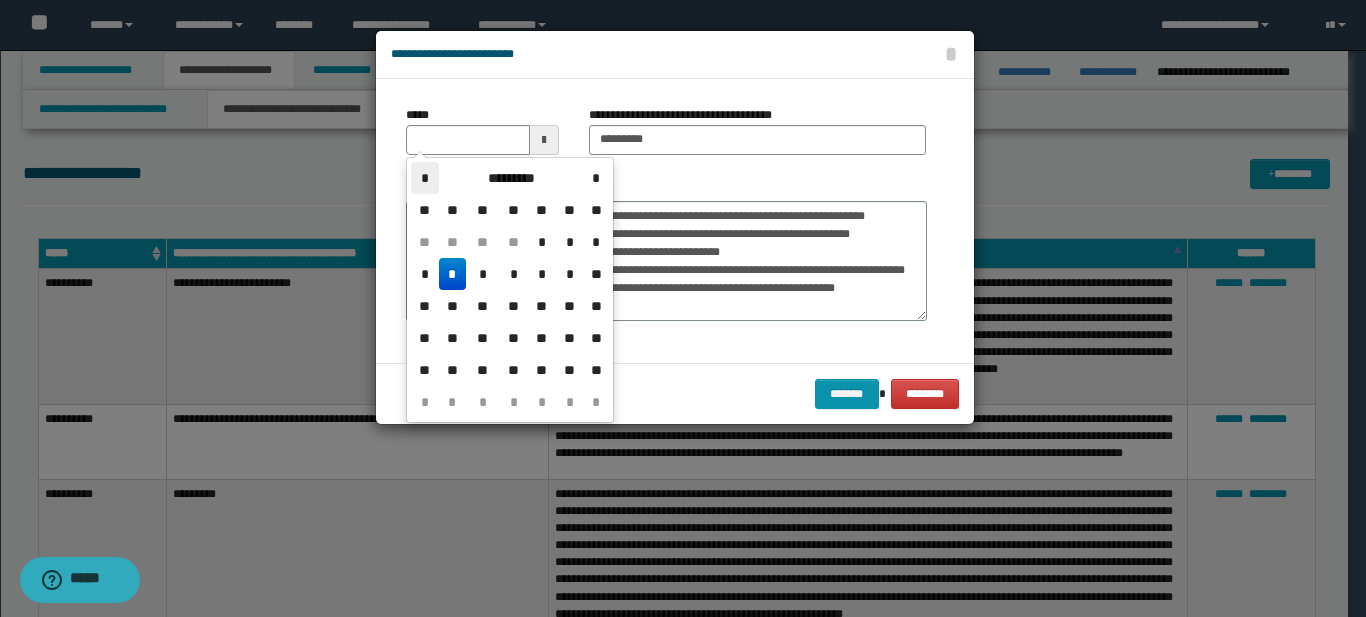click on "*" at bounding box center [425, 178] 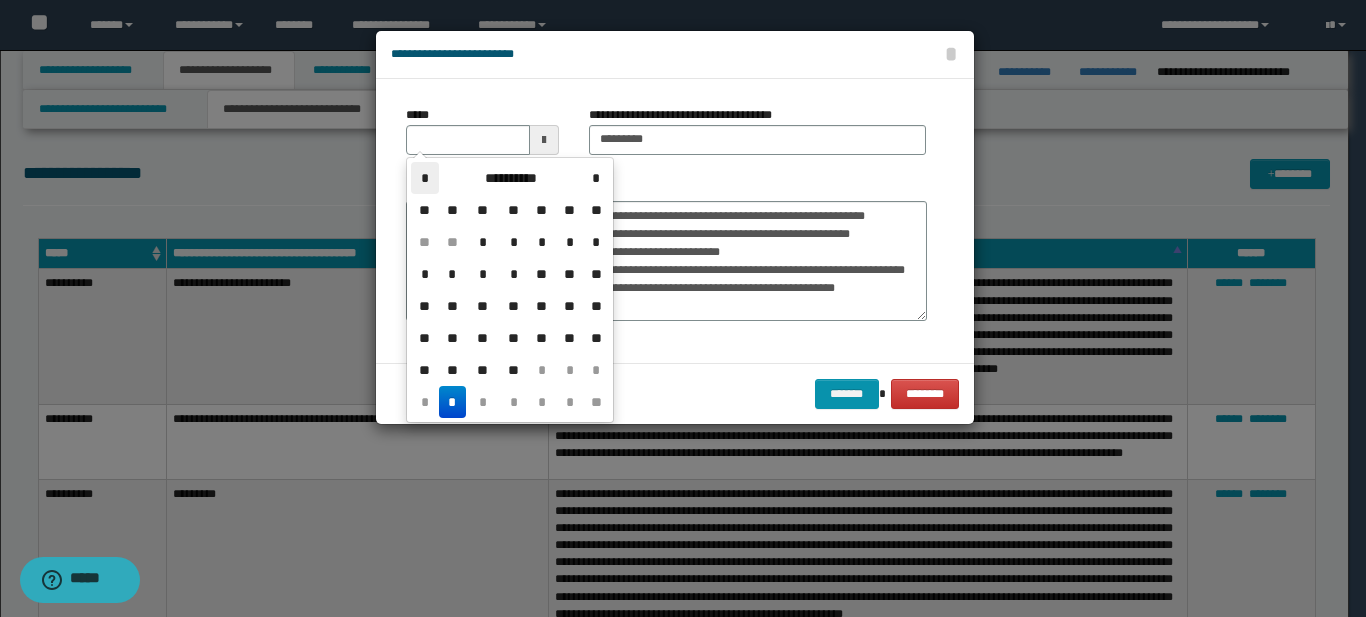 click on "*" at bounding box center [425, 178] 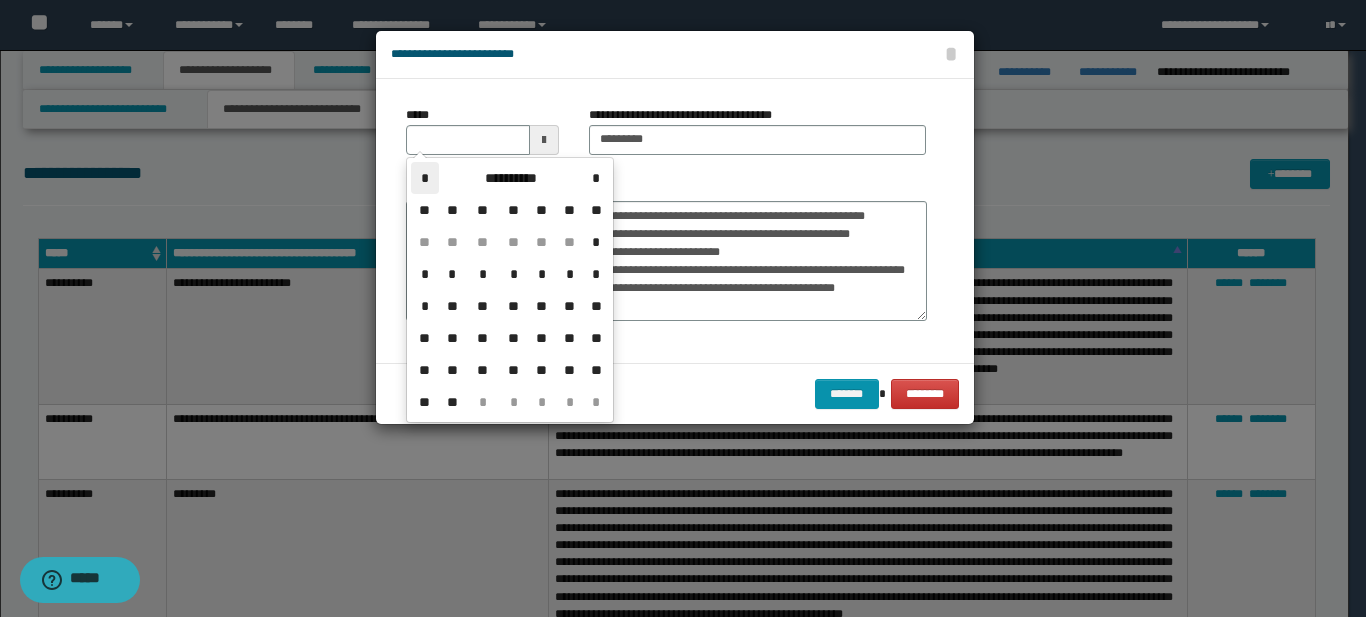 click on "*" at bounding box center (425, 178) 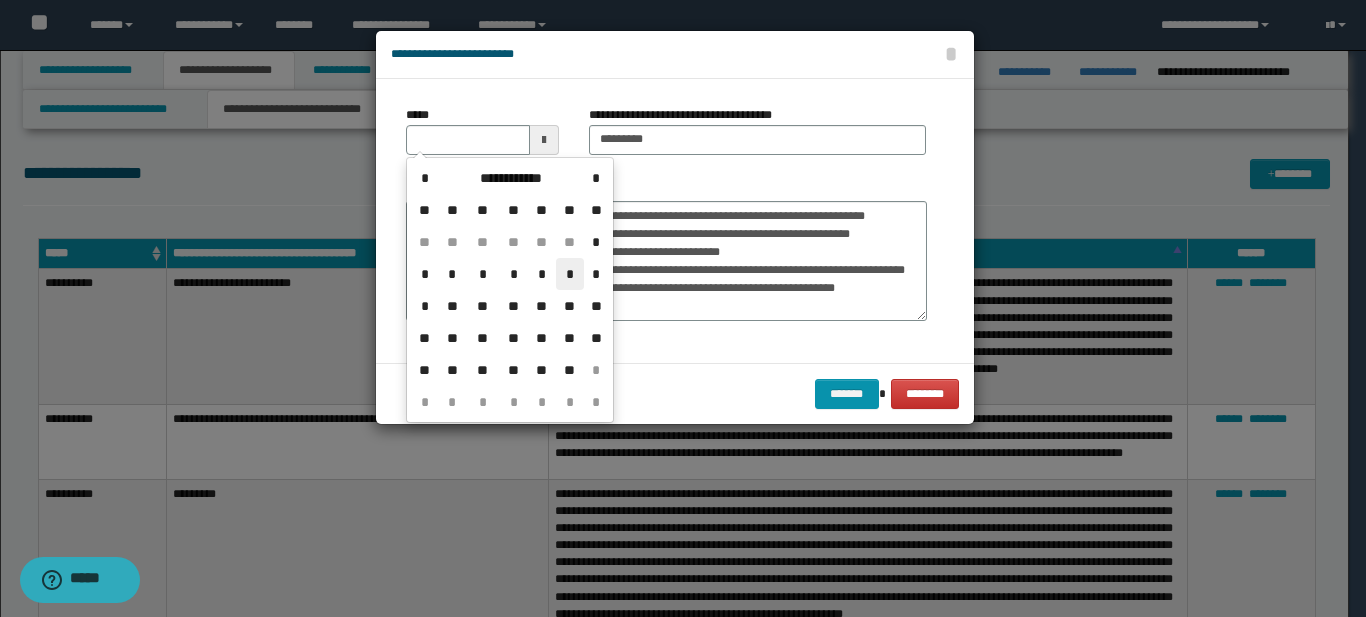 click on "*" at bounding box center [570, 274] 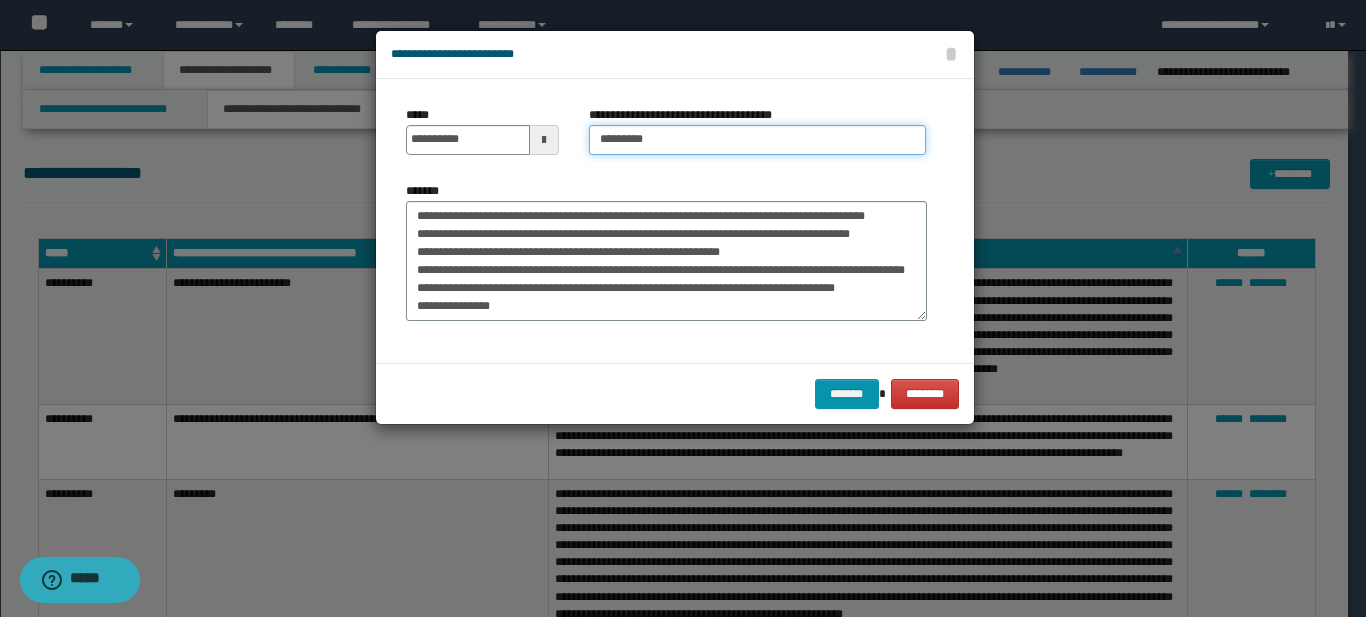 click on "*********" at bounding box center (757, 140) 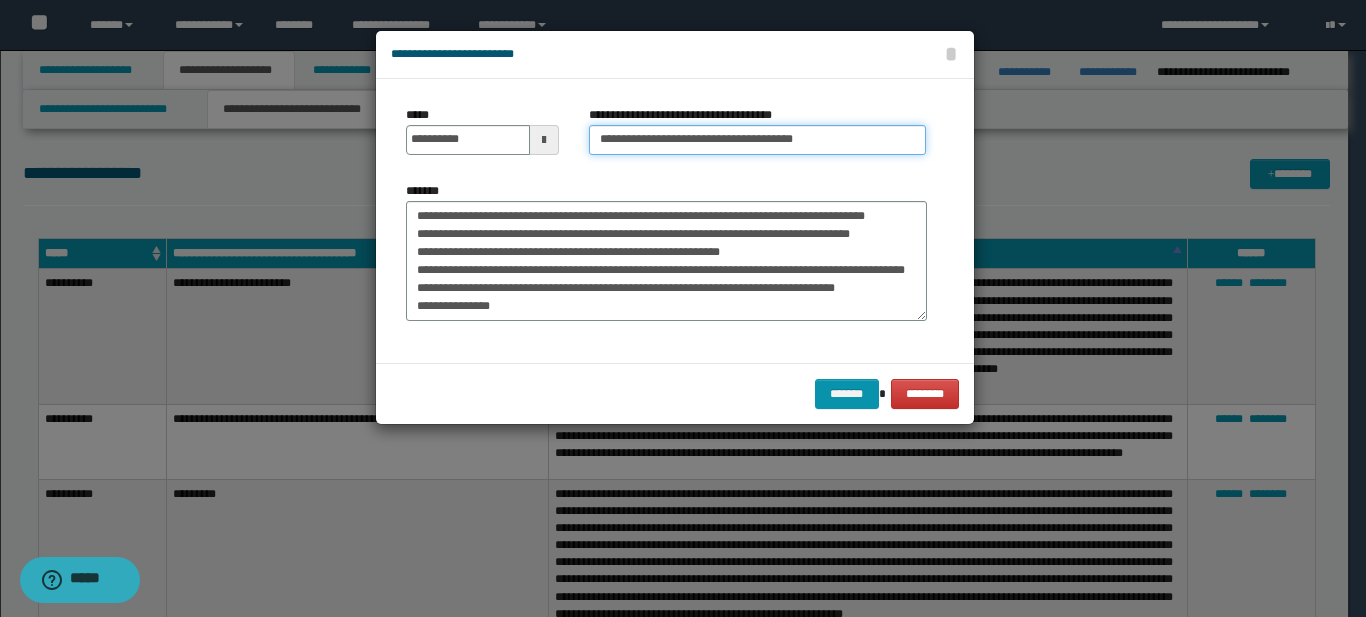 click on "**********" at bounding box center (757, 140) 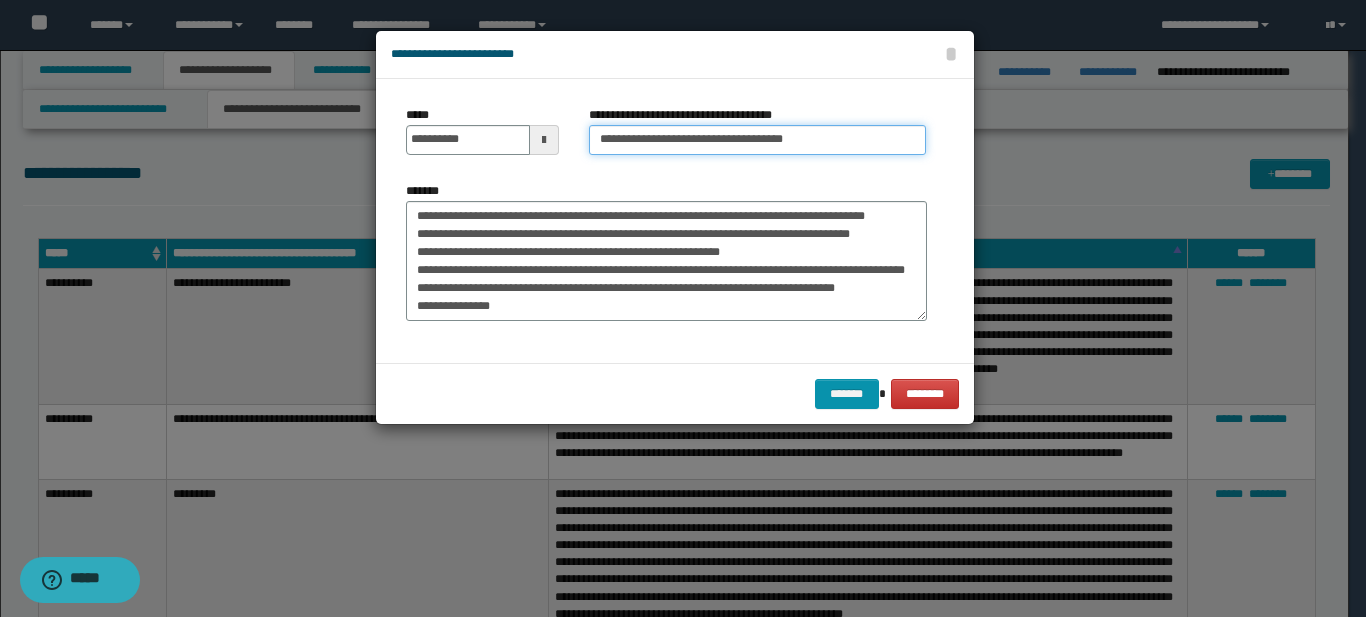 type on "**********" 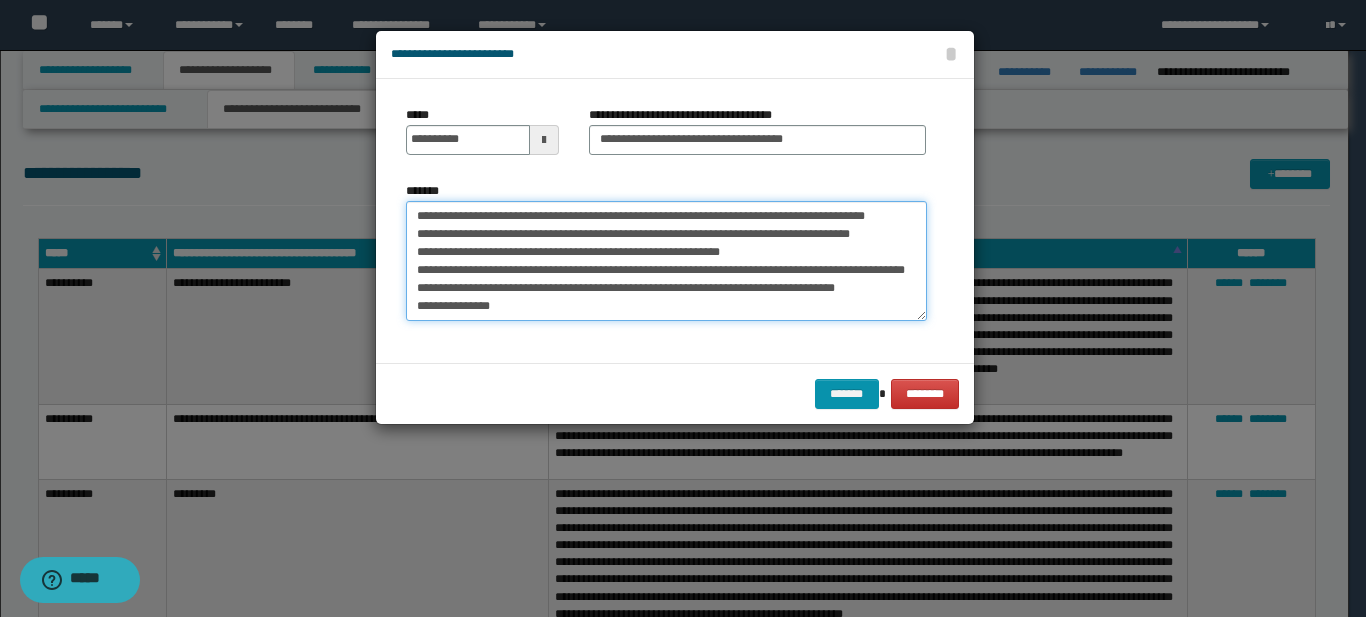 click on "**********" at bounding box center [666, 261] 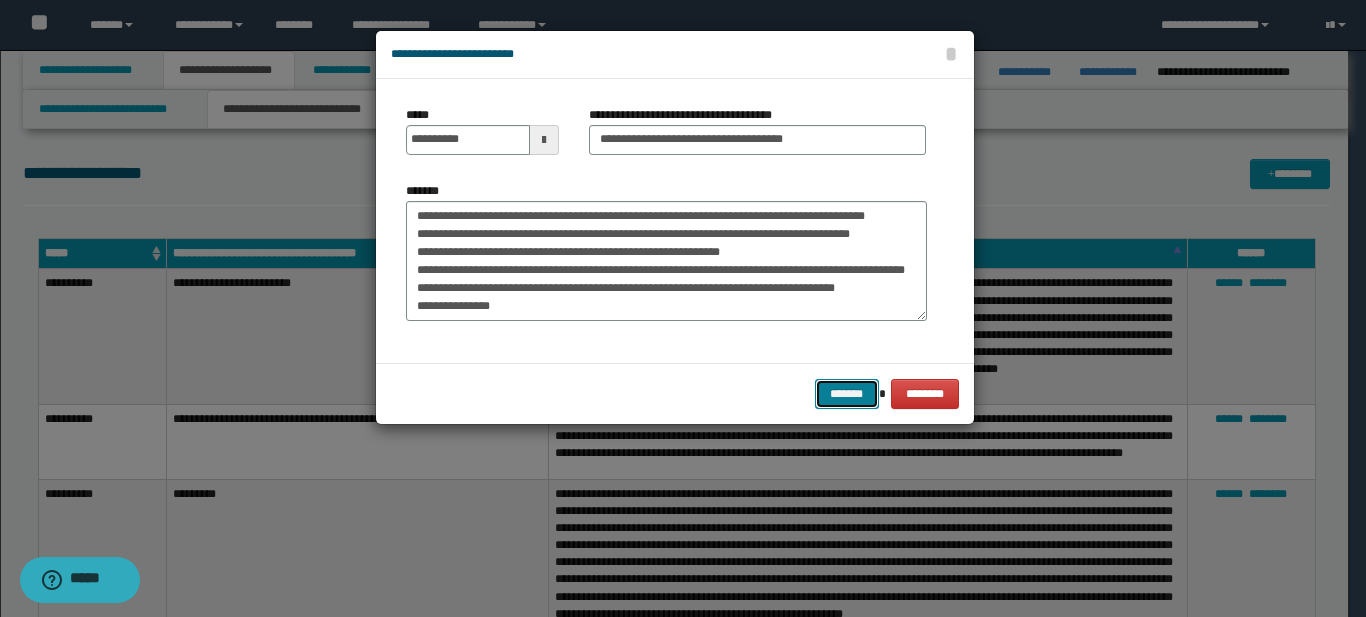 click on "*******" at bounding box center (847, 394) 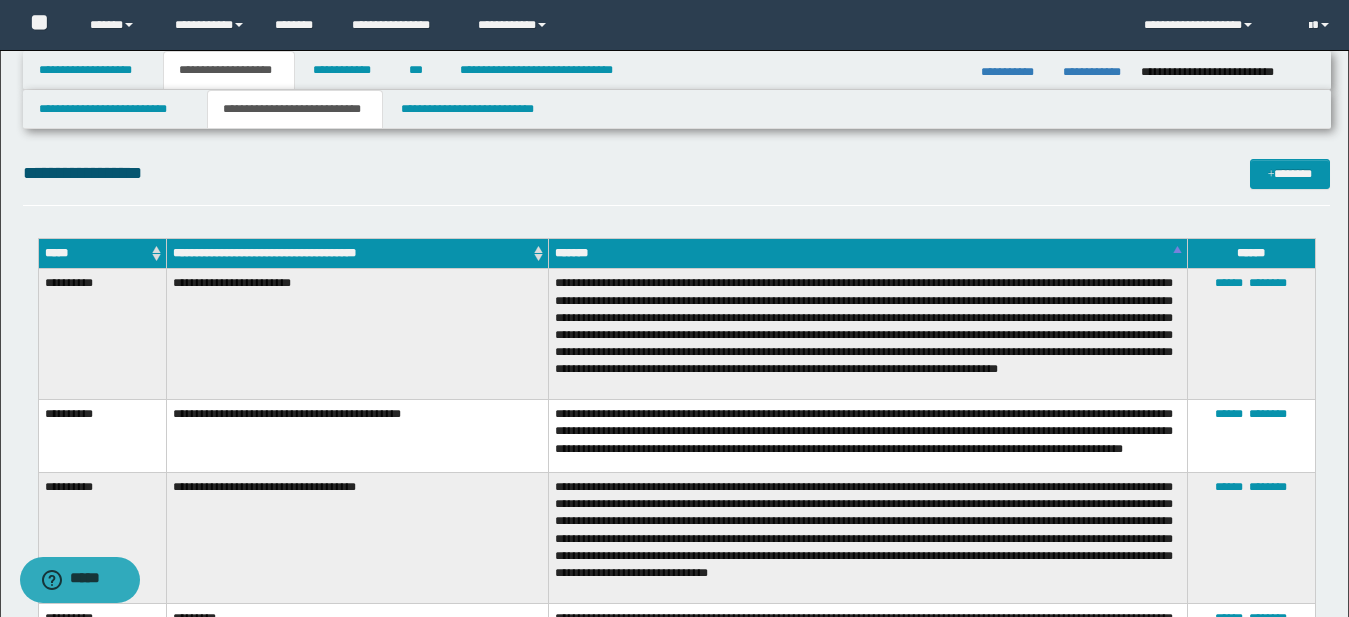 click on "**********" at bounding box center (868, 538) 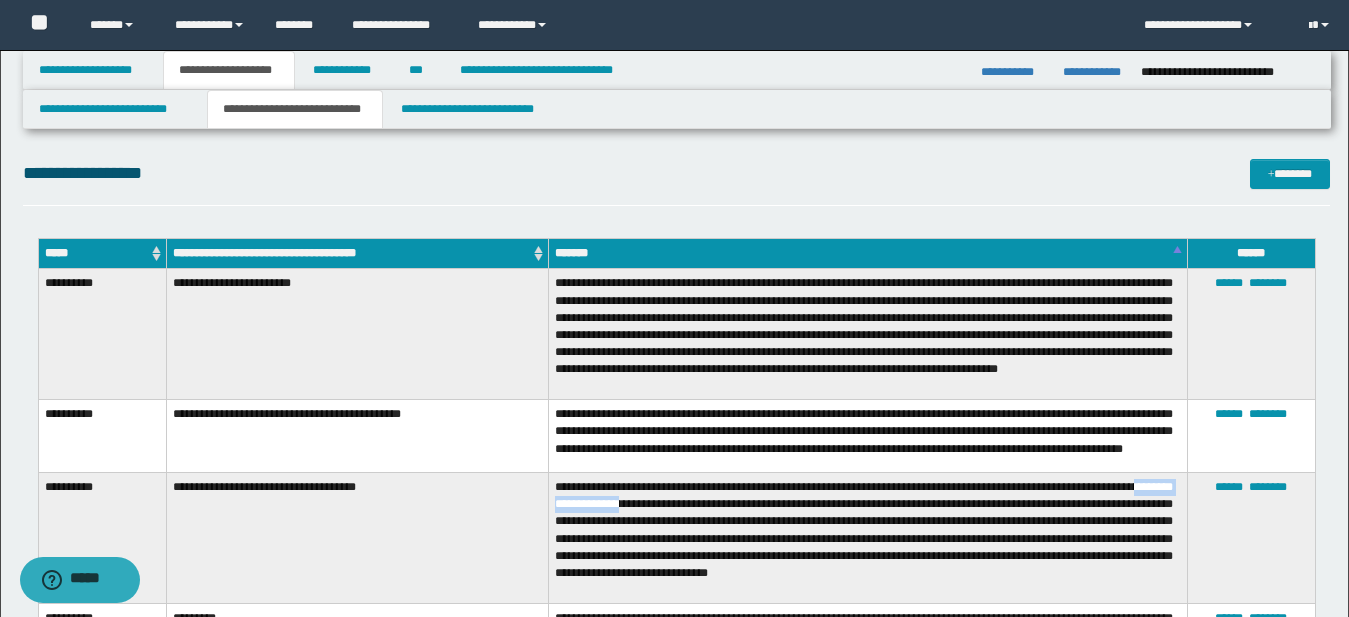 click on "**********" at bounding box center [868, 538] 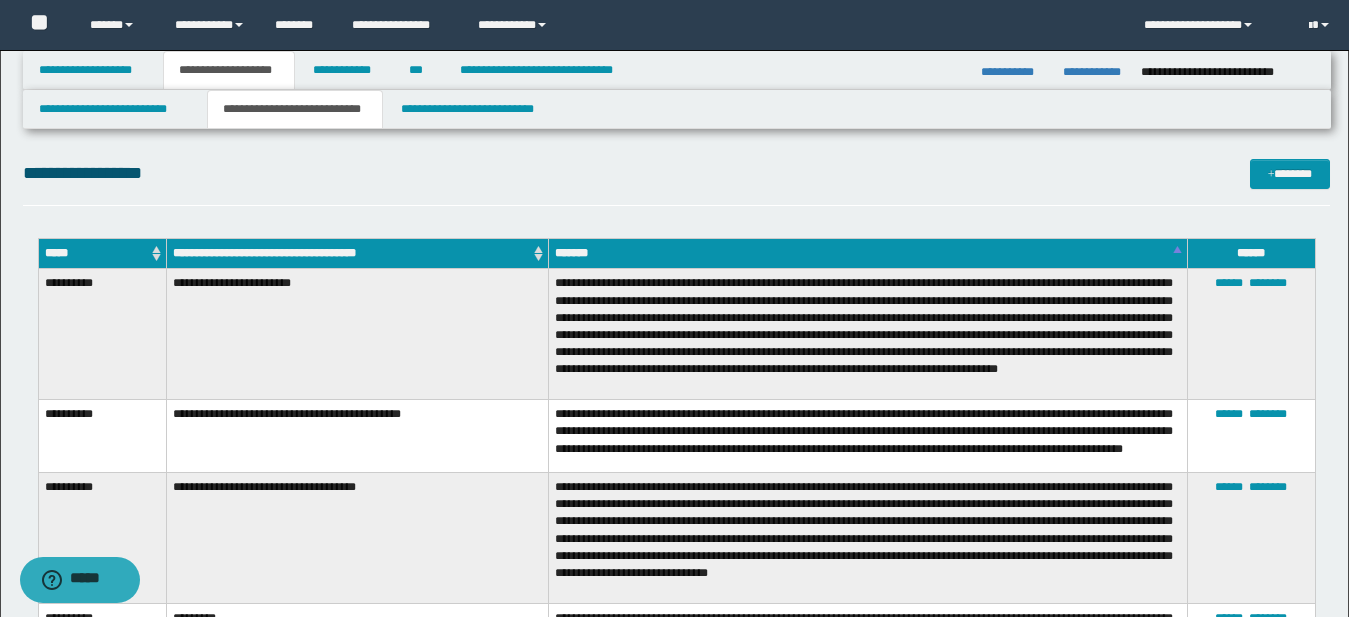 click on "**********" at bounding box center [868, 538] 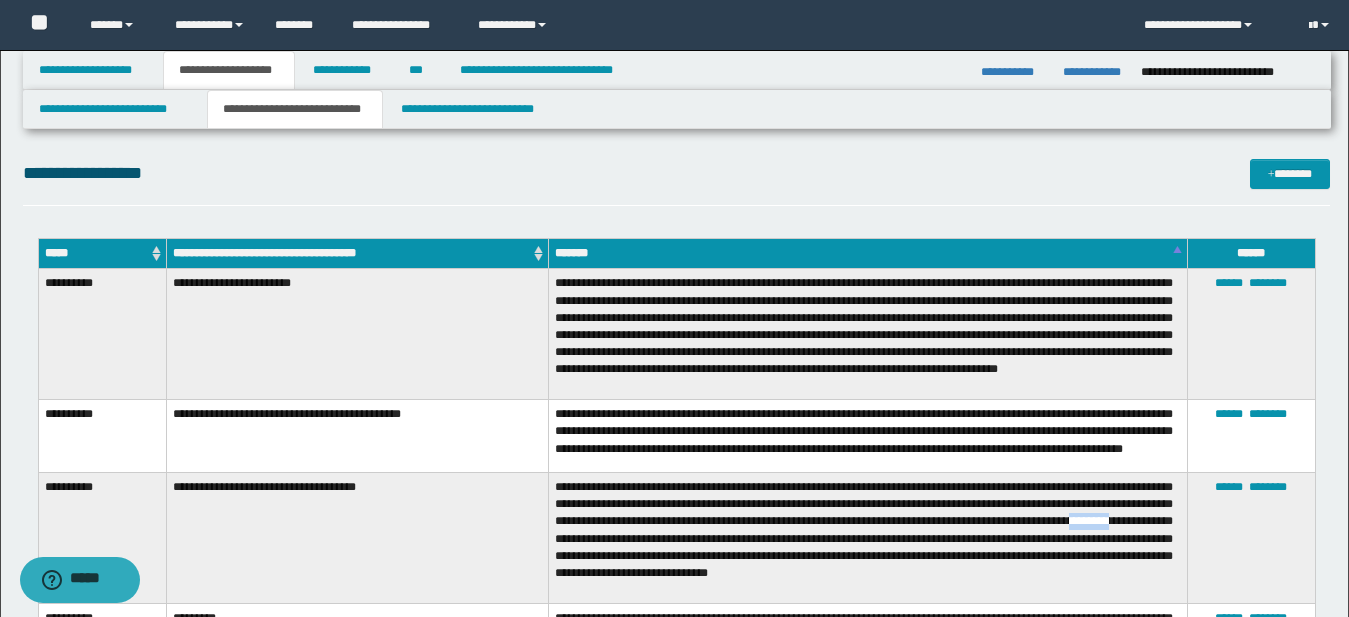 click on "**********" at bounding box center (868, 538) 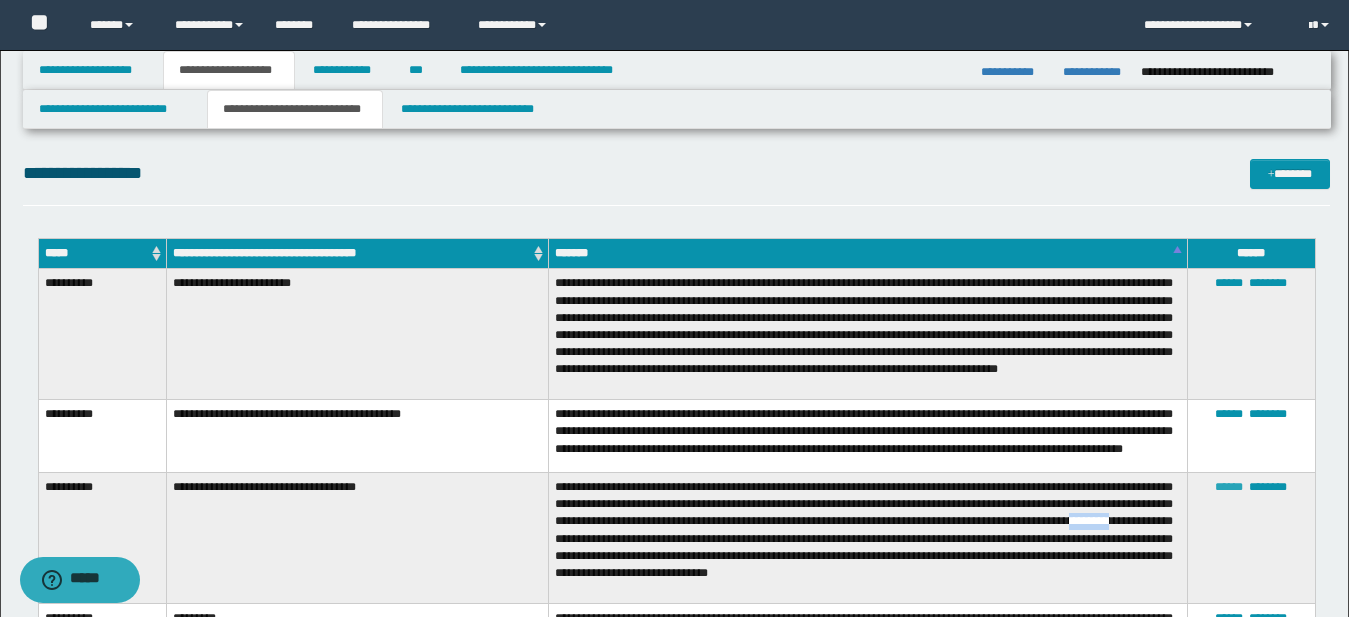 click on "******" at bounding box center [1229, 487] 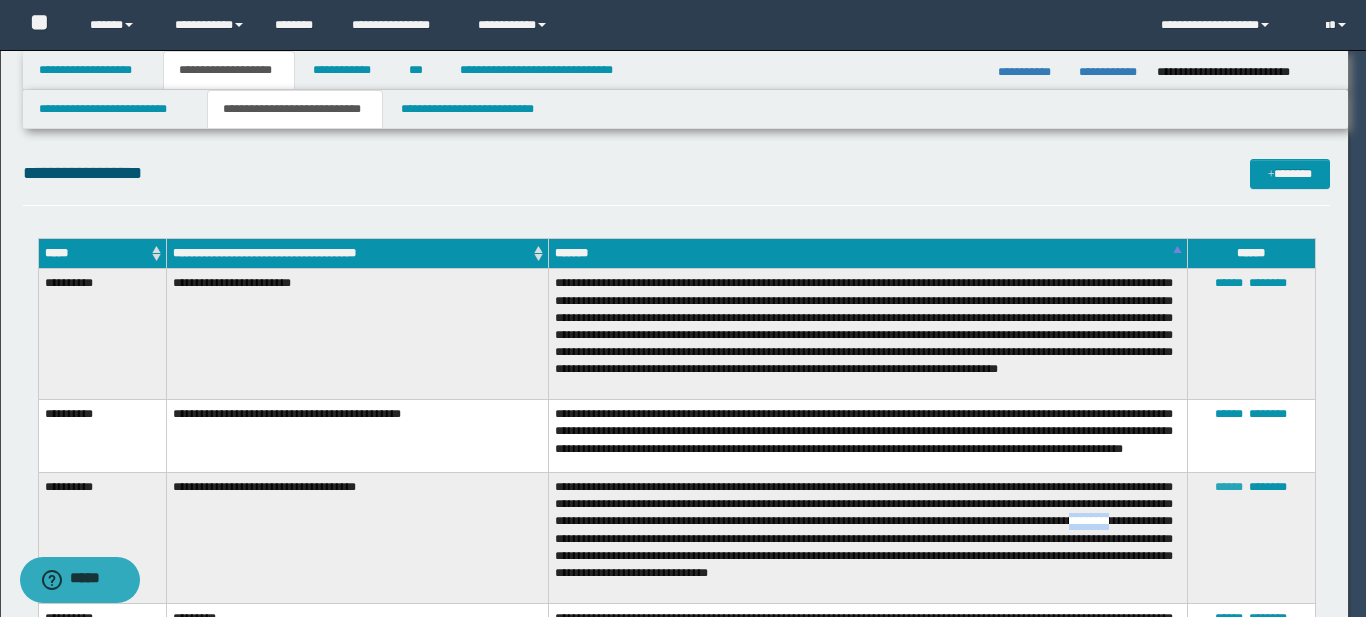 scroll, scrollTop: 36, scrollLeft: 0, axis: vertical 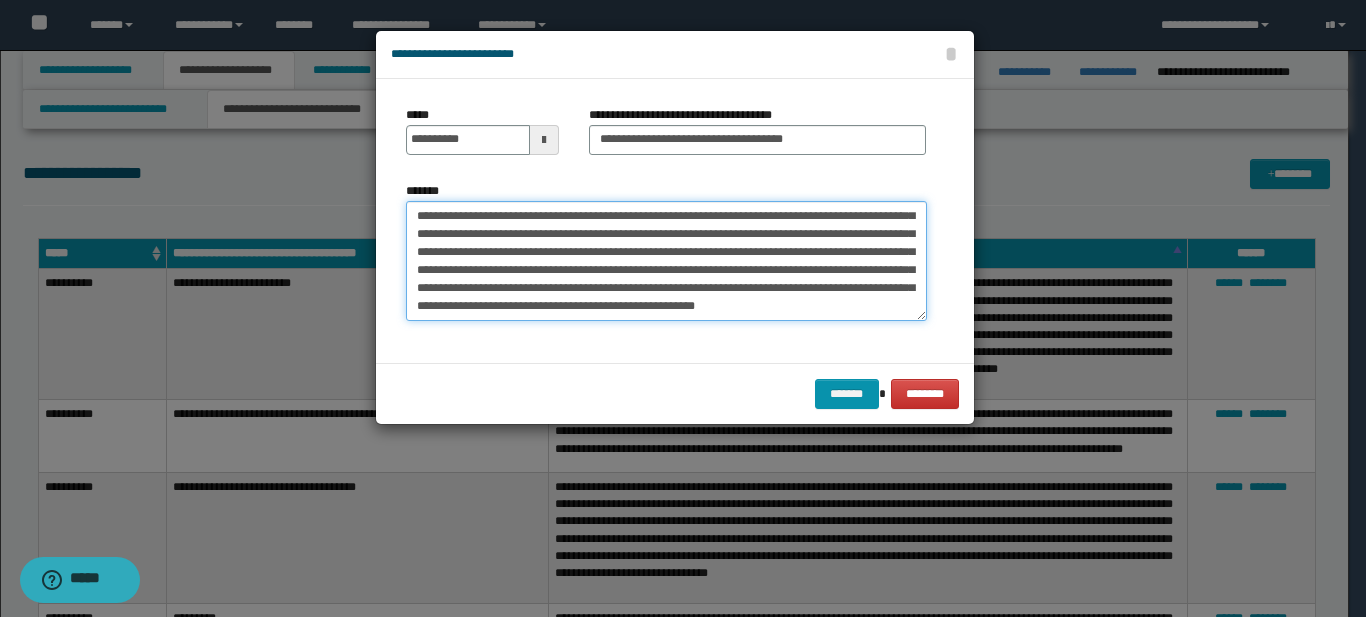 click on "**********" at bounding box center (666, 261) 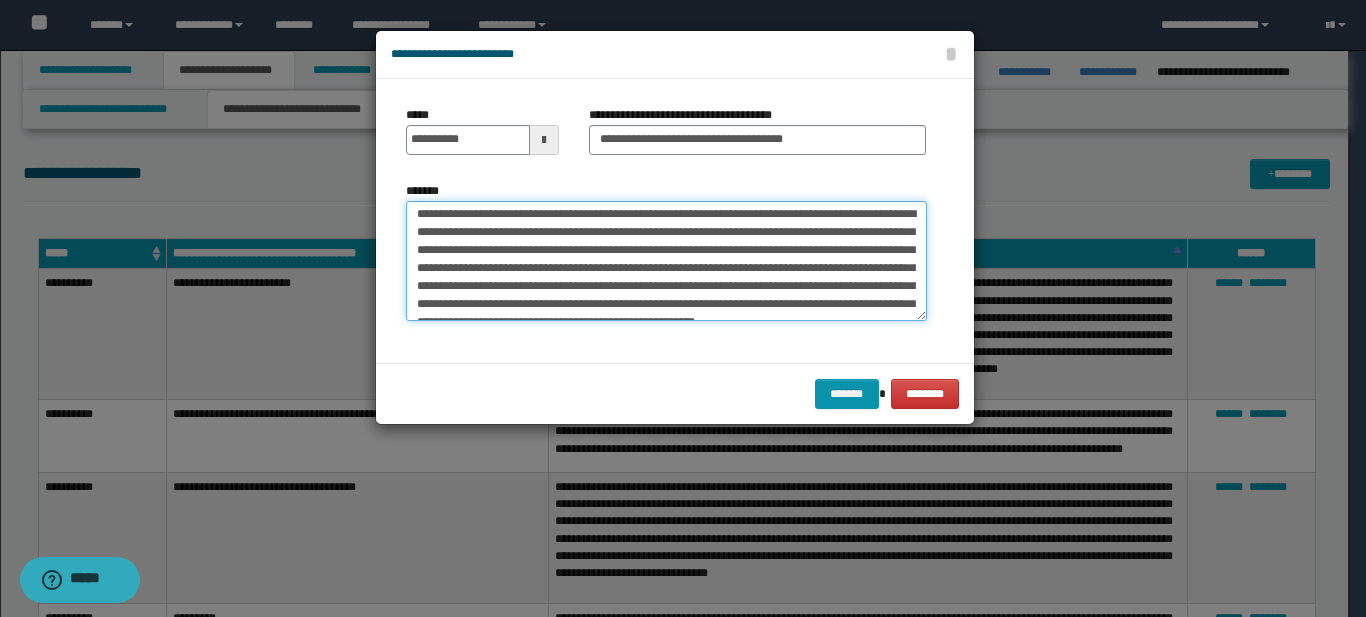 scroll, scrollTop: 0, scrollLeft: 0, axis: both 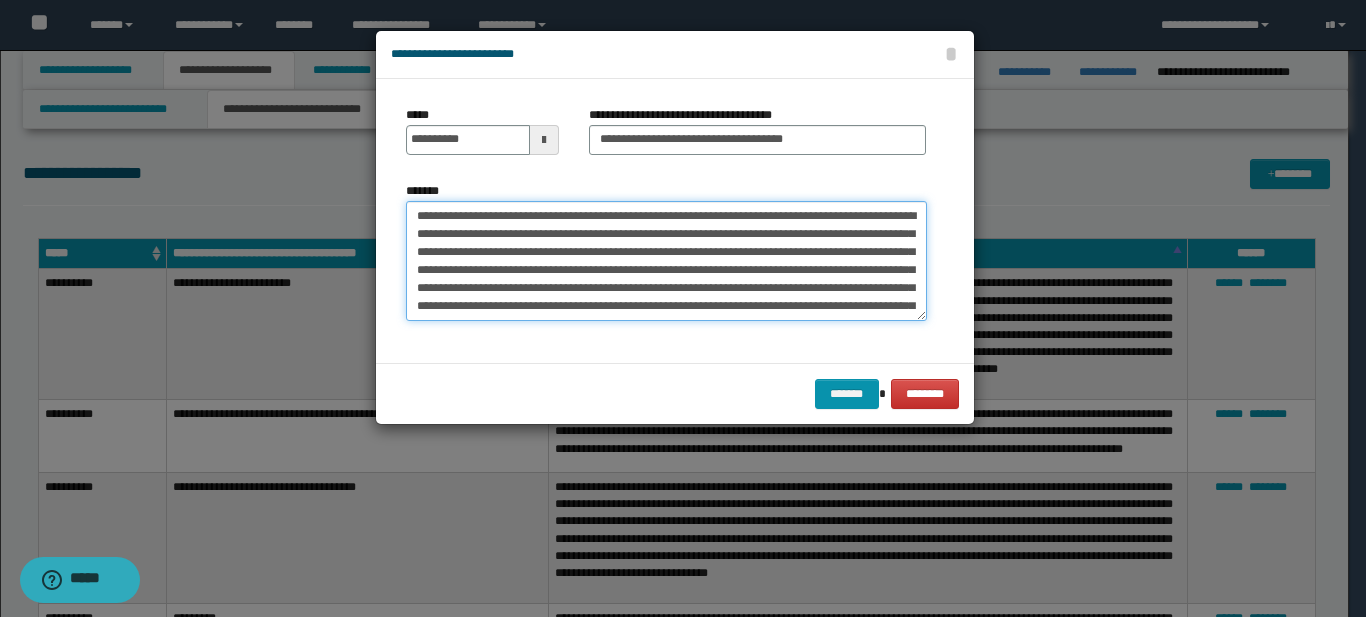 click on "**********" at bounding box center (666, 261) 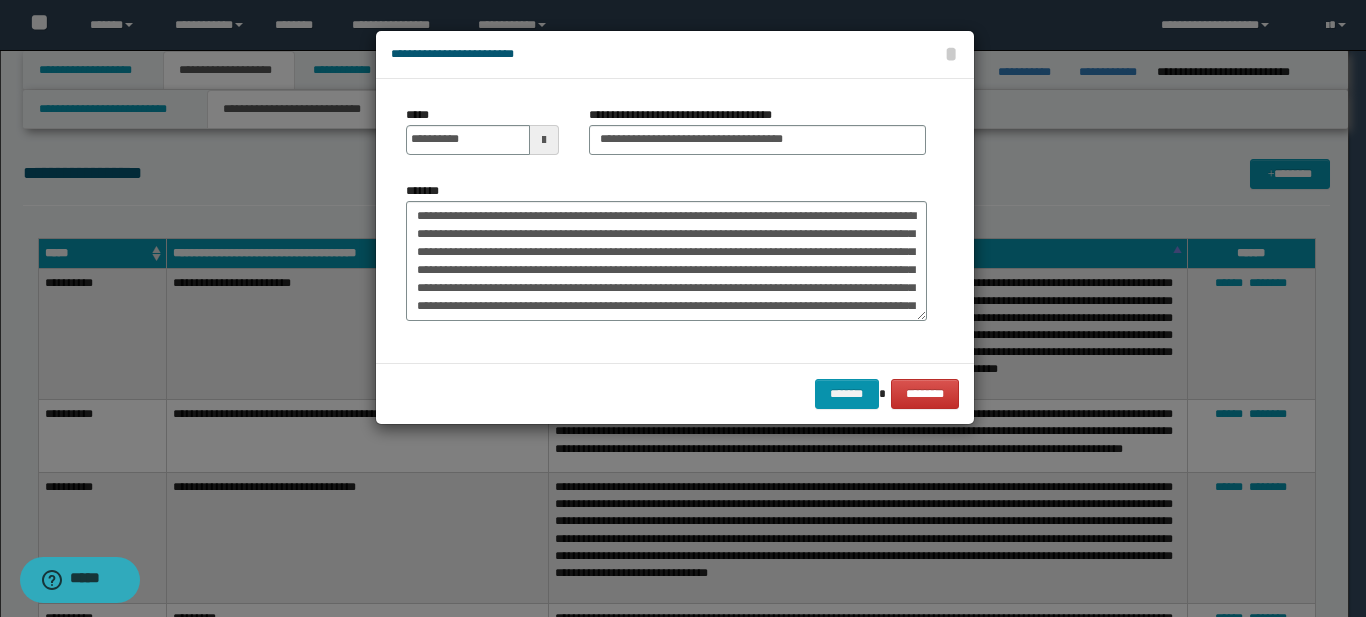 drag, startPoint x: 566, startPoint y: 303, endPoint x: 647, endPoint y: 345, distance: 91.24144 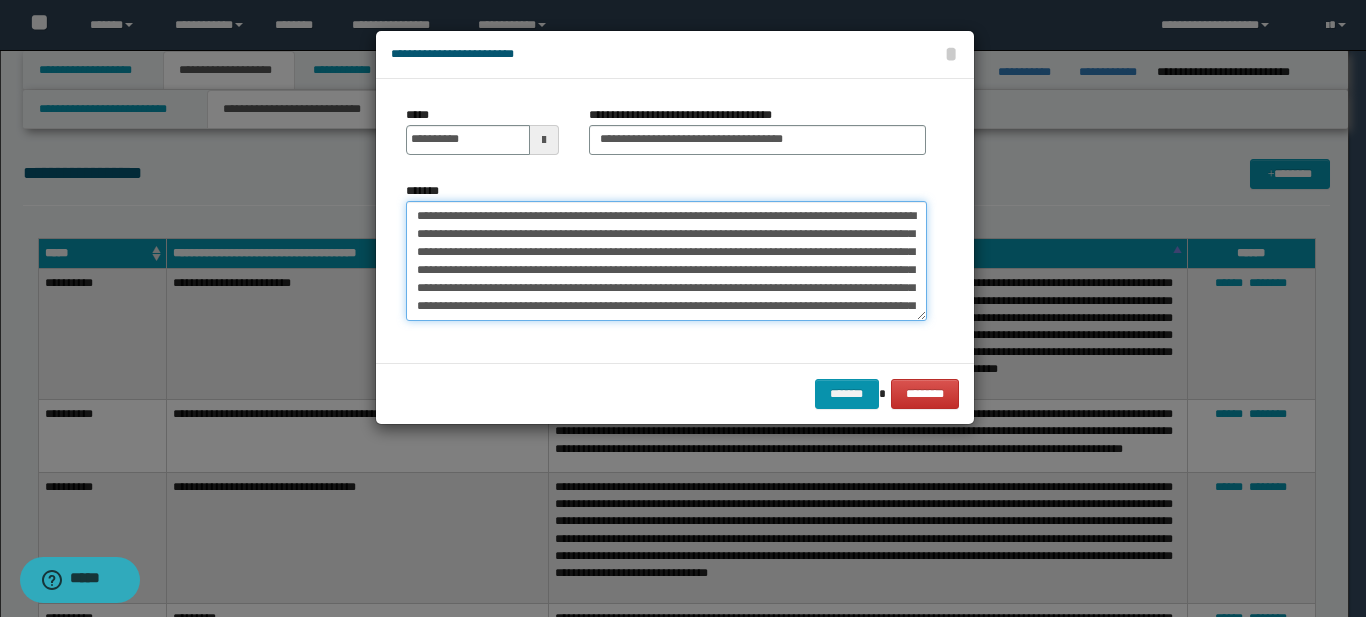 click on "**********" at bounding box center (666, 261) 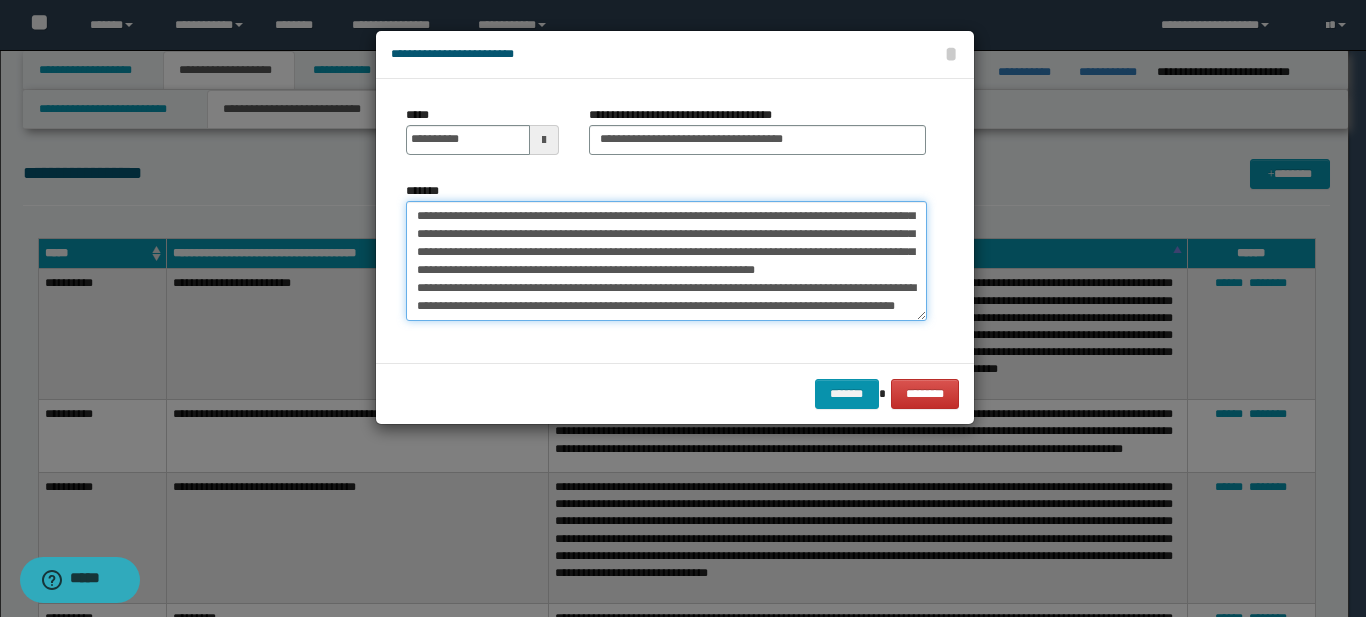 scroll, scrollTop: 54, scrollLeft: 0, axis: vertical 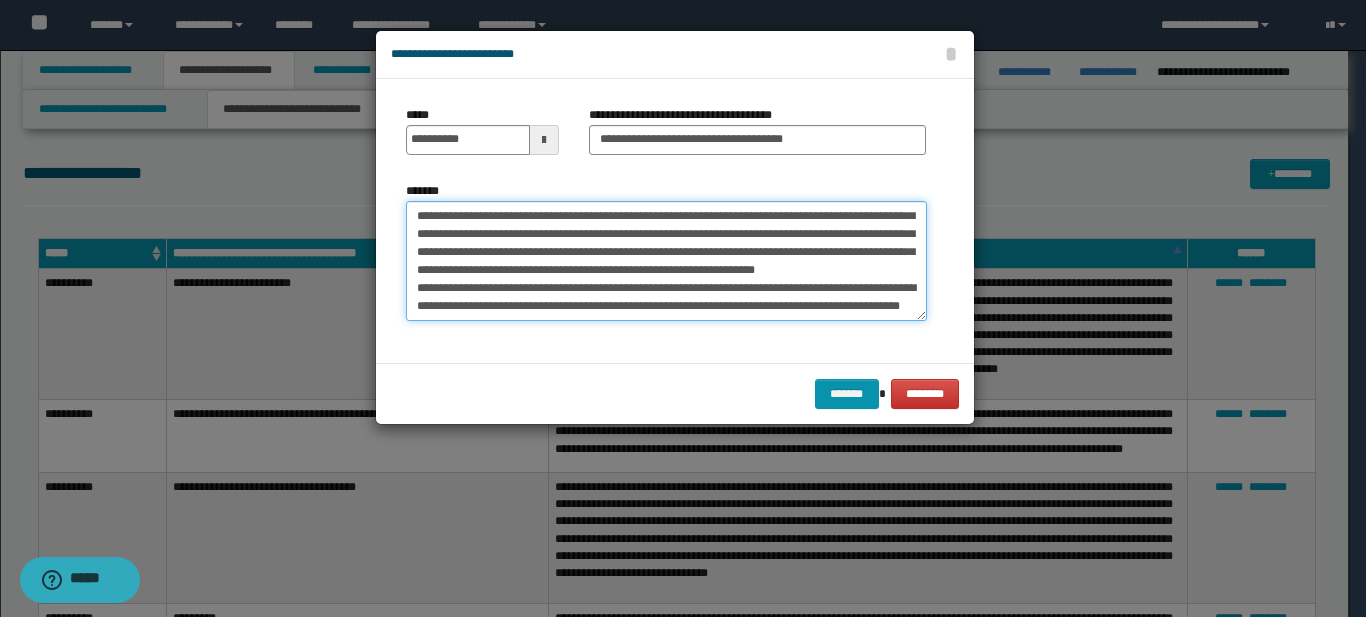 click on "**********" at bounding box center (666, 261) 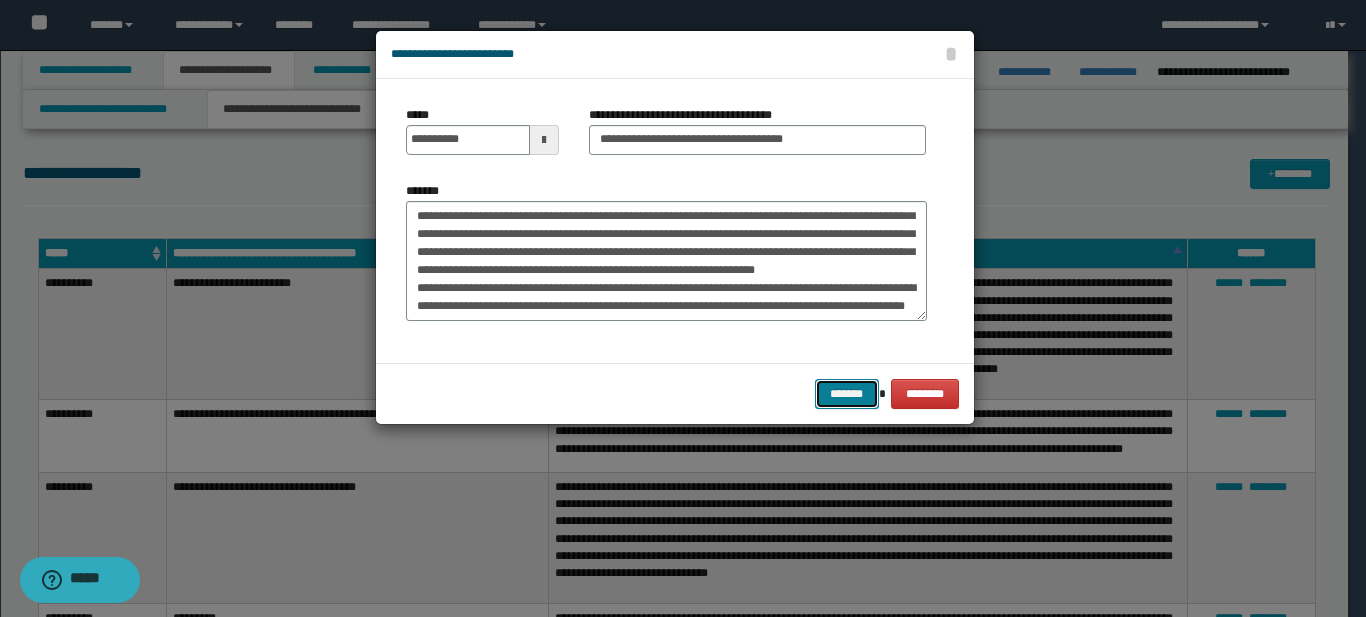 click on "*******" at bounding box center (847, 394) 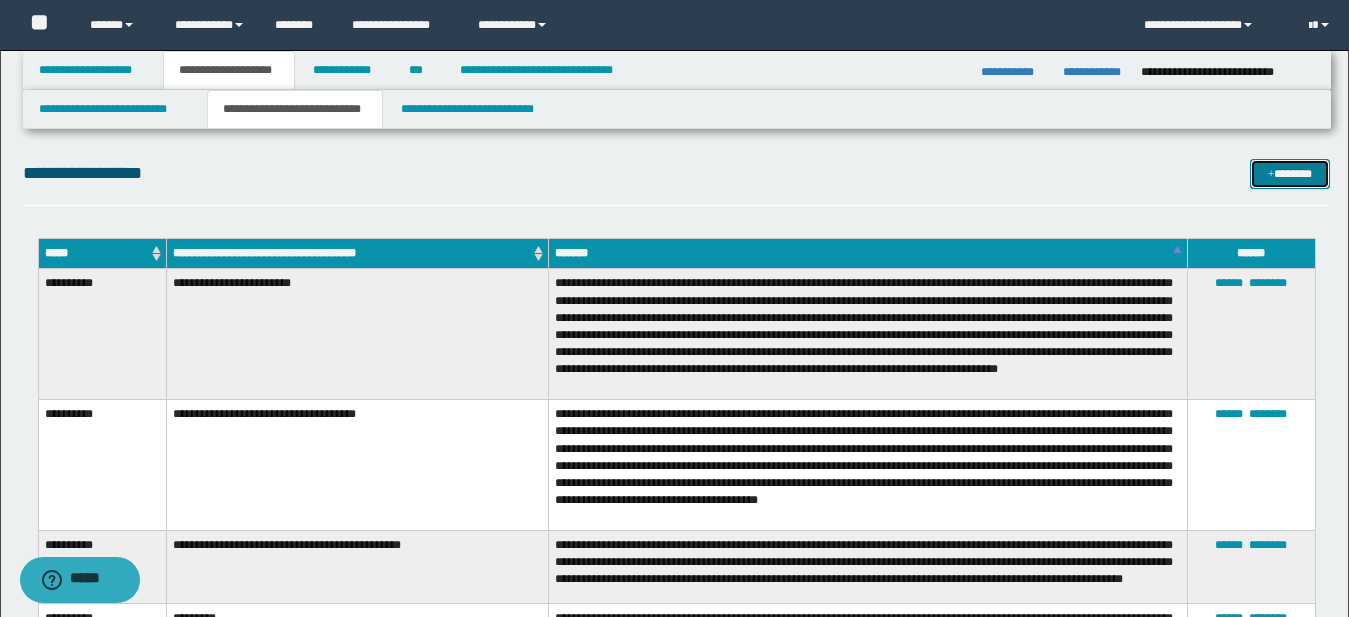 click on "*******" at bounding box center [1290, 174] 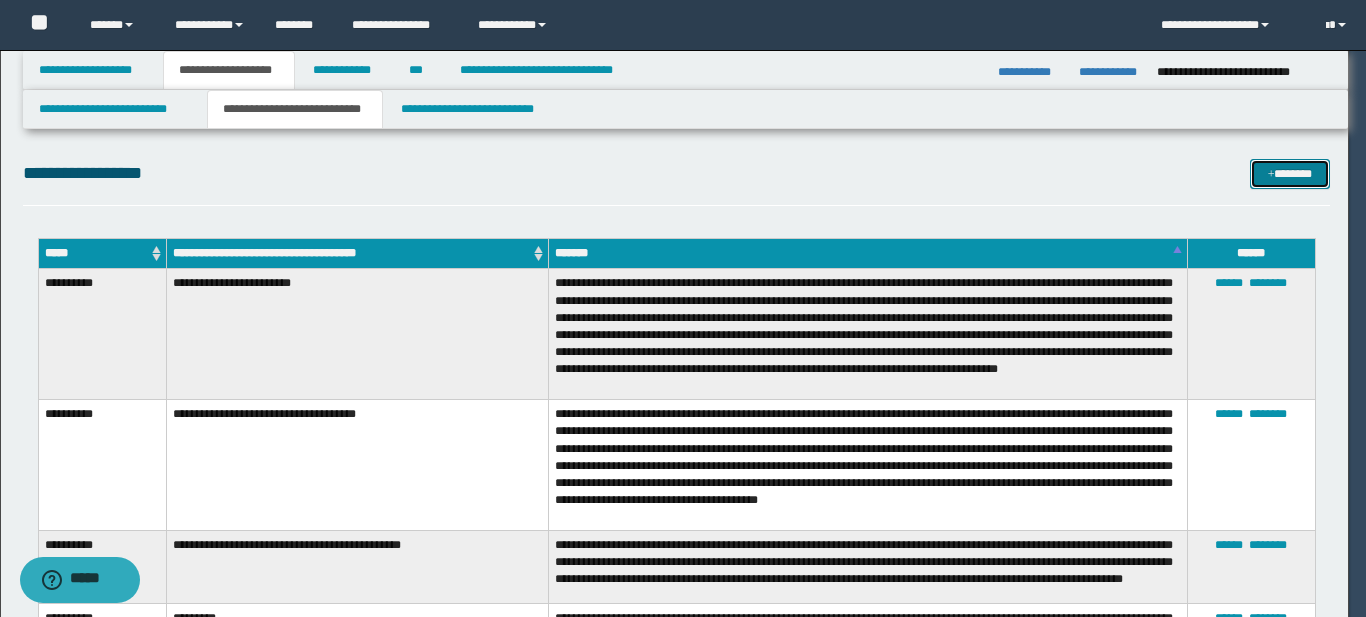 scroll, scrollTop: 0, scrollLeft: 0, axis: both 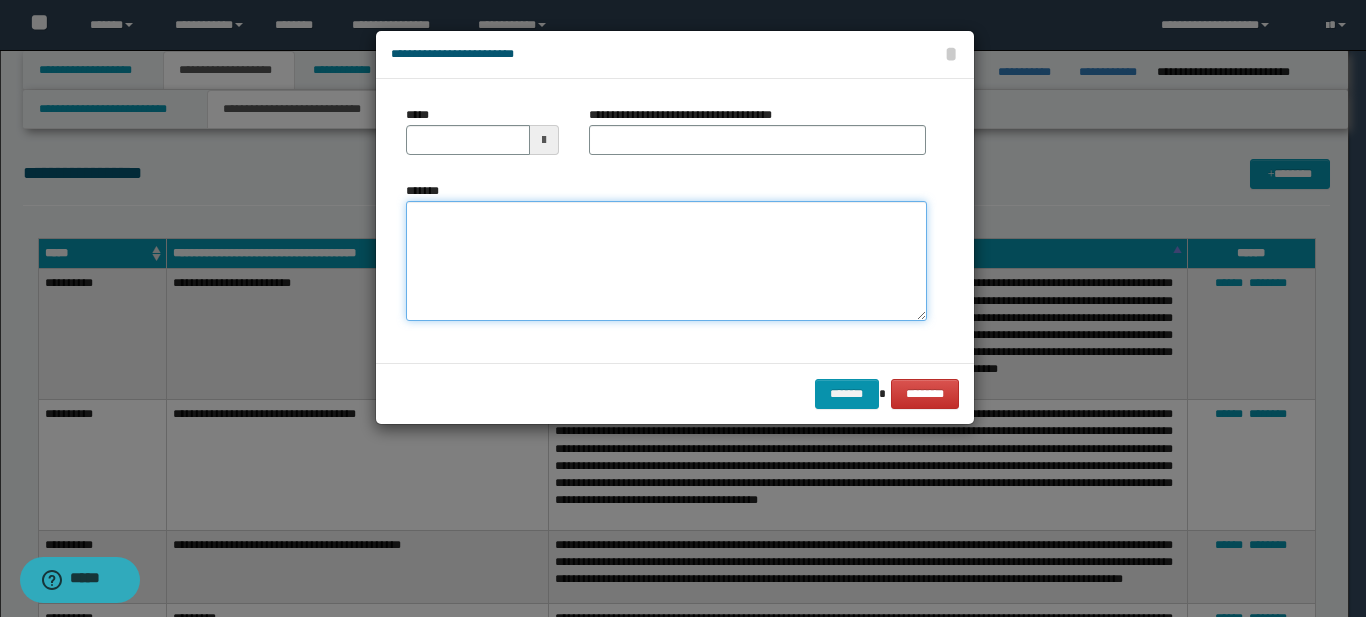 click on "*******" at bounding box center [666, 261] 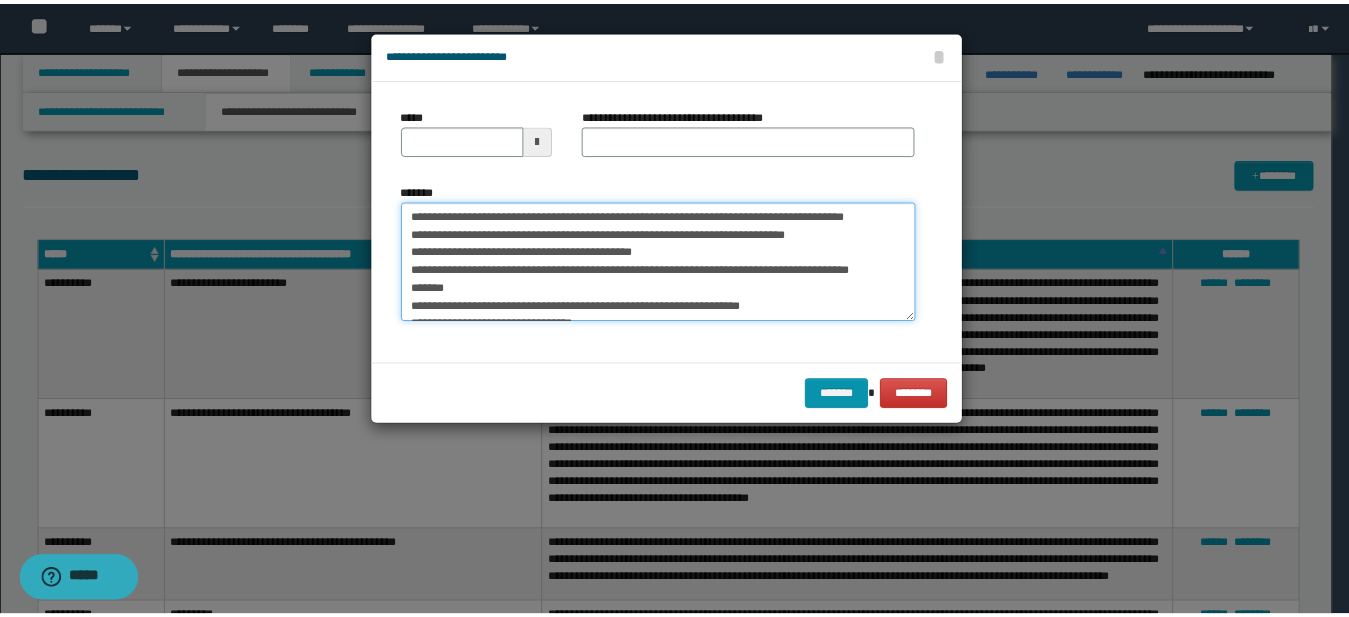 scroll, scrollTop: 174, scrollLeft: 0, axis: vertical 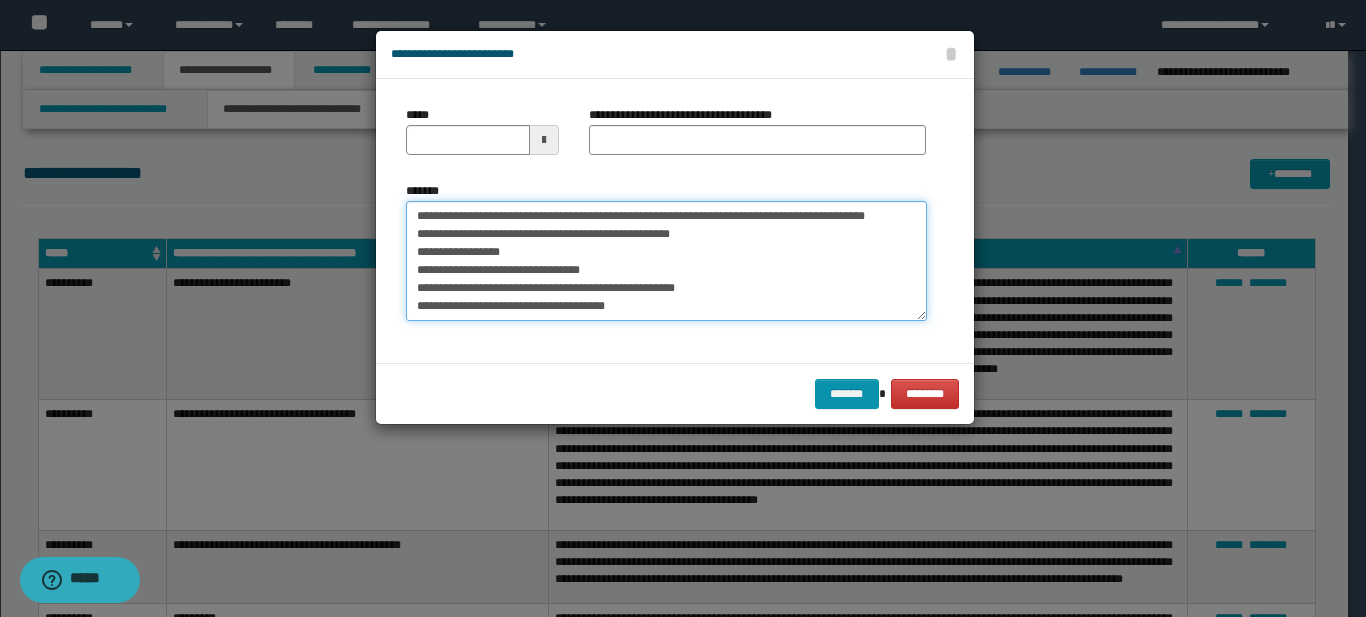 type on "**********" 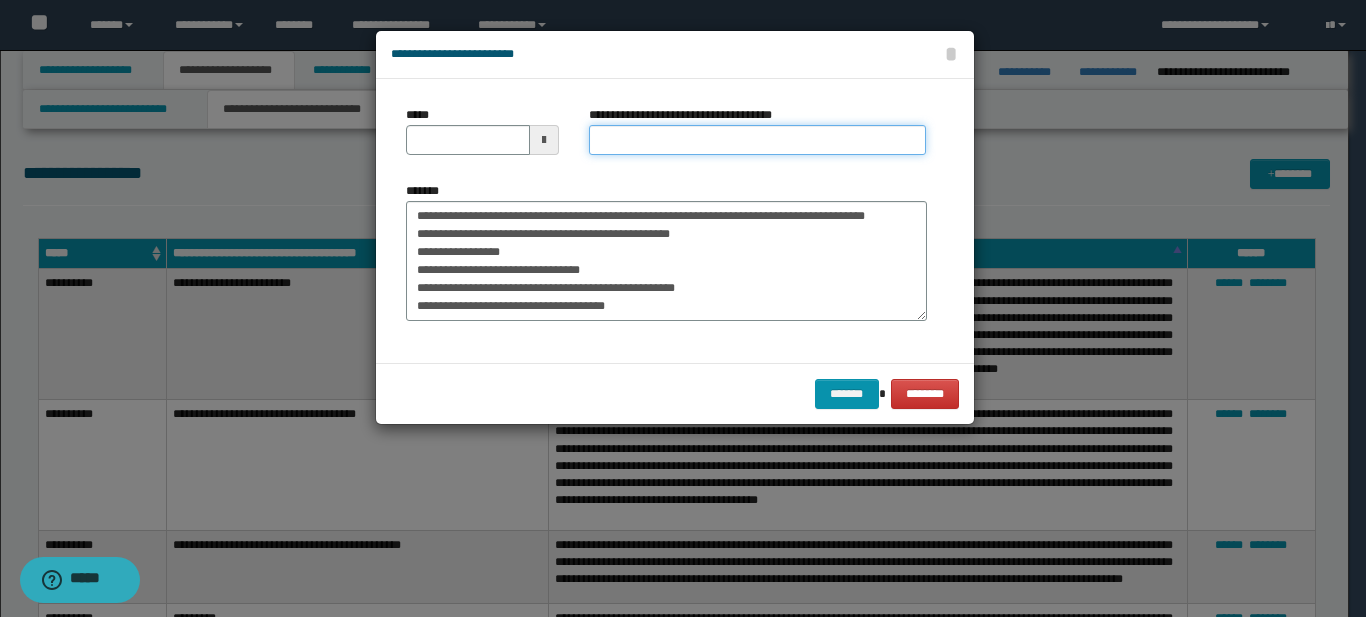 click on "**********" at bounding box center (757, 140) 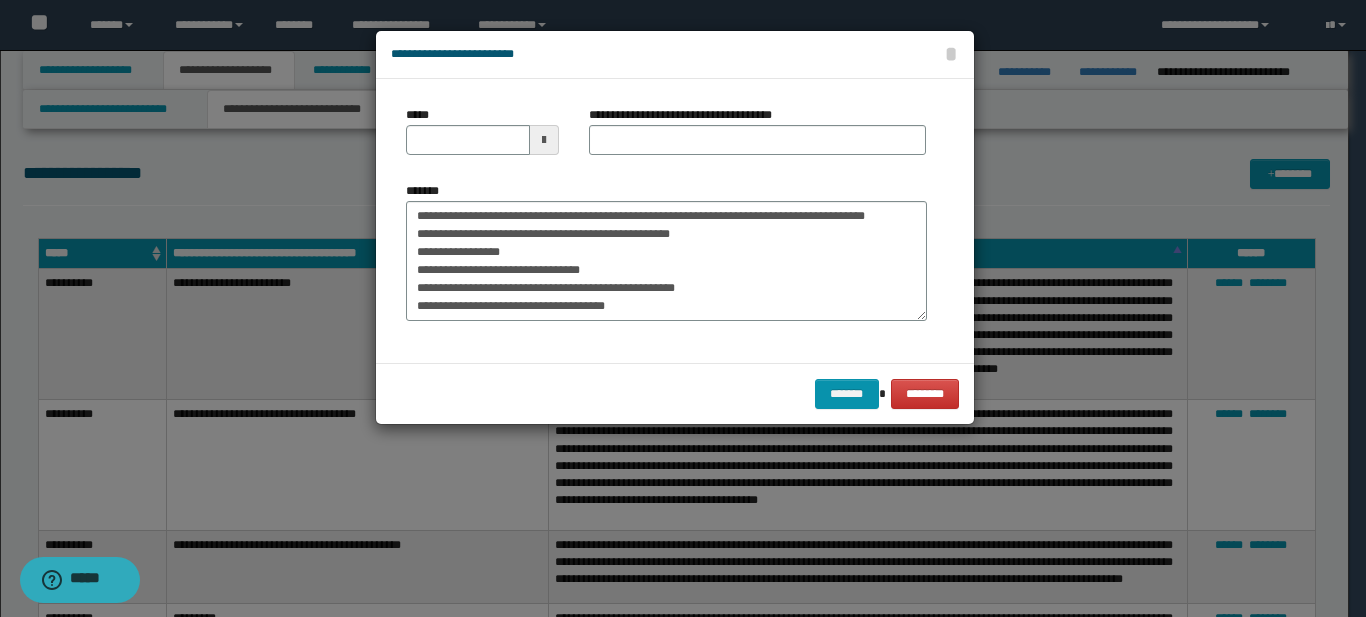 click at bounding box center (544, 140) 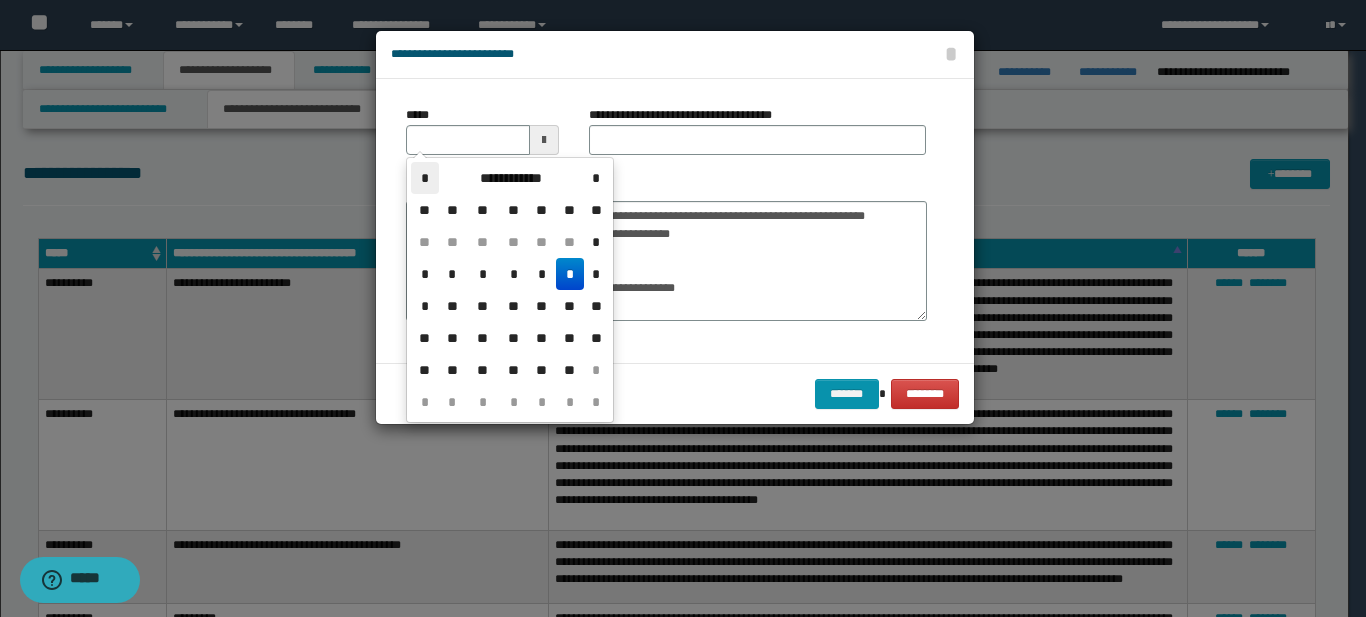 click on "*" at bounding box center [425, 178] 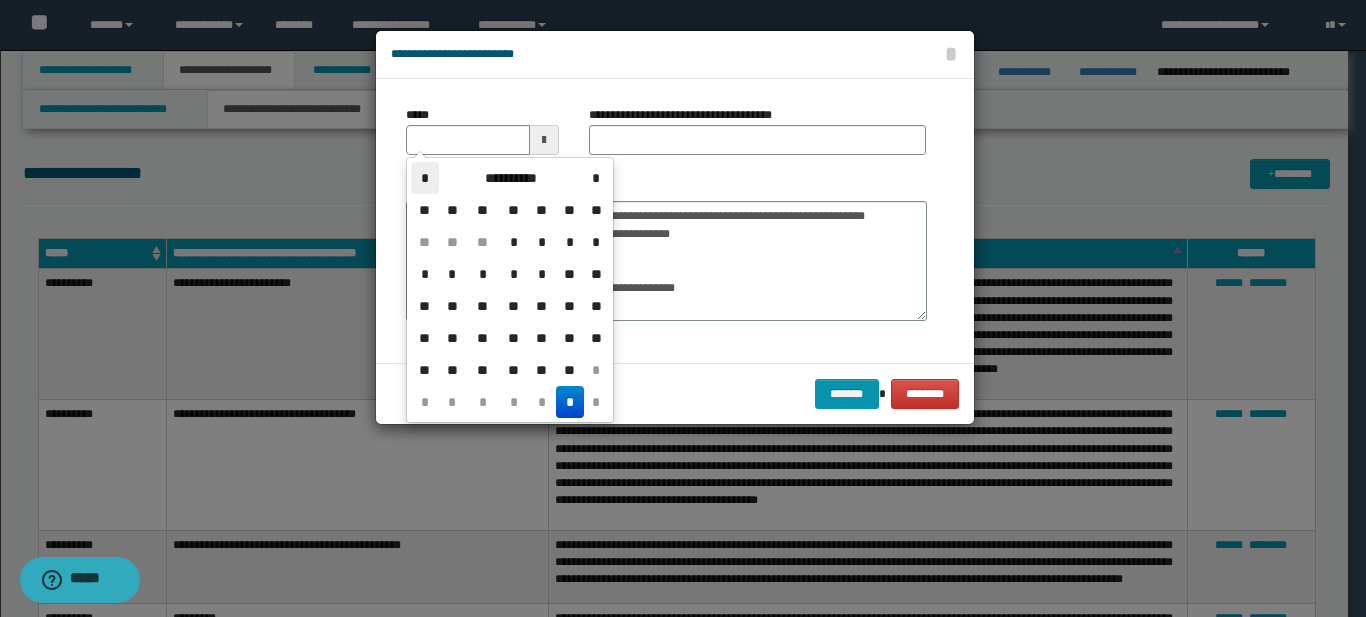 click on "*" at bounding box center [425, 178] 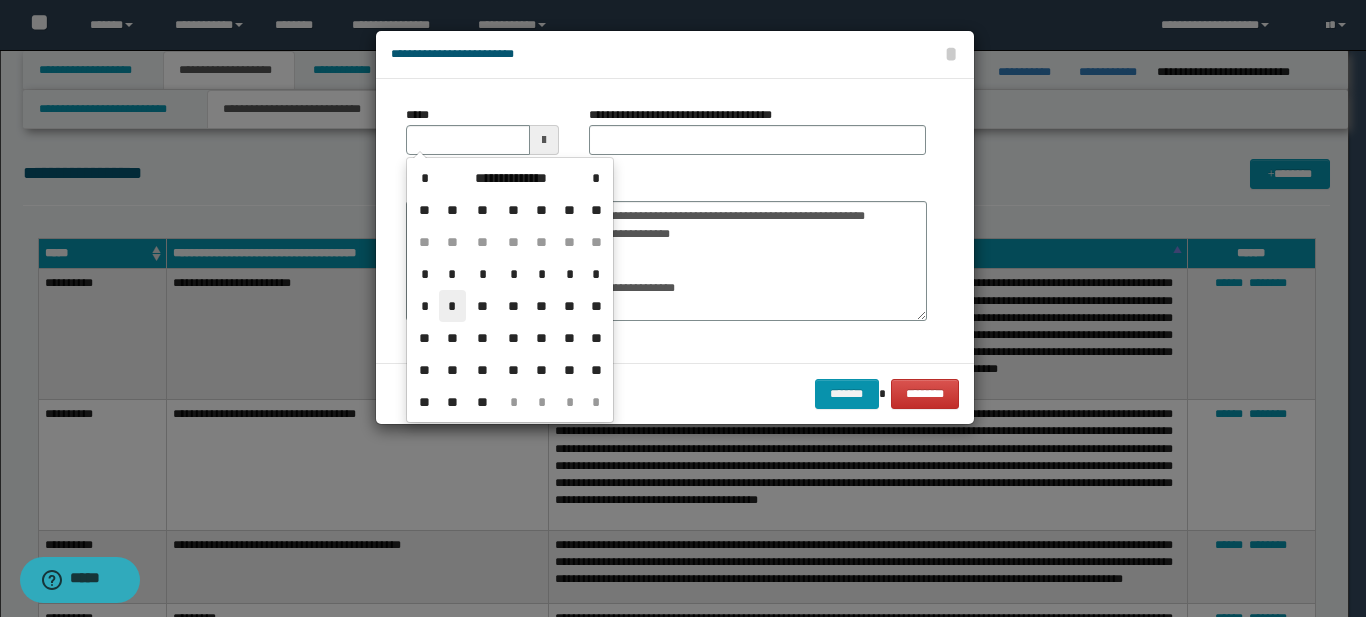click on "*" at bounding box center (453, 306) 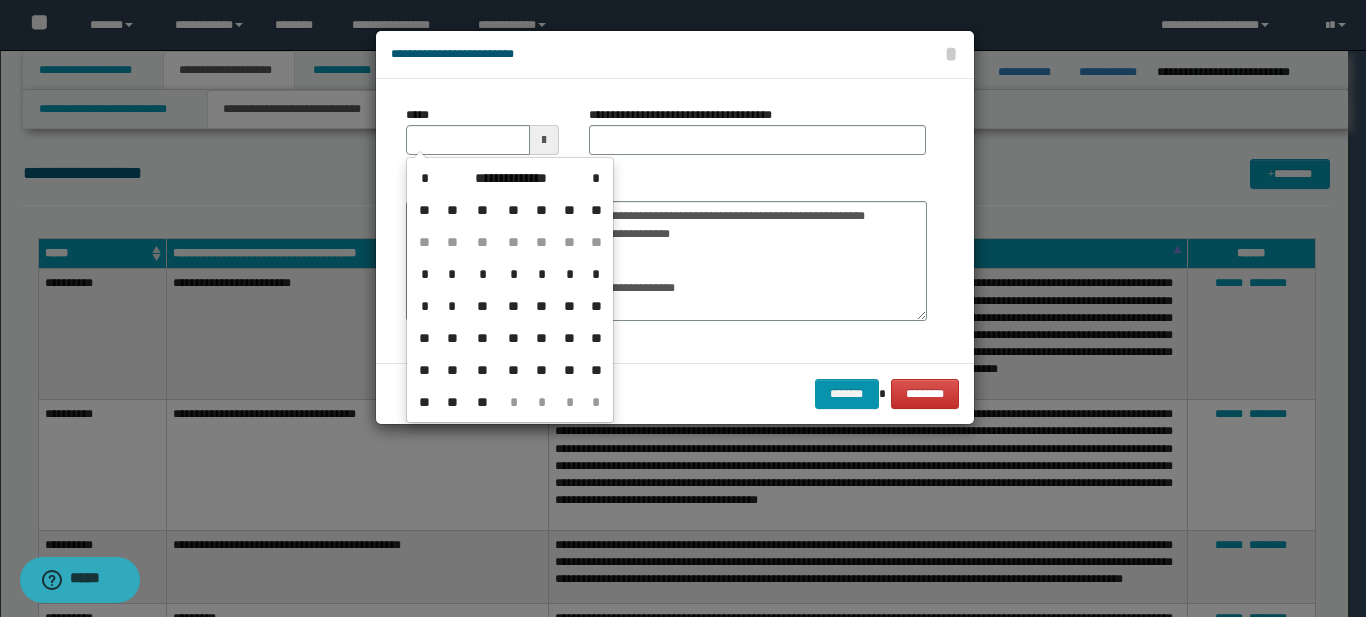 type on "**********" 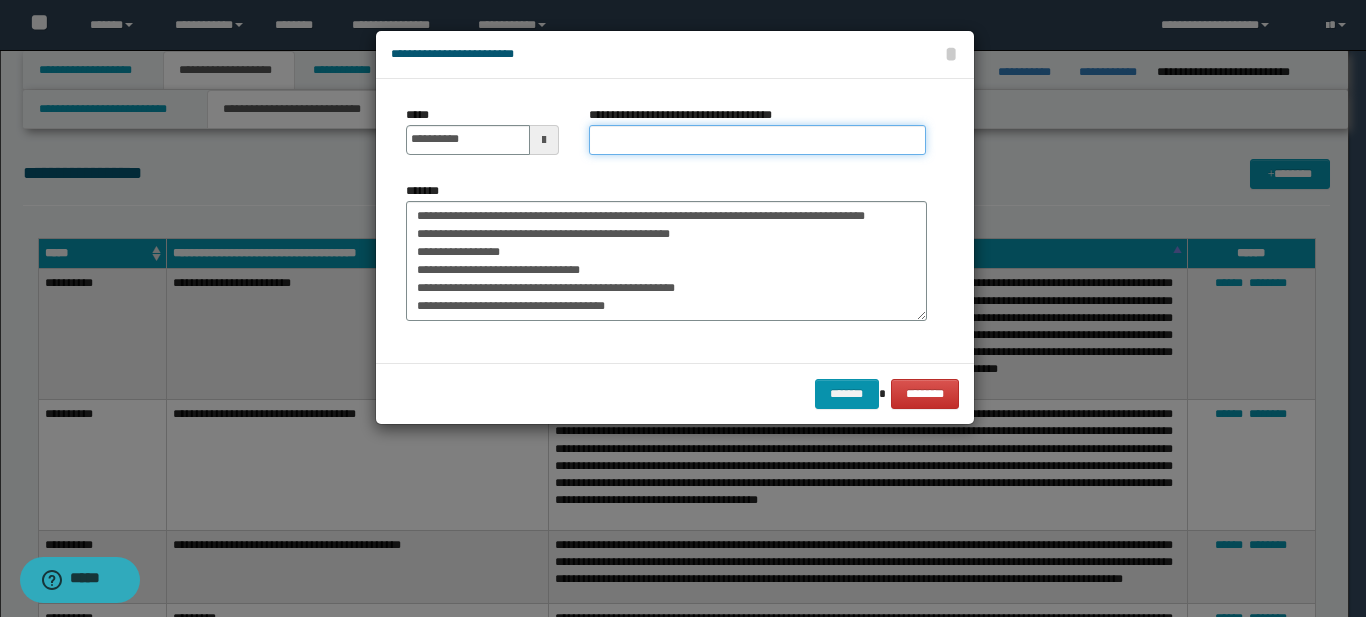 click on "**********" at bounding box center (757, 140) 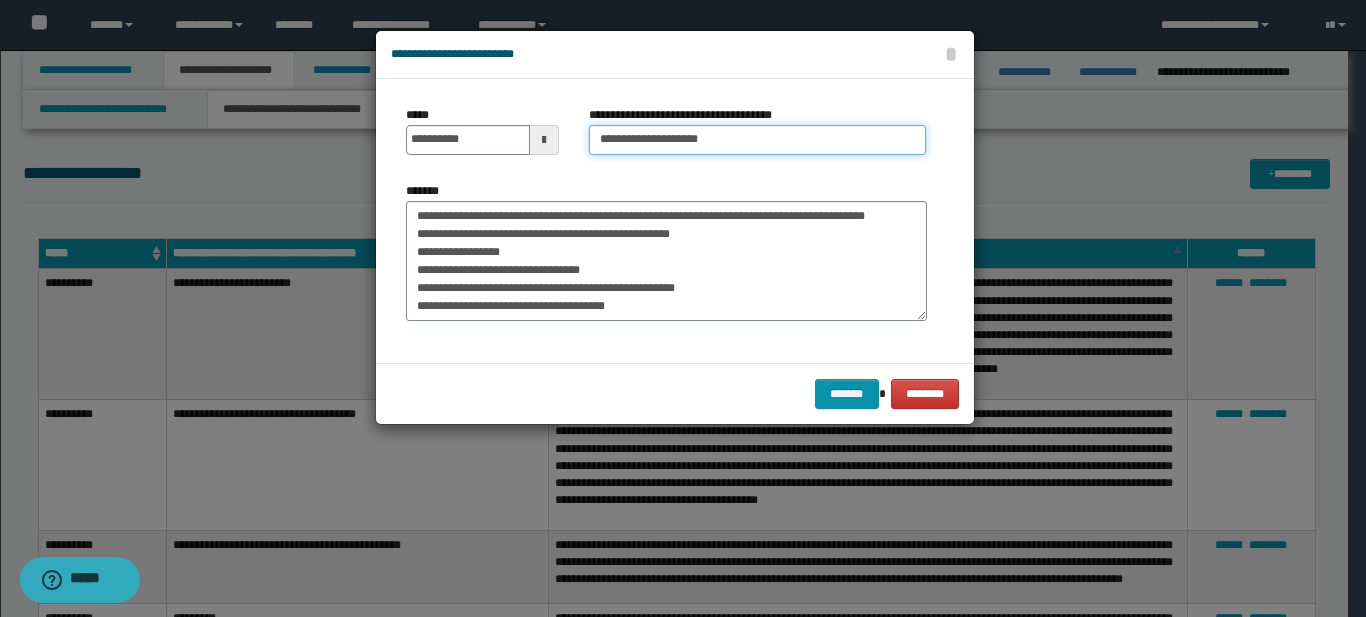 type on "**********" 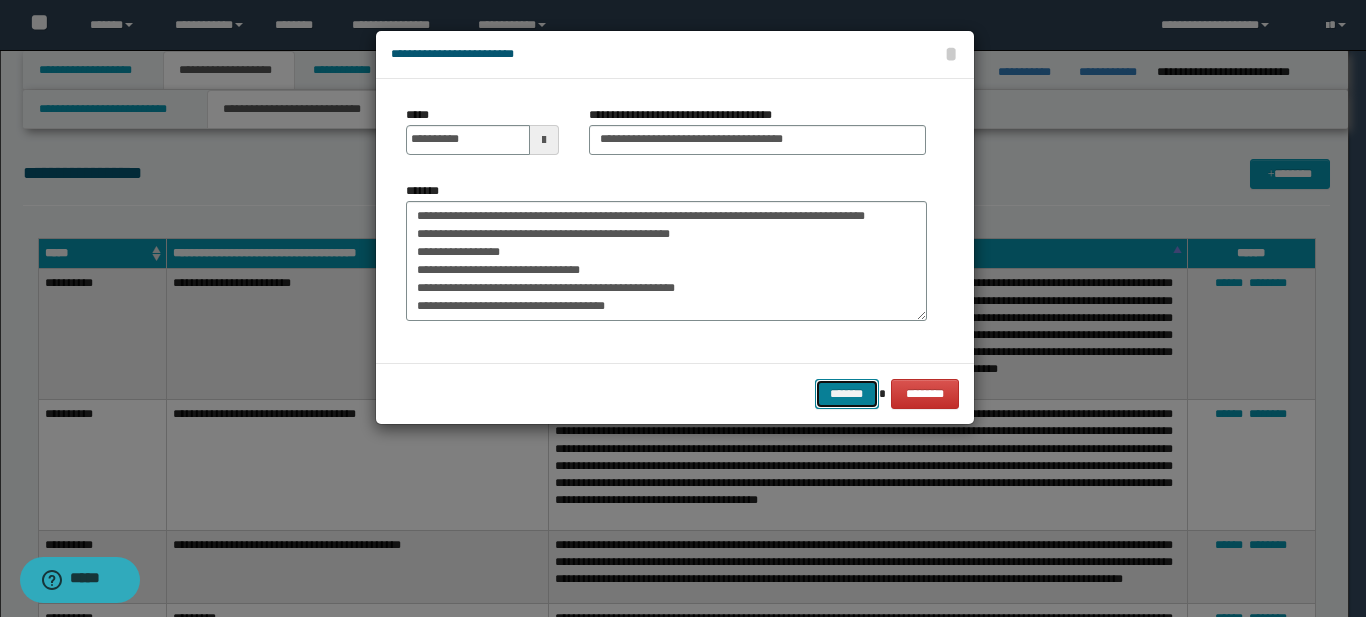 click on "*******" at bounding box center (847, 394) 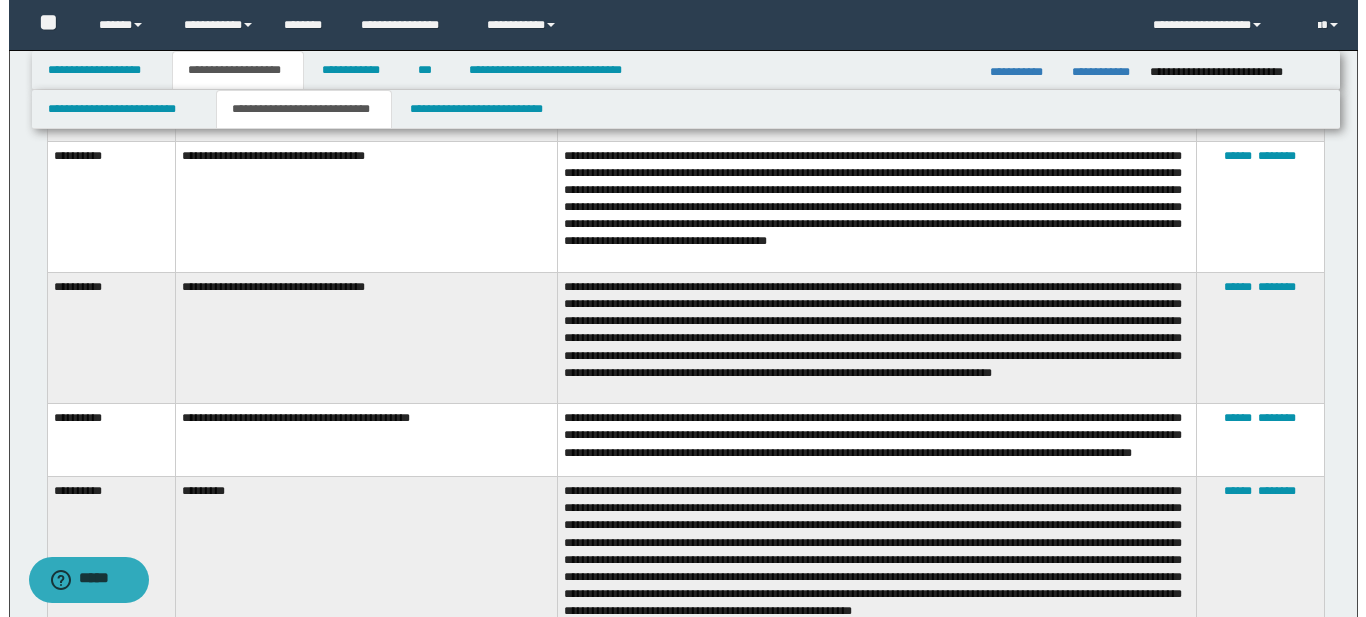 scroll, scrollTop: 260, scrollLeft: 0, axis: vertical 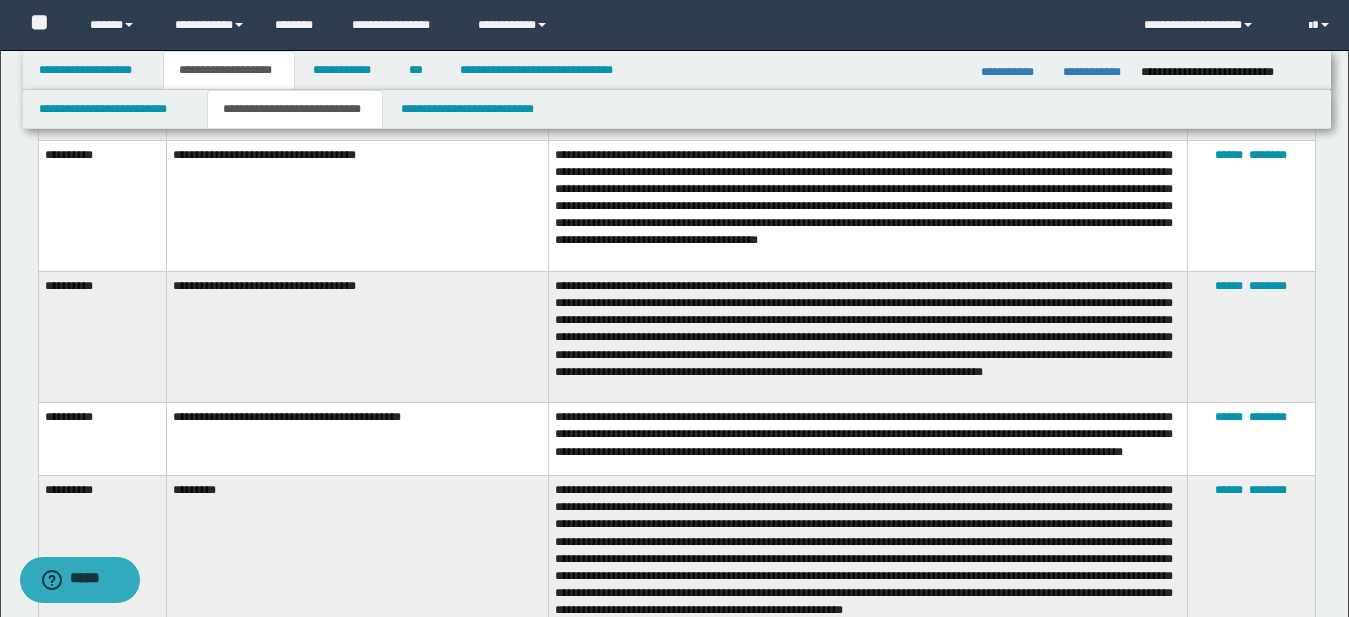 click on "**********" at bounding box center [868, 336] 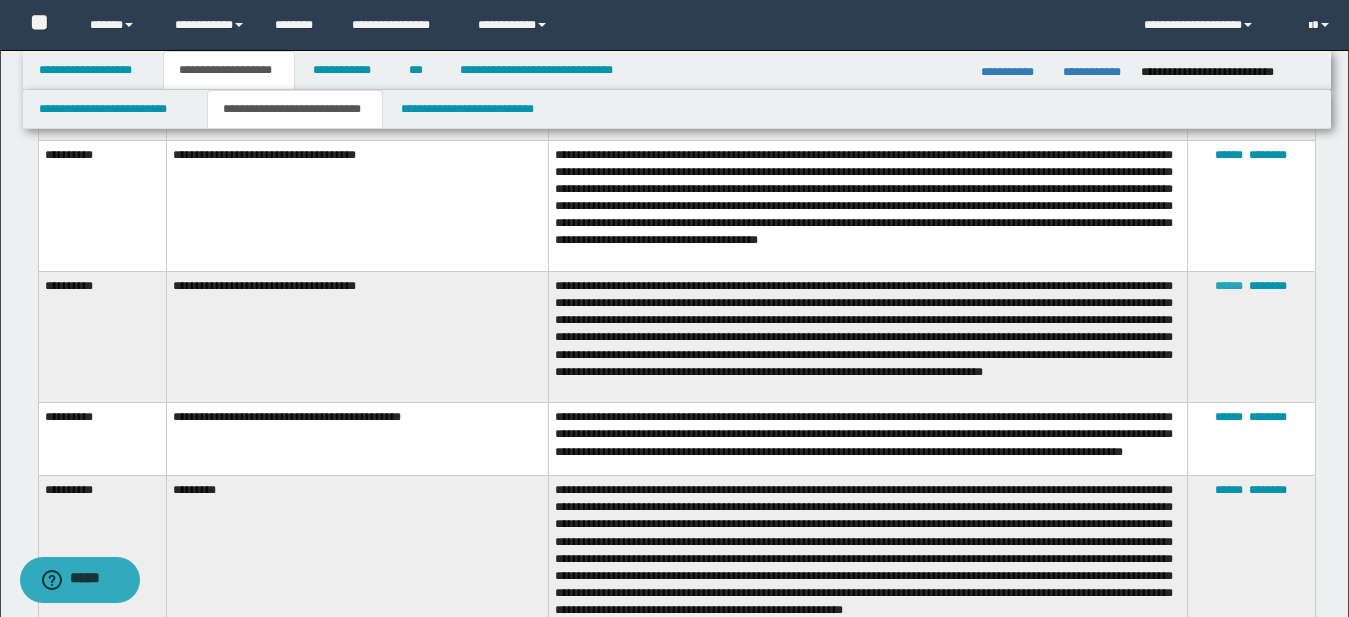 click on "******" at bounding box center [1229, 286] 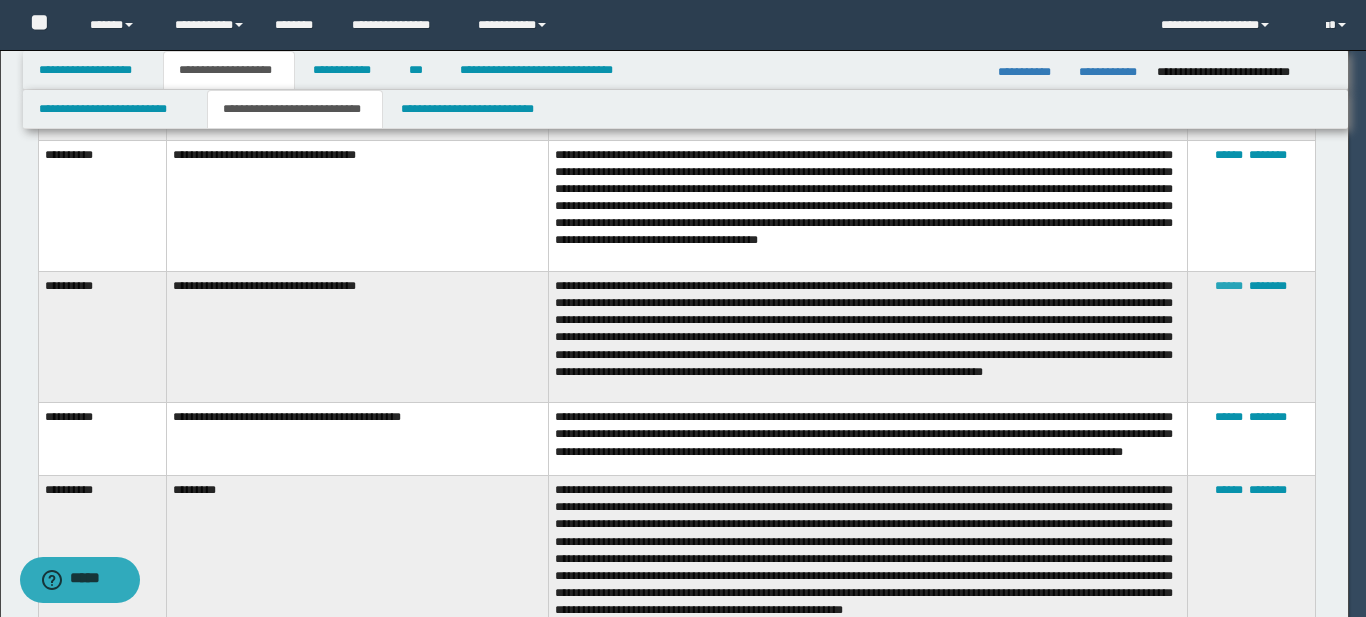 scroll, scrollTop: 54, scrollLeft: 0, axis: vertical 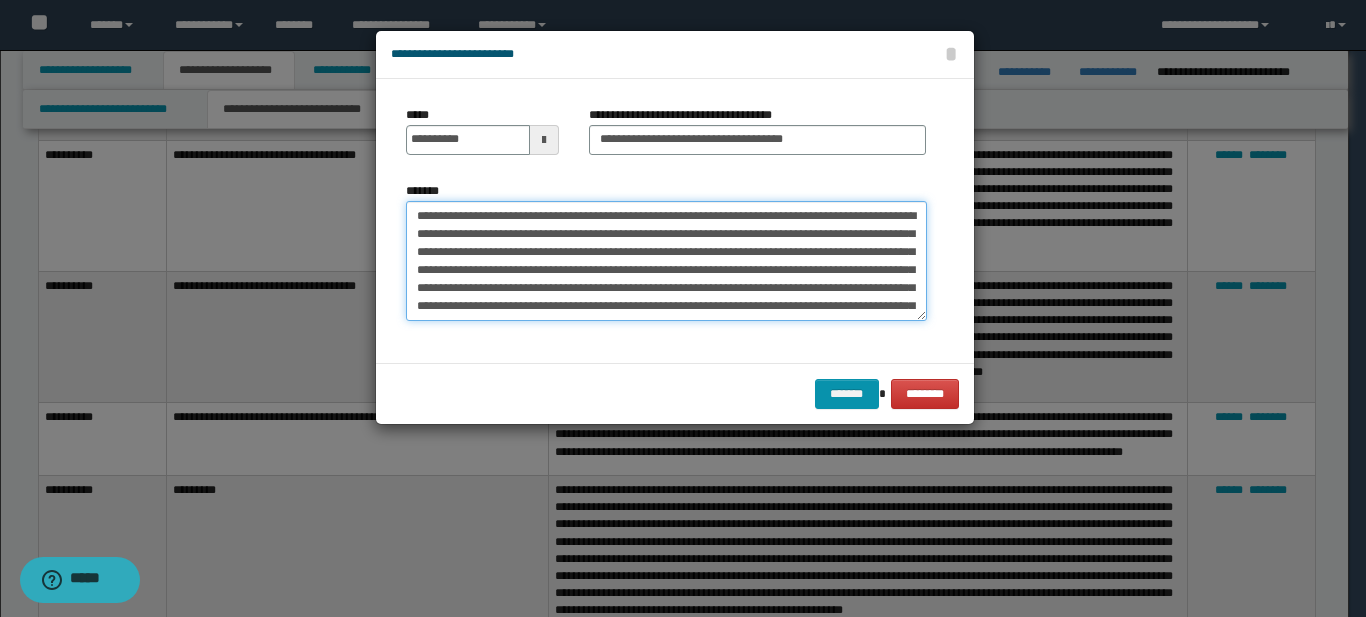 click on "**********" at bounding box center (666, 261) 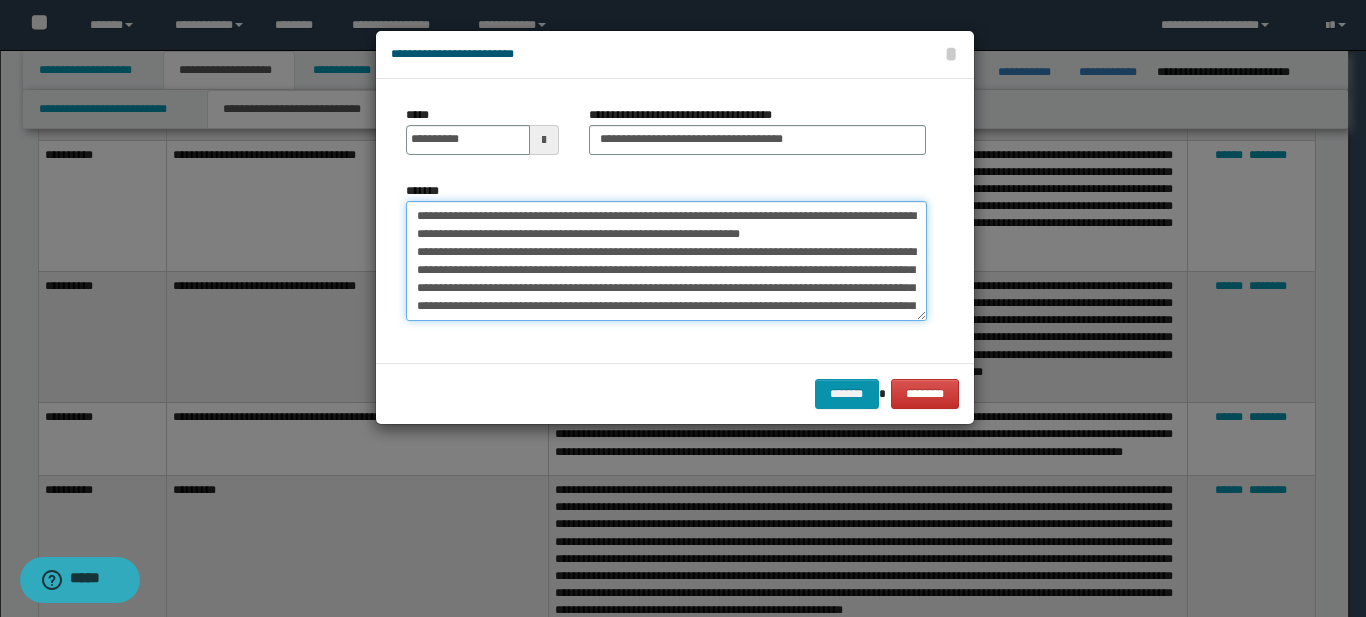 click on "**********" at bounding box center (666, 261) 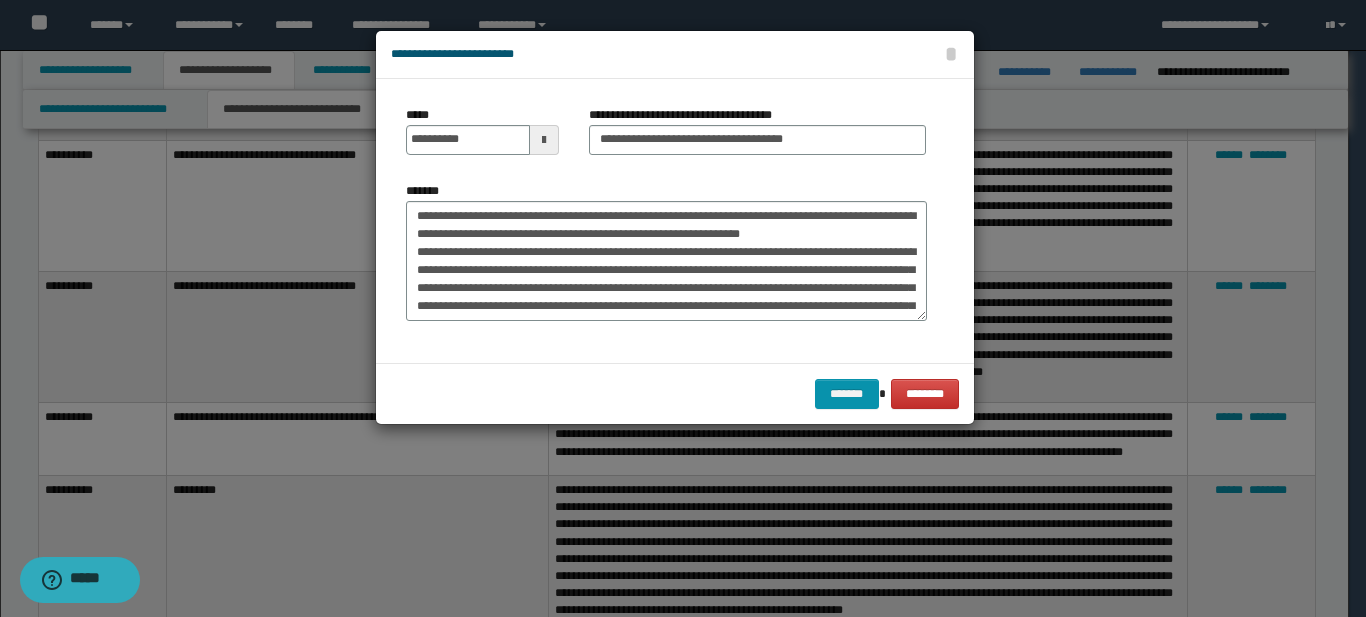 drag, startPoint x: 662, startPoint y: 273, endPoint x: 604, endPoint y: 336, distance: 85.632935 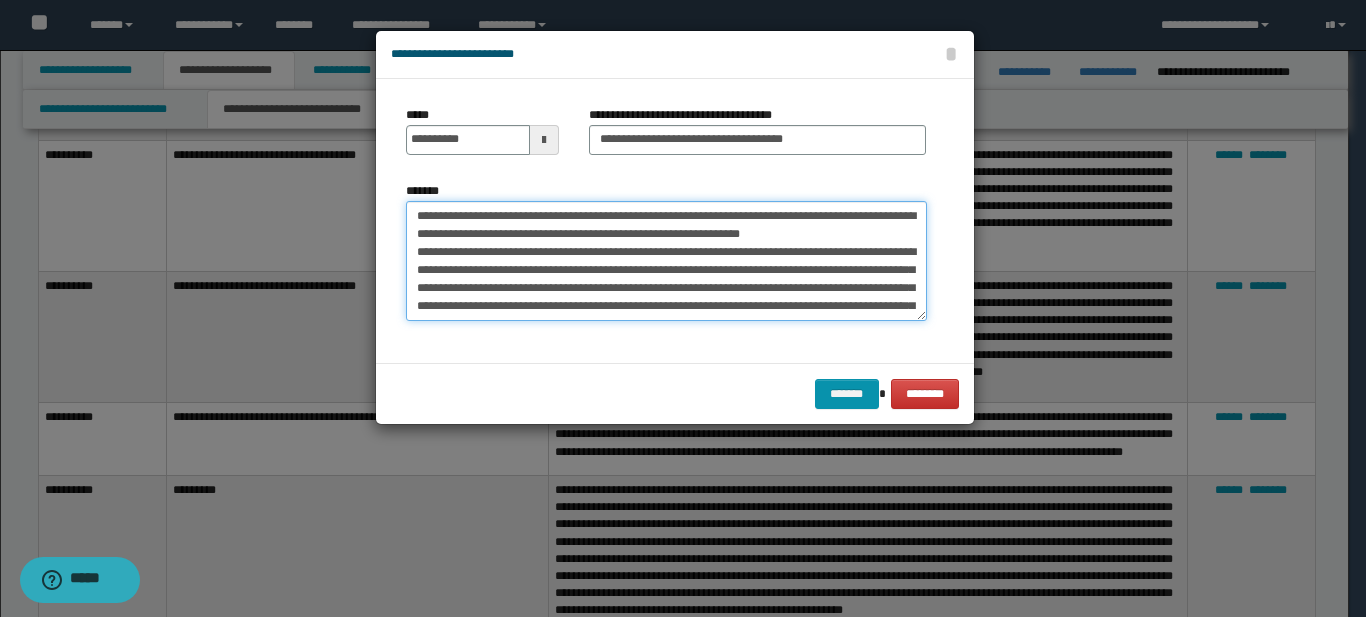 click on "**********" at bounding box center (666, 261) 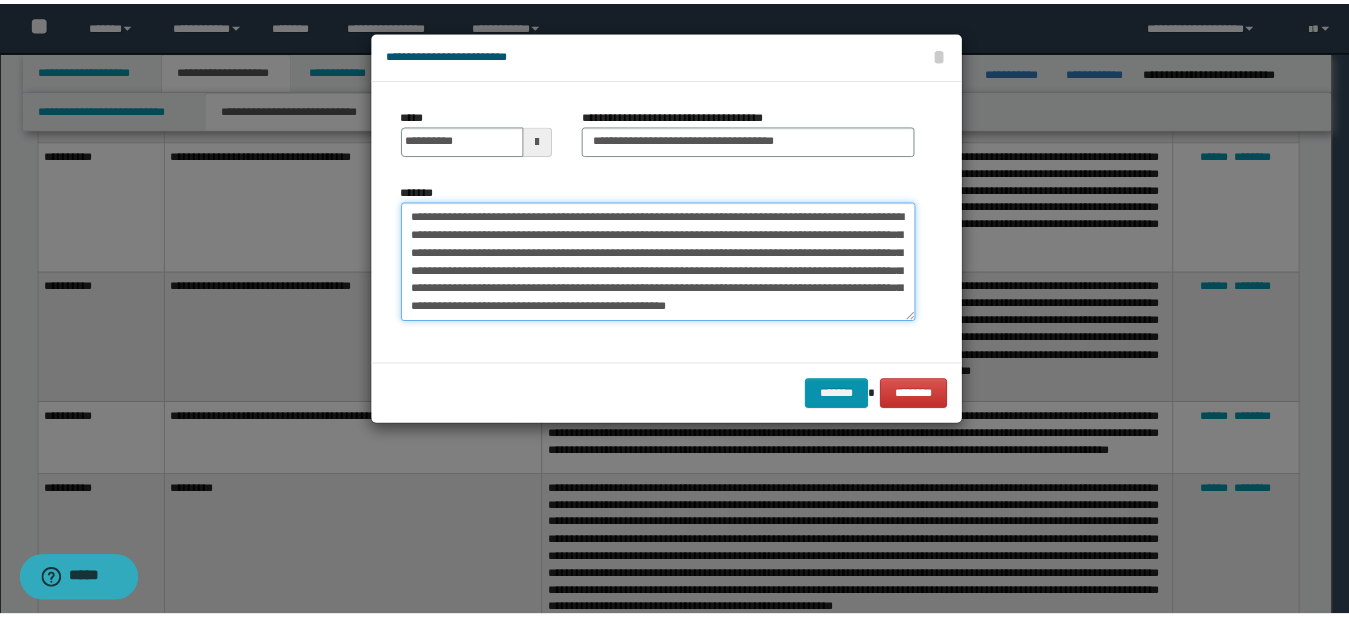 scroll, scrollTop: 54, scrollLeft: 0, axis: vertical 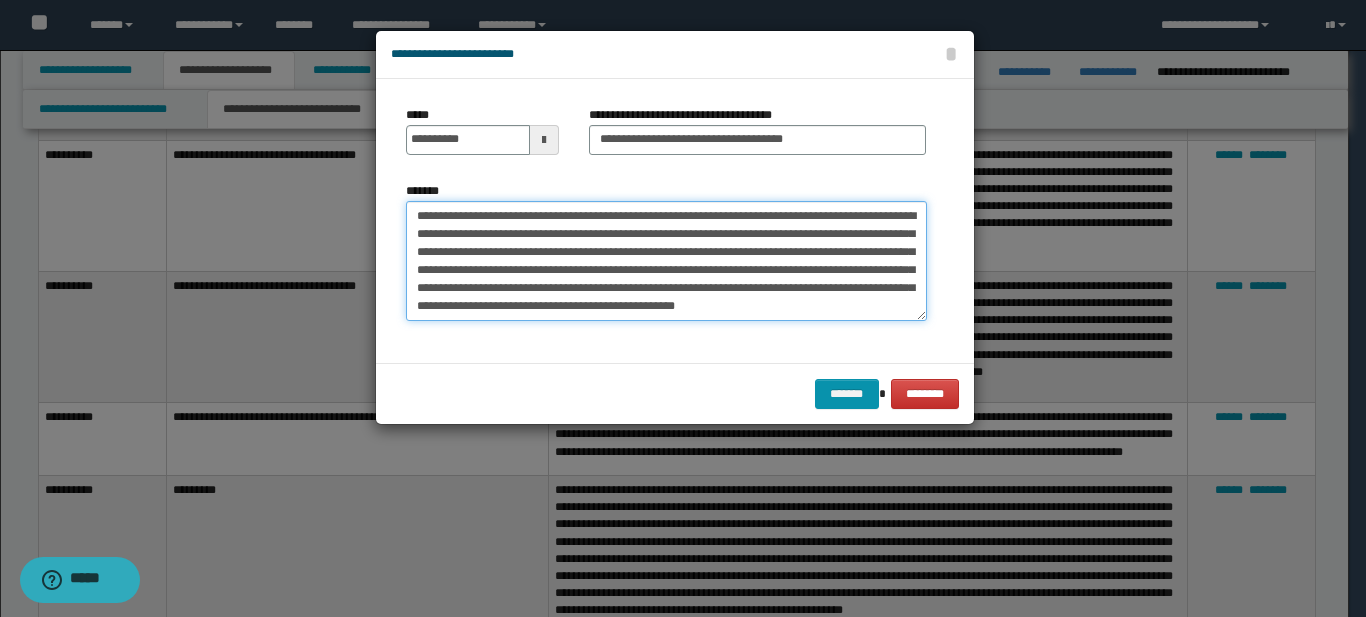 click on "**********" at bounding box center [666, 261] 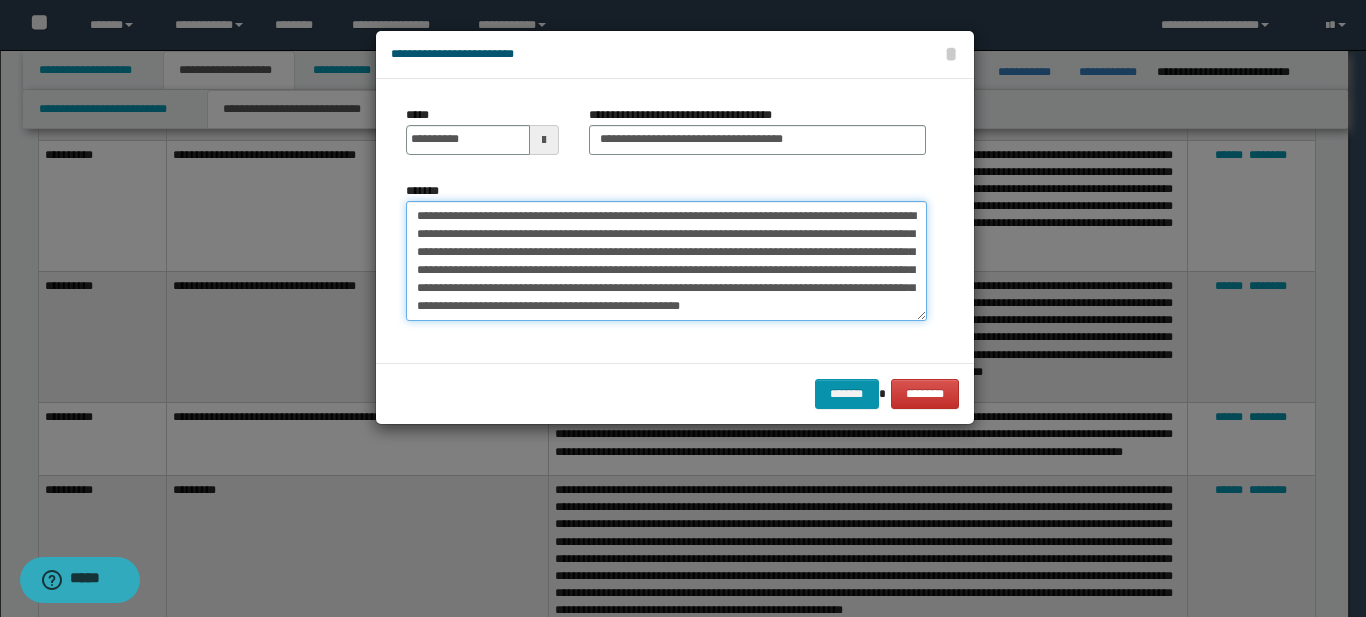 drag, startPoint x: 827, startPoint y: 271, endPoint x: 864, endPoint y: 269, distance: 37.054016 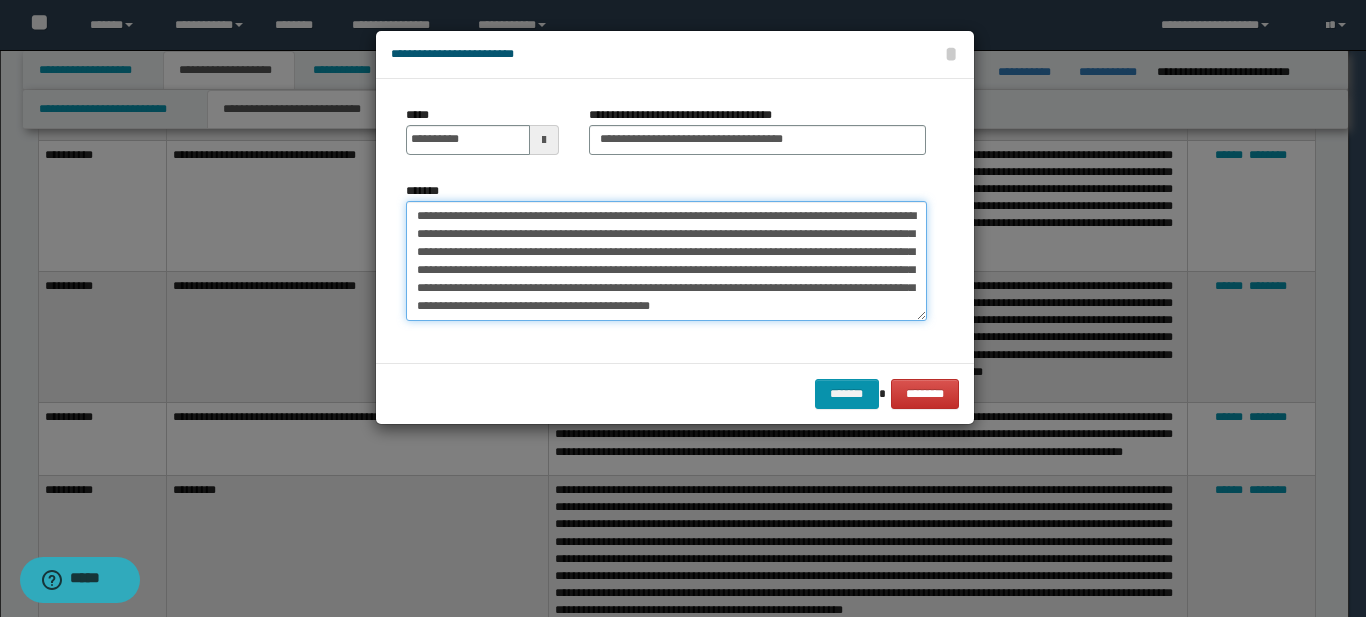 drag, startPoint x: 495, startPoint y: 287, endPoint x: 806, endPoint y: 293, distance: 311.05786 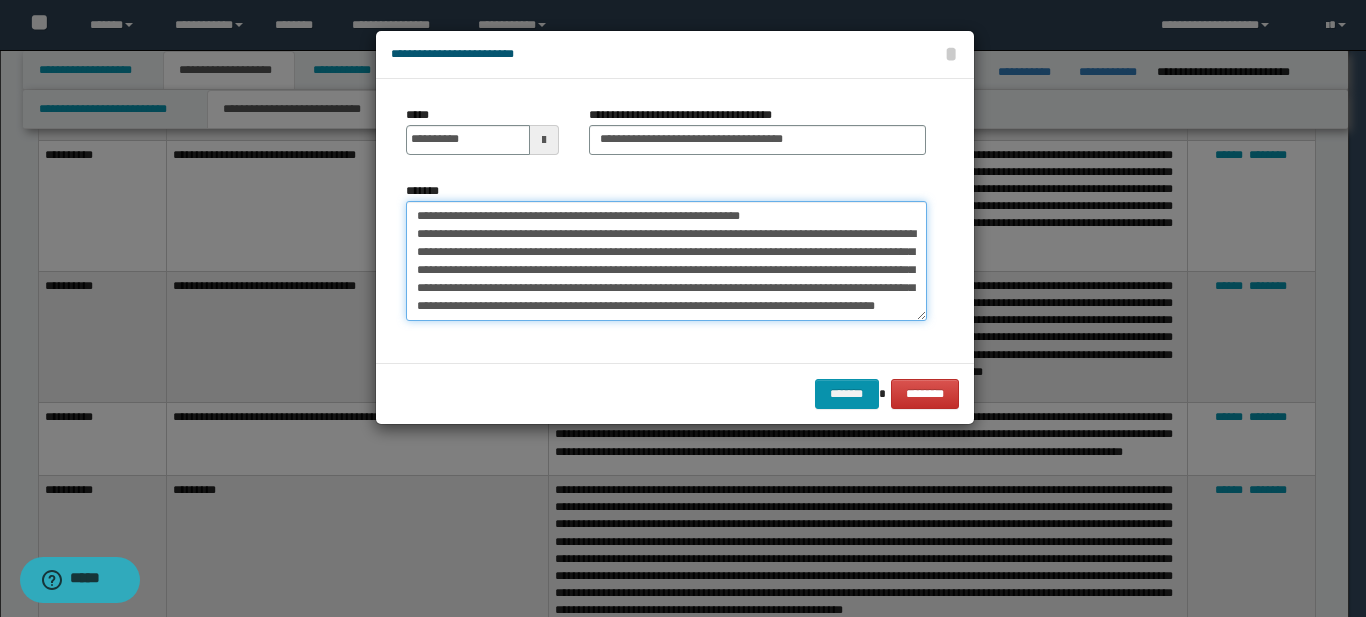 click on "**********" at bounding box center (666, 261) 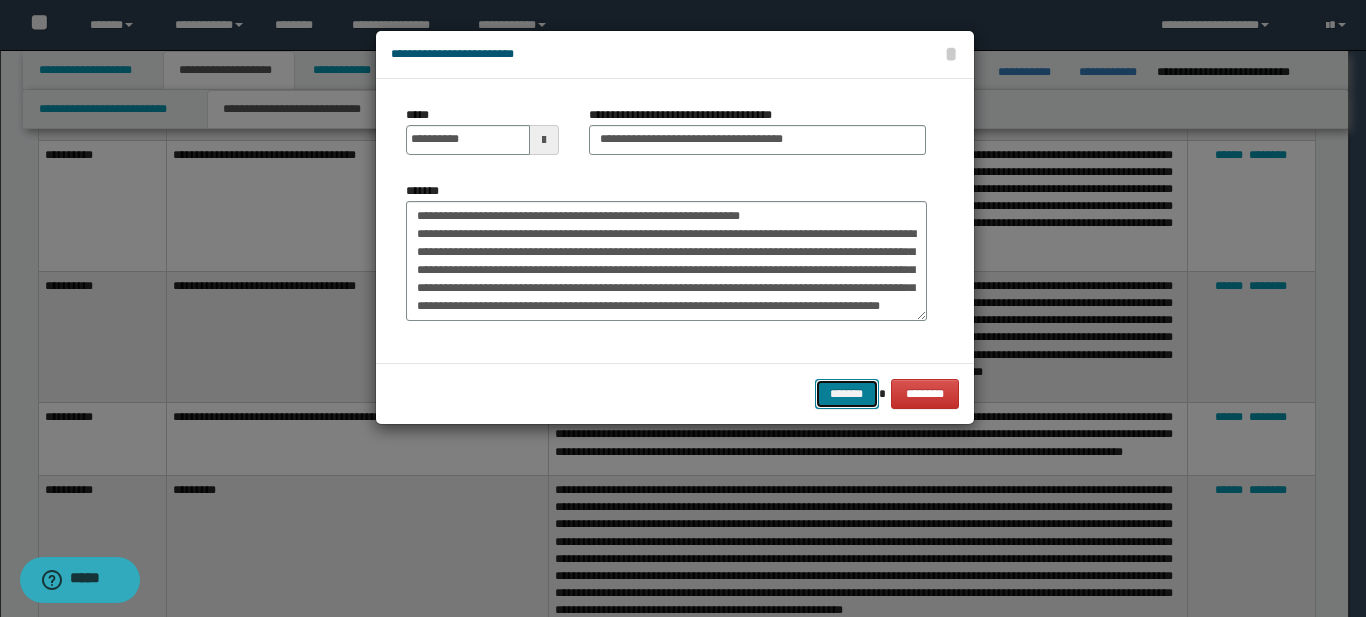 click on "*******" at bounding box center (847, 394) 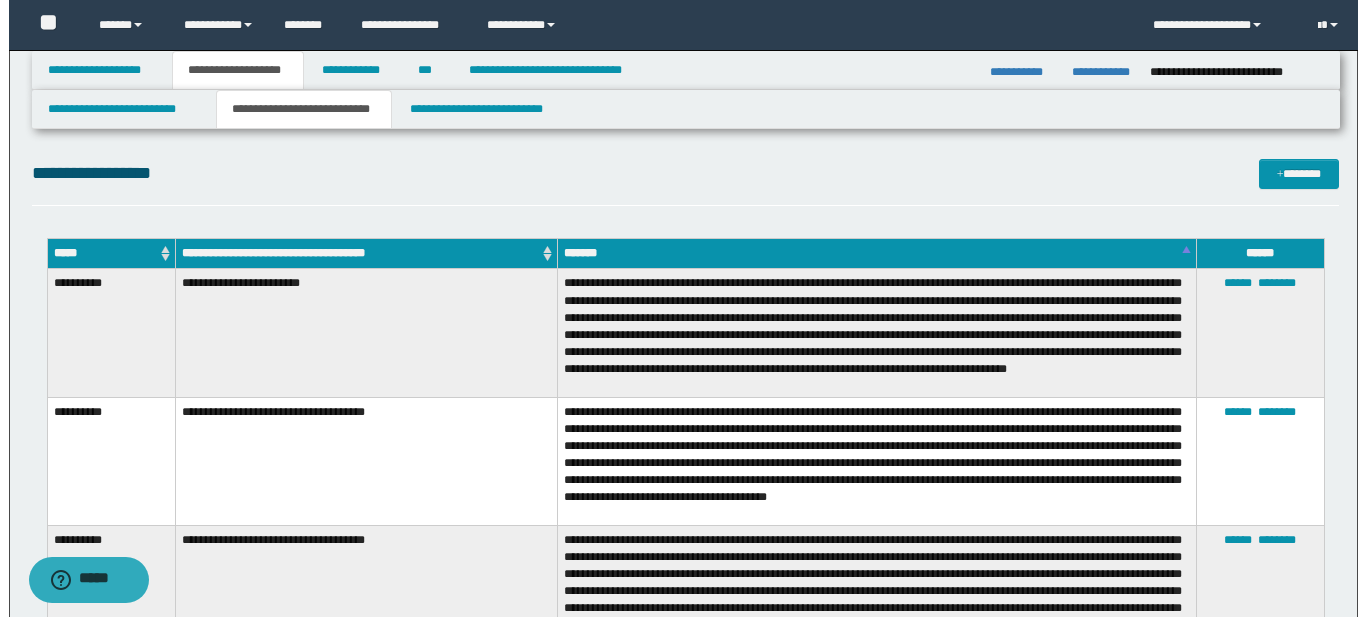 scroll, scrollTop: 5, scrollLeft: 0, axis: vertical 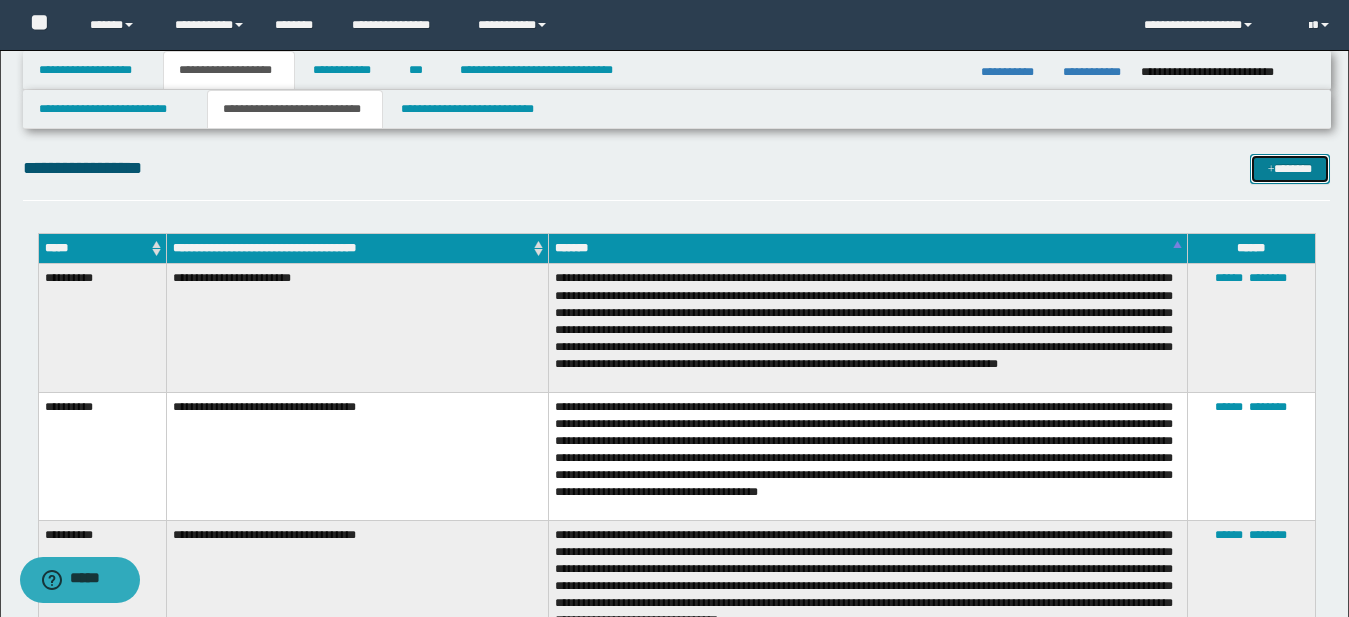 click on "*******" at bounding box center (1290, 169) 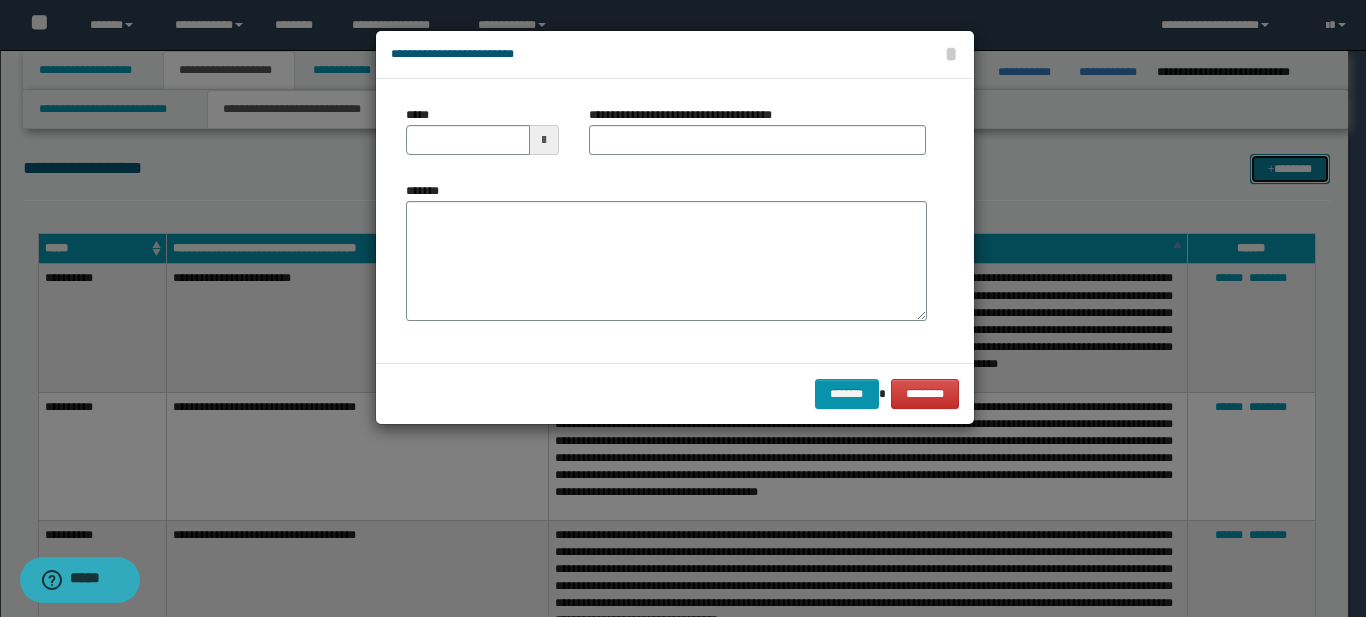 scroll, scrollTop: 0, scrollLeft: 0, axis: both 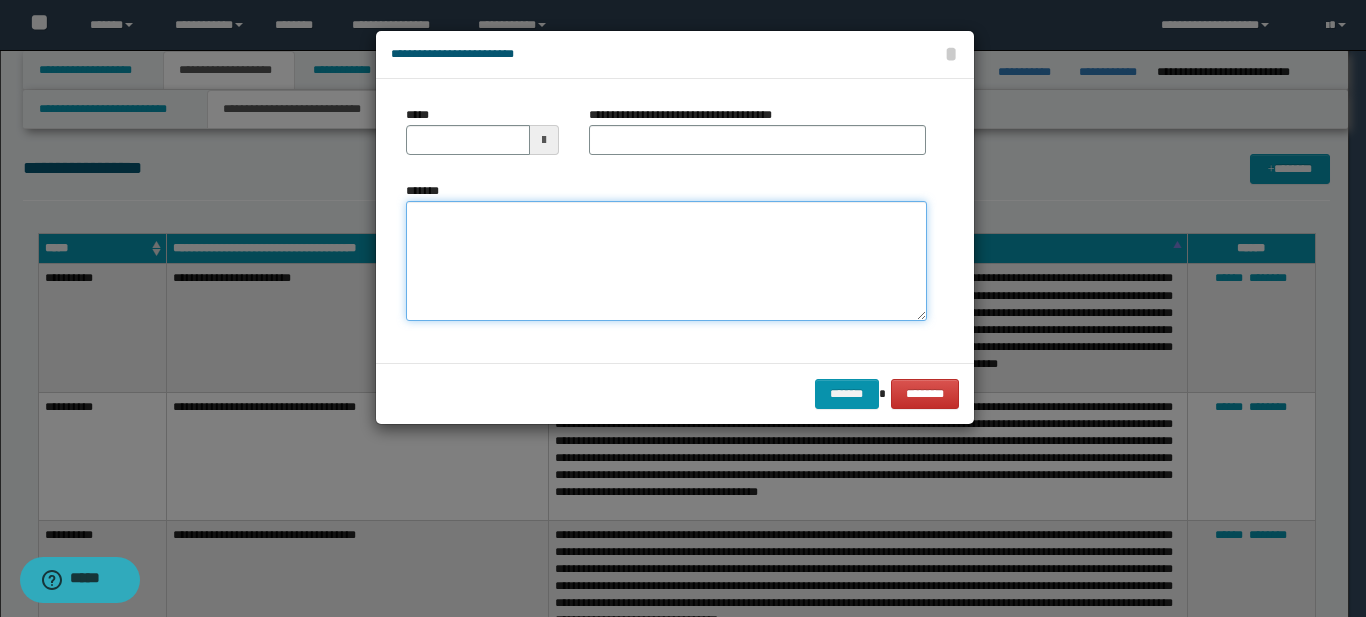 click on "*******" at bounding box center (666, 261) 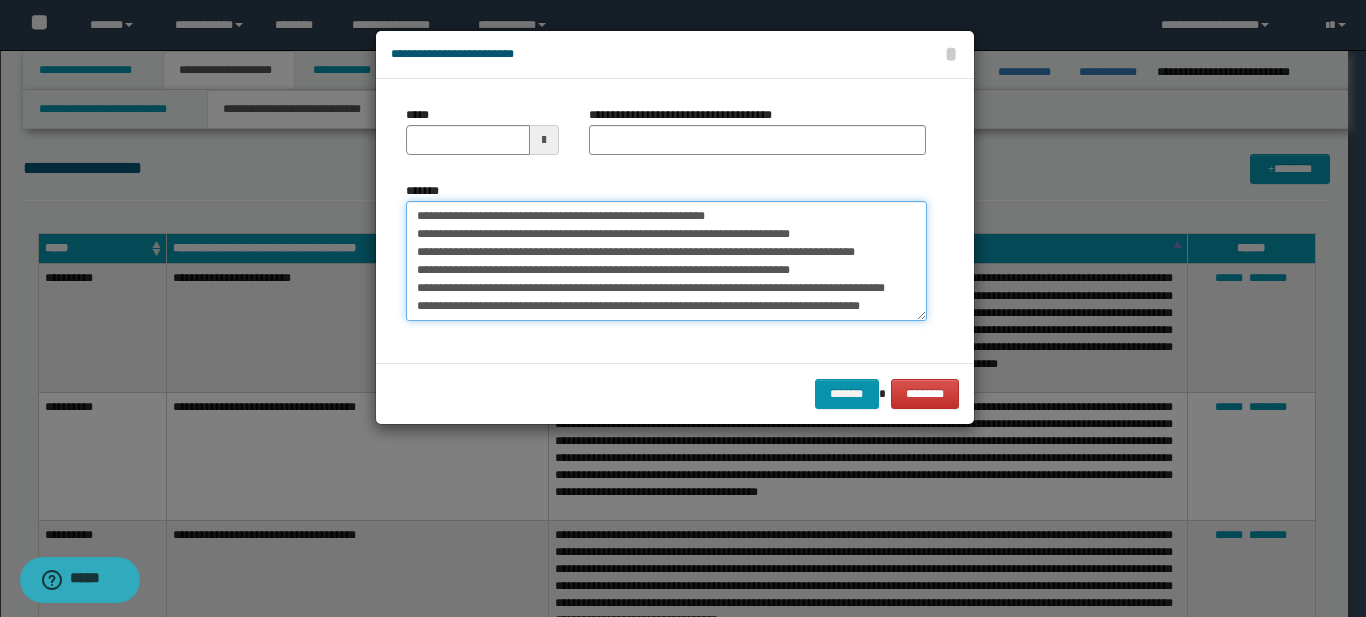 scroll, scrollTop: 30, scrollLeft: 0, axis: vertical 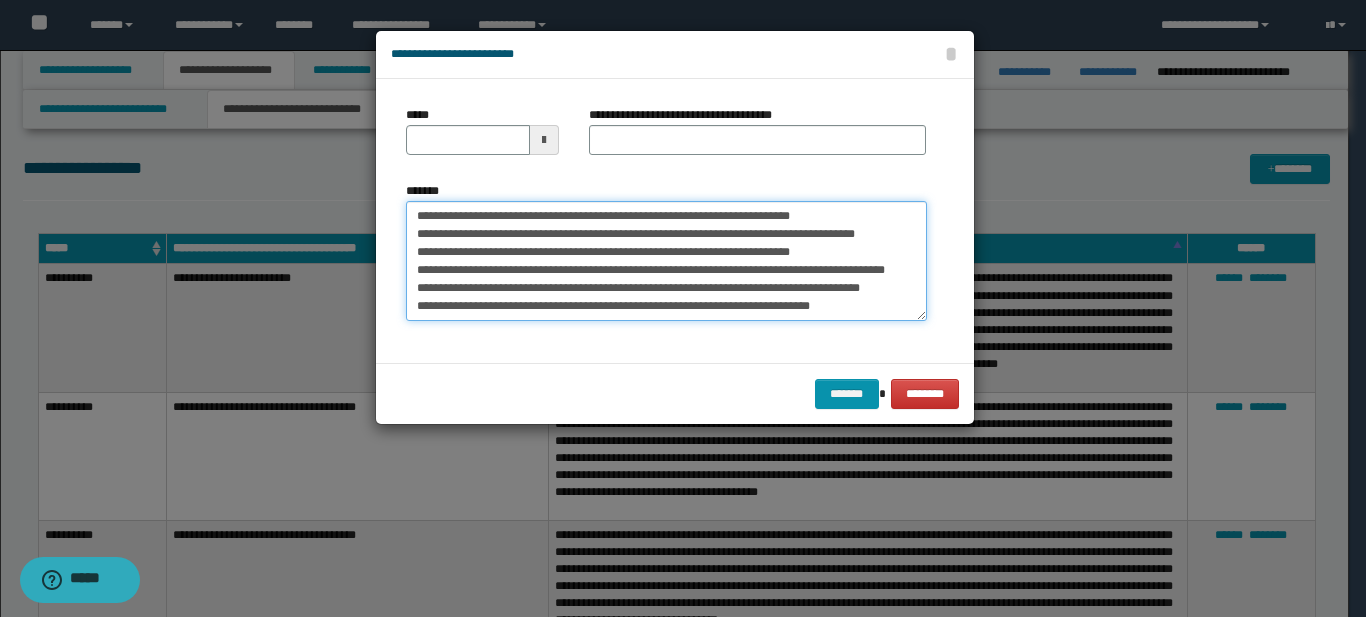 type 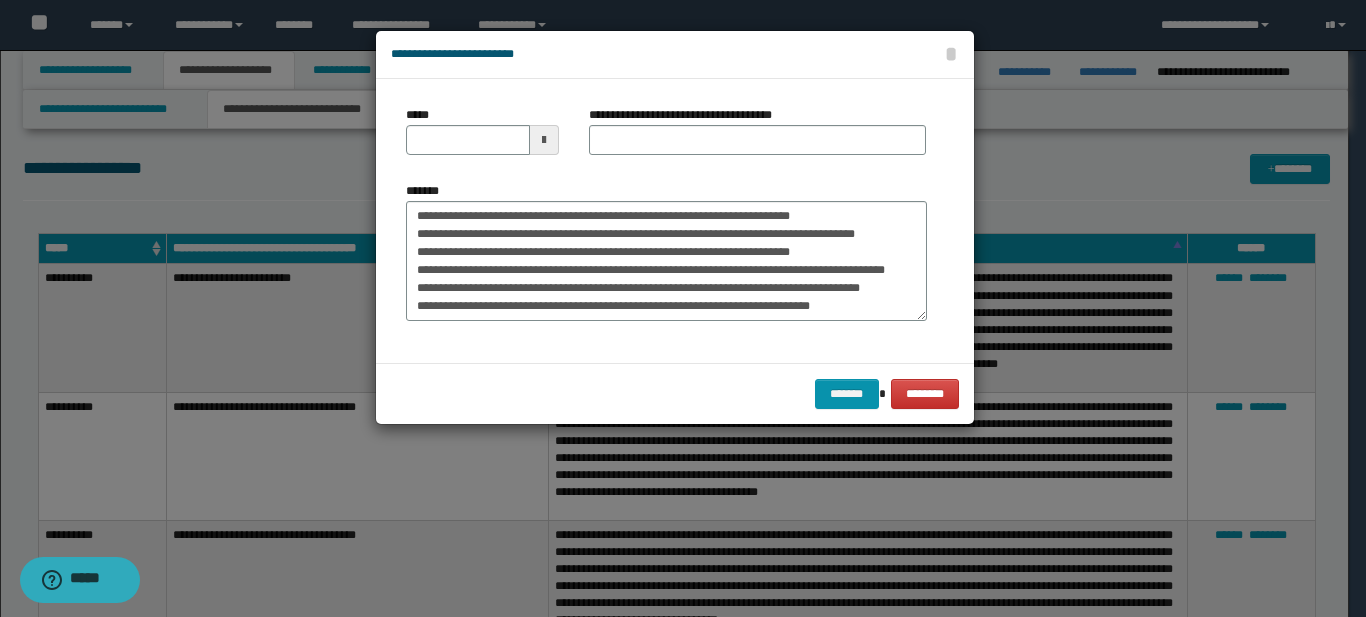 click at bounding box center [544, 140] 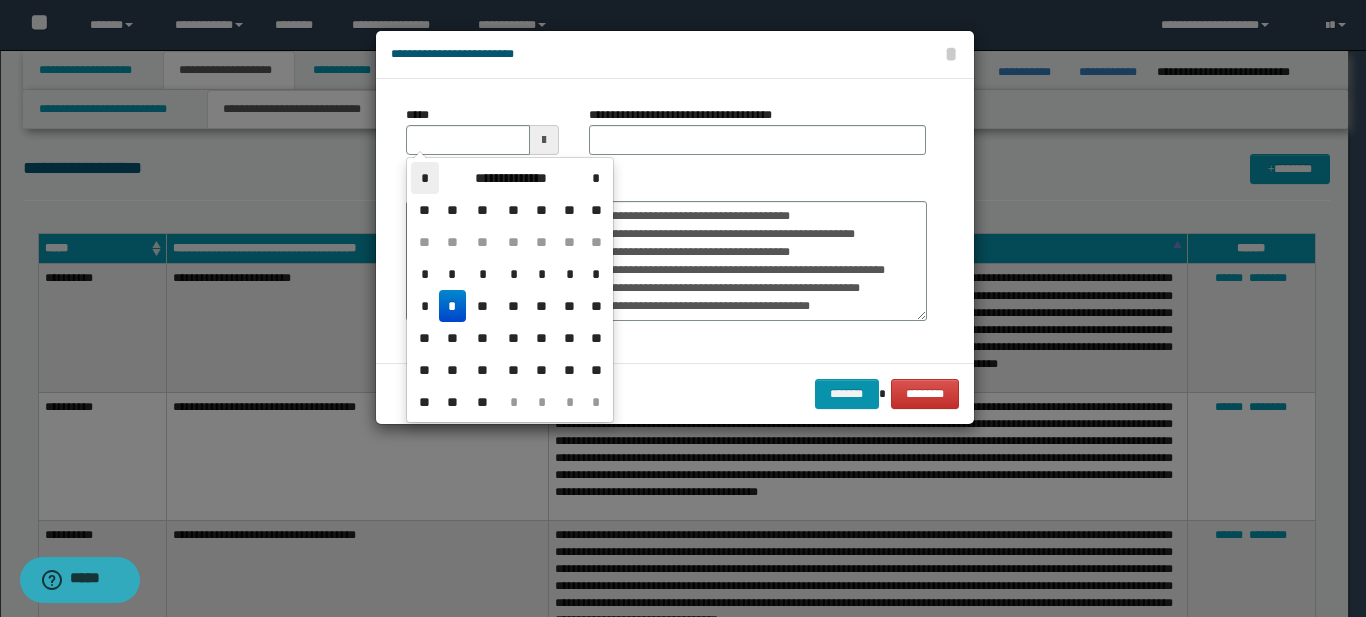 click on "*" at bounding box center (425, 178) 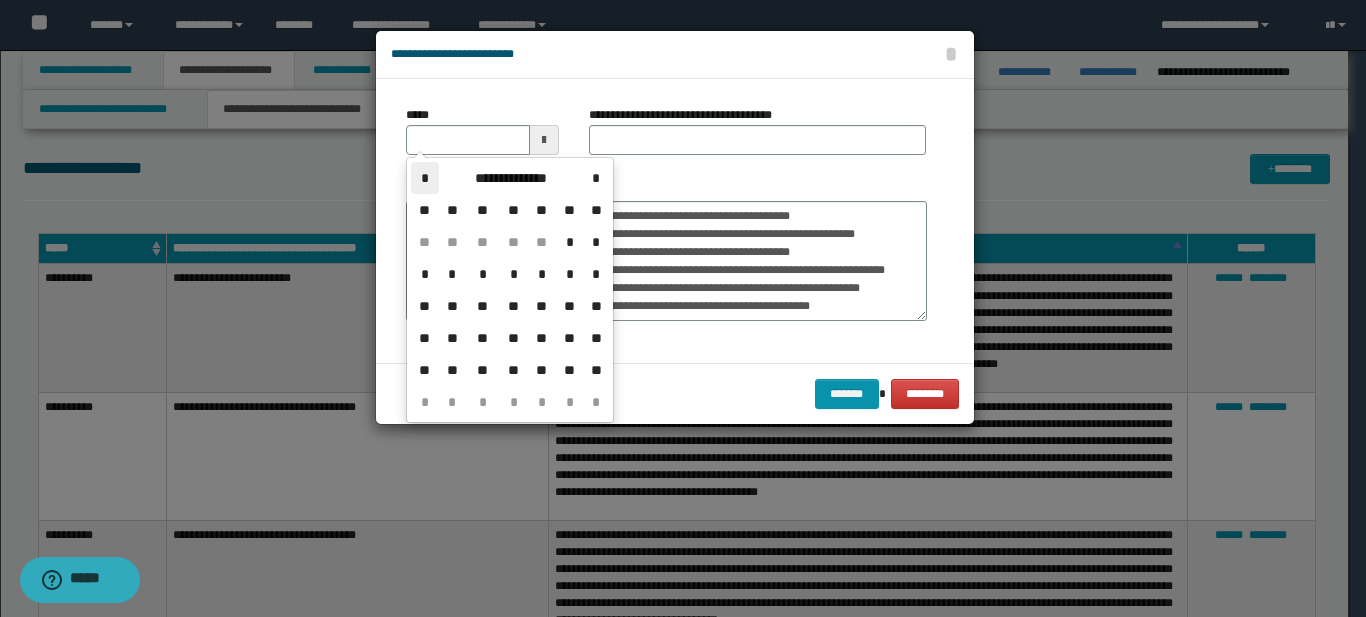 click on "*" at bounding box center (425, 178) 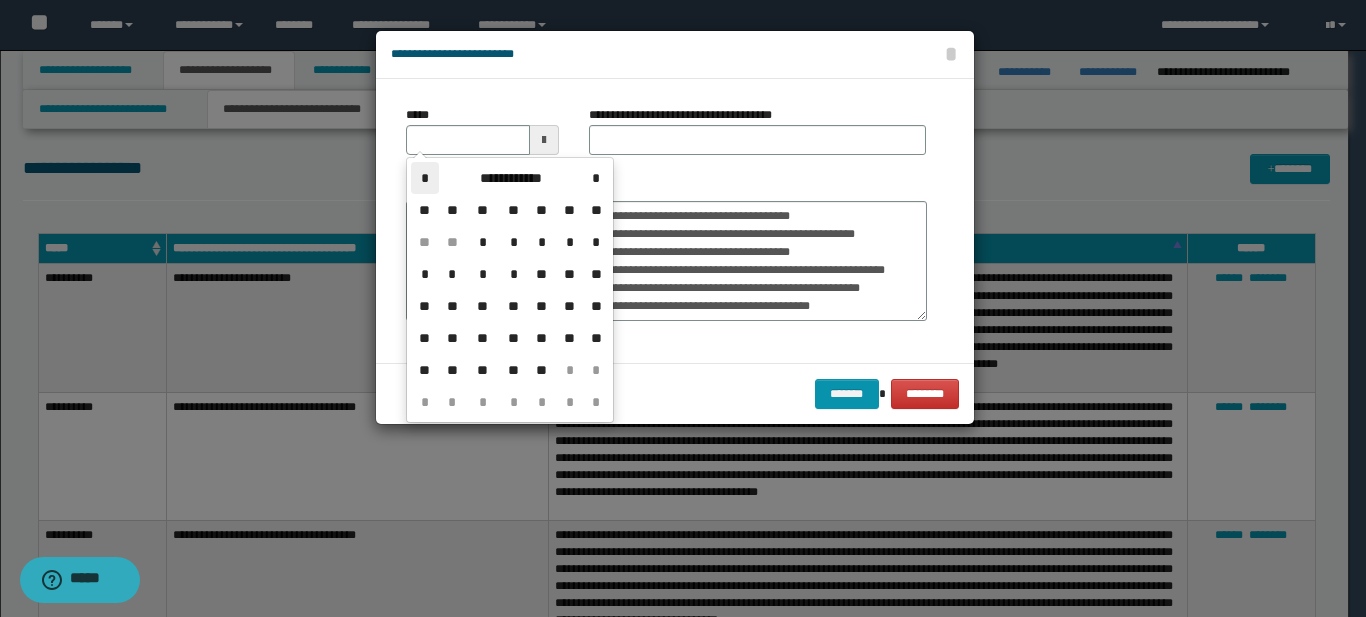 click on "*" at bounding box center [425, 178] 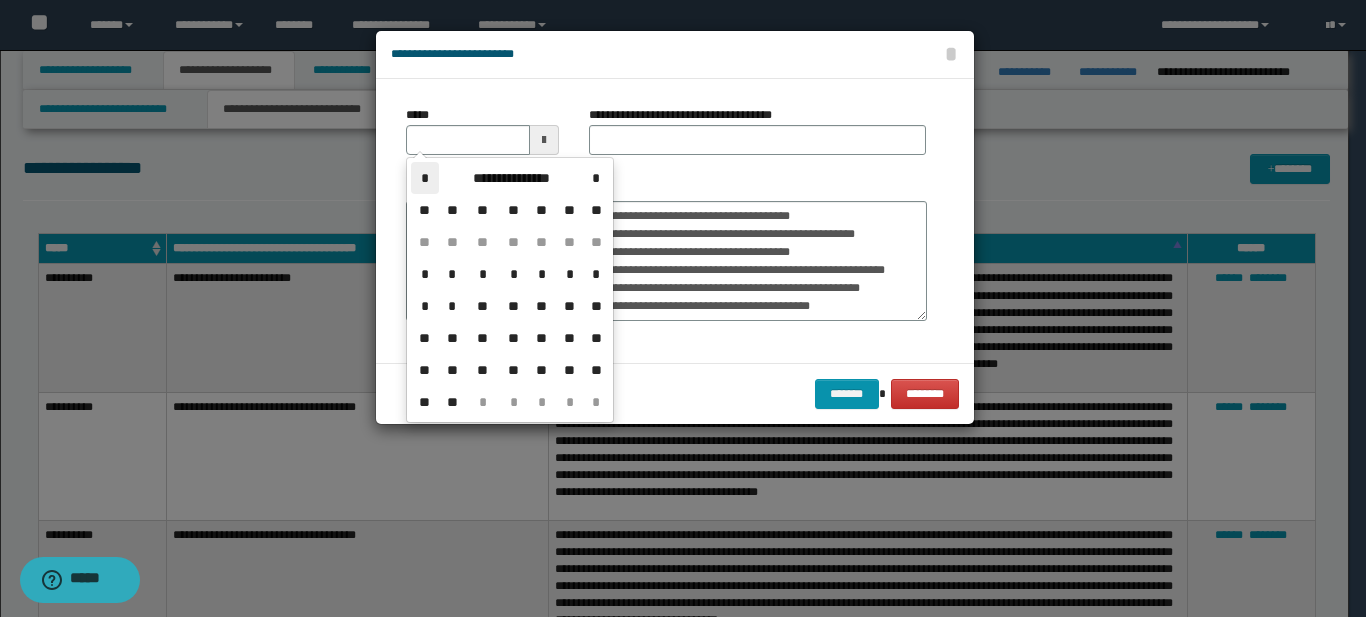 click on "*" at bounding box center (425, 178) 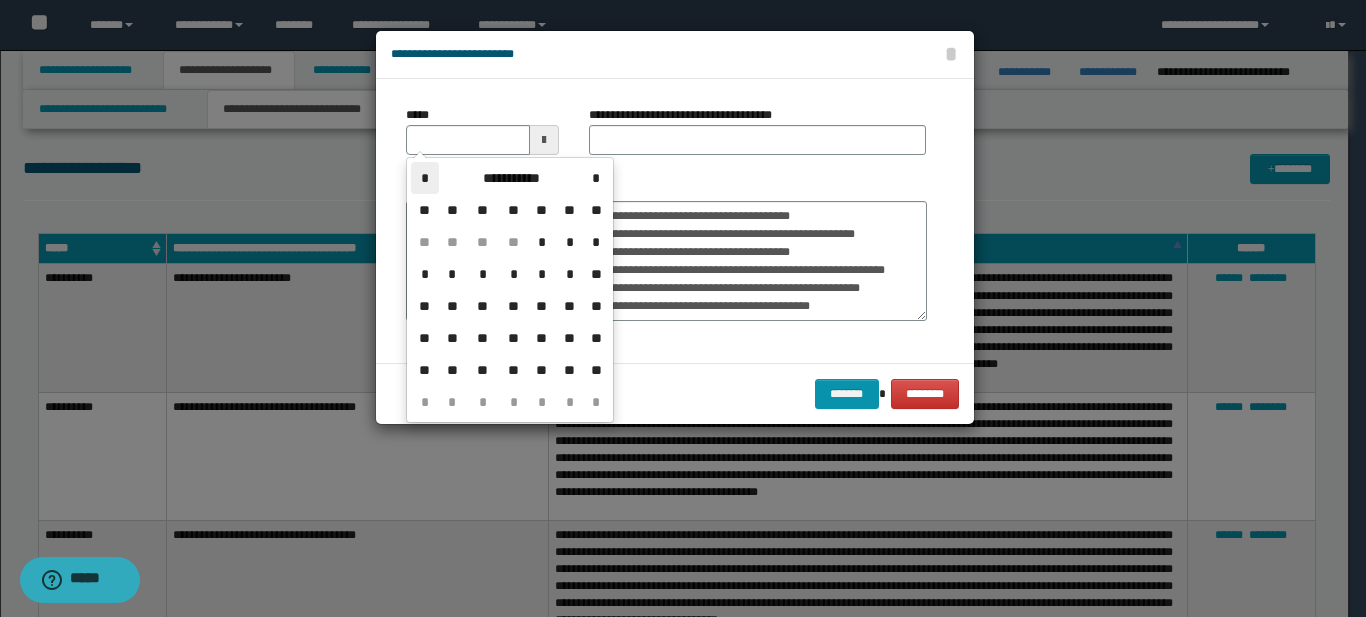 click on "*" at bounding box center (425, 178) 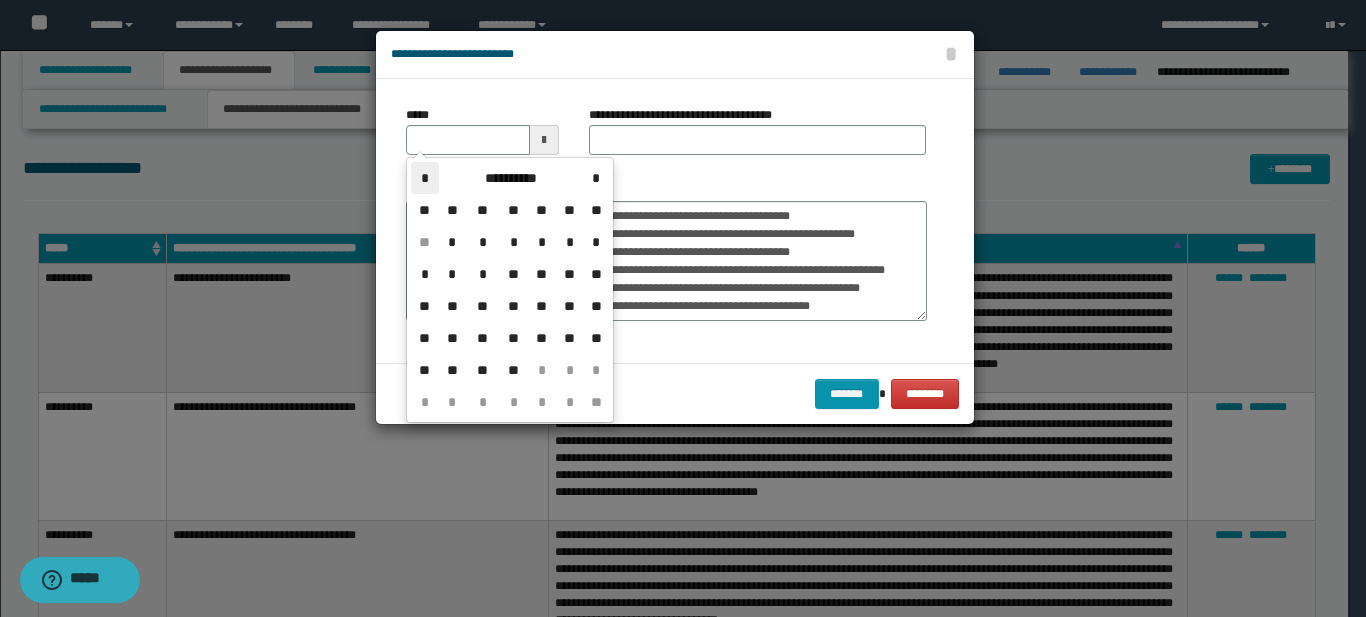 click on "*" at bounding box center (425, 178) 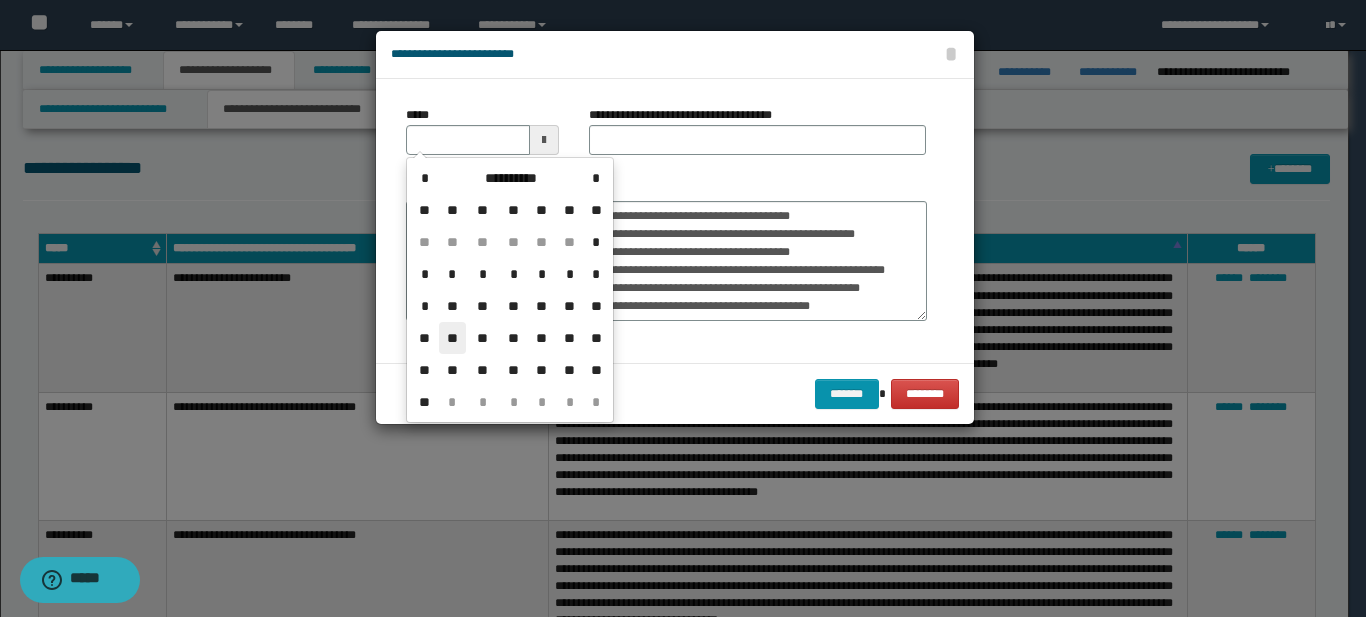click on "**" at bounding box center (453, 338) 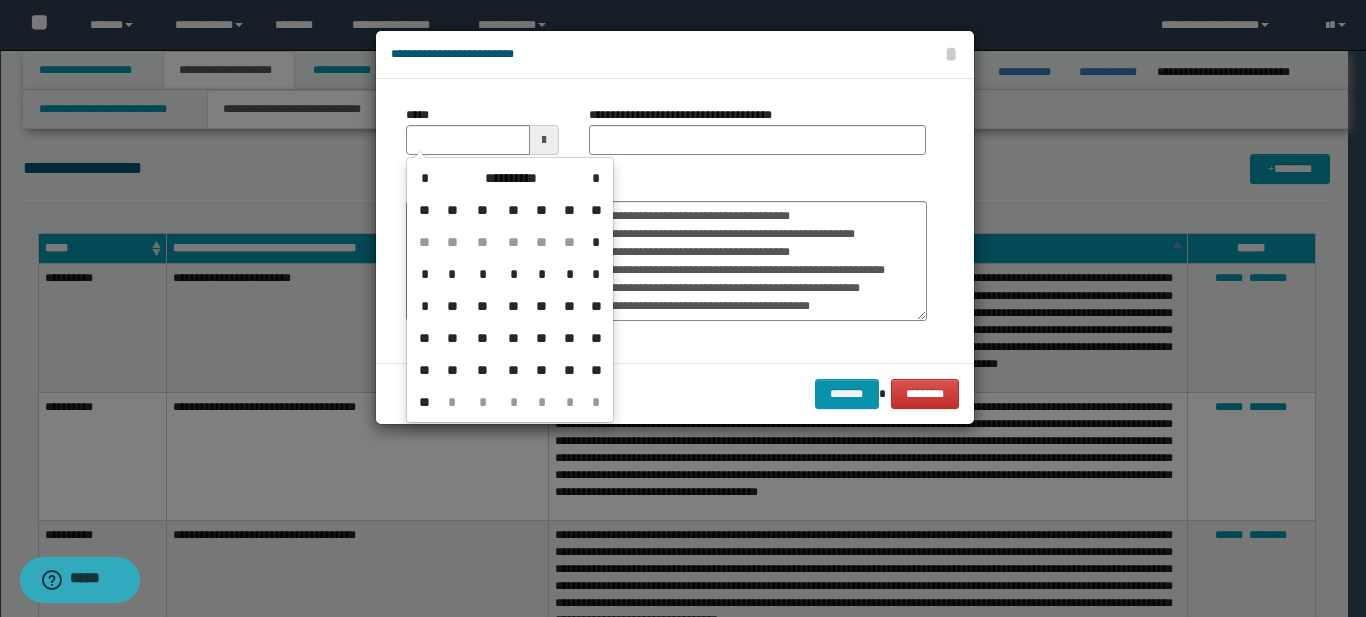 type on "**********" 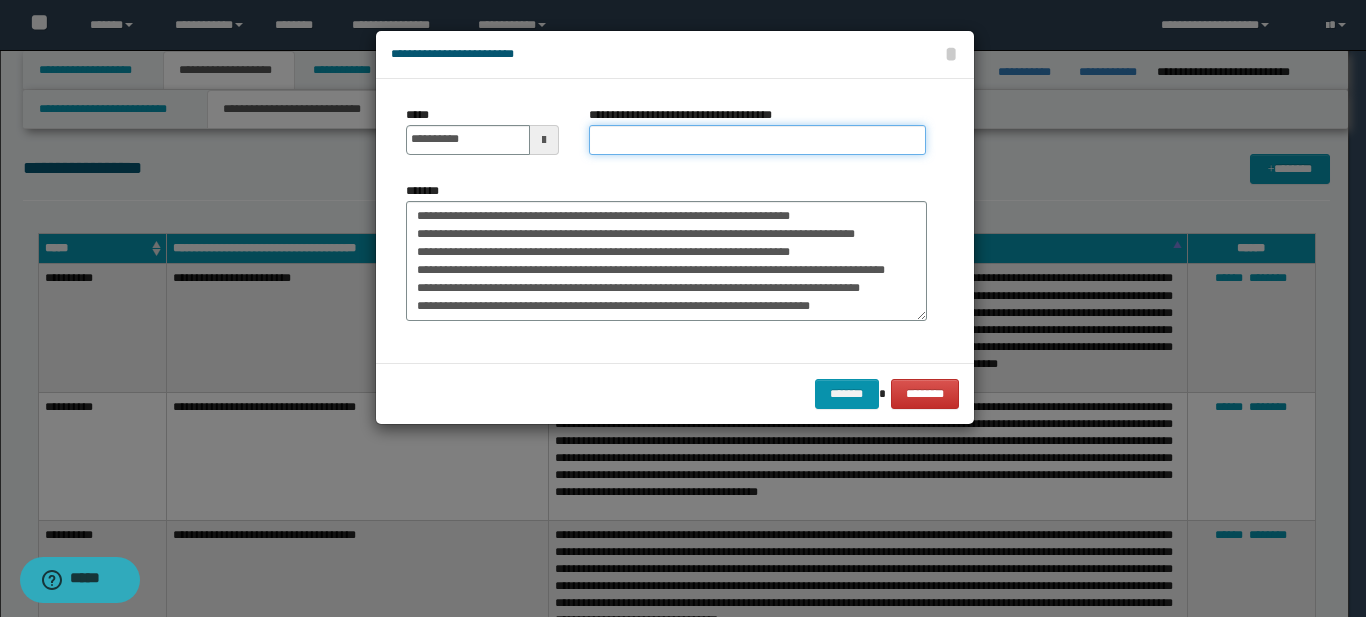 click on "**********" at bounding box center (757, 140) 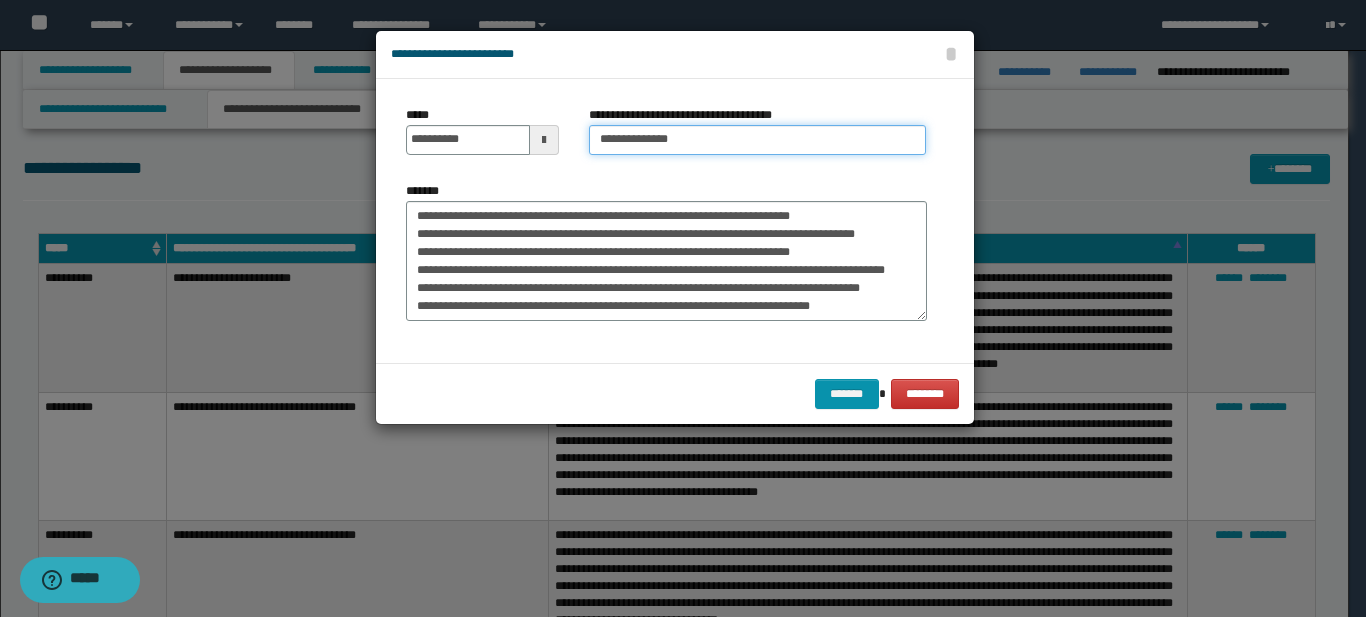 type on "**********" 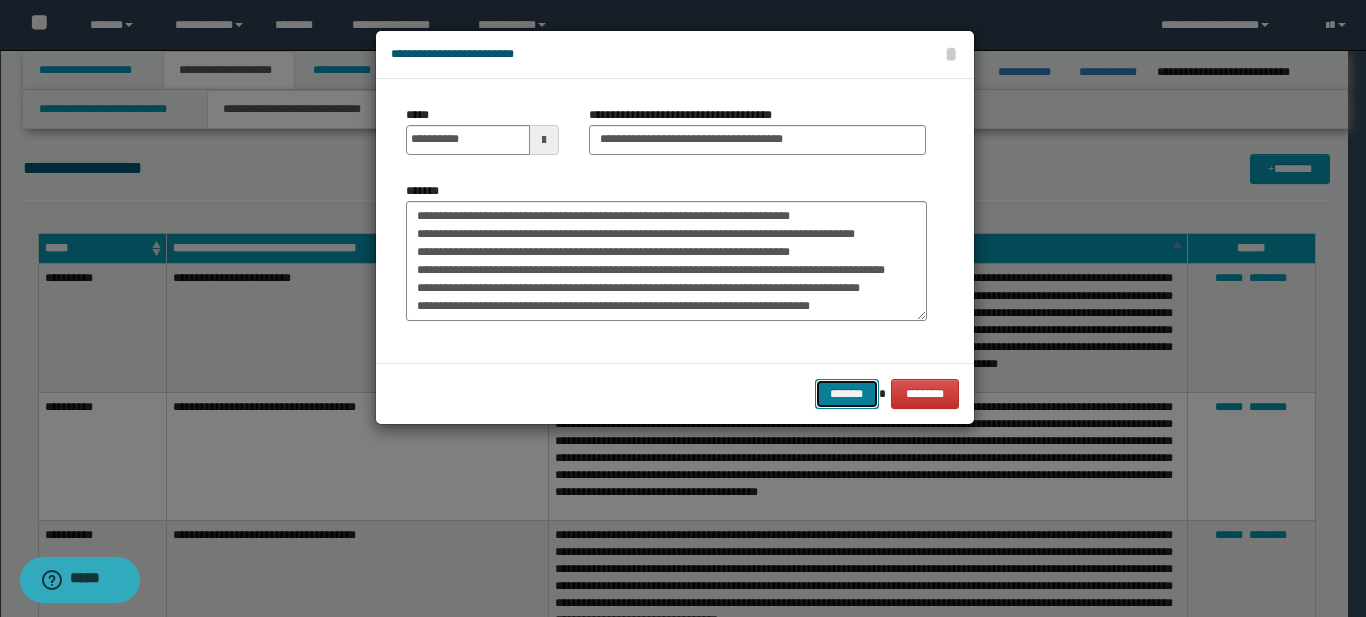 click on "*******" at bounding box center [847, 394] 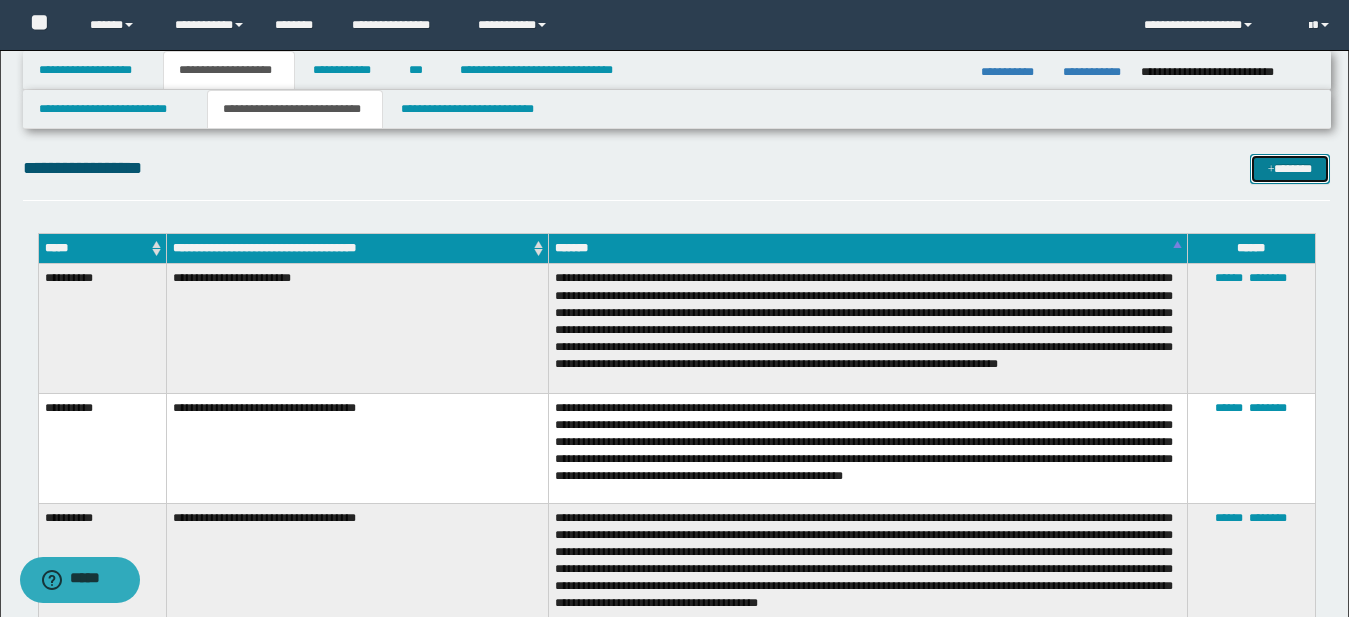 click on "*******" at bounding box center [1290, 169] 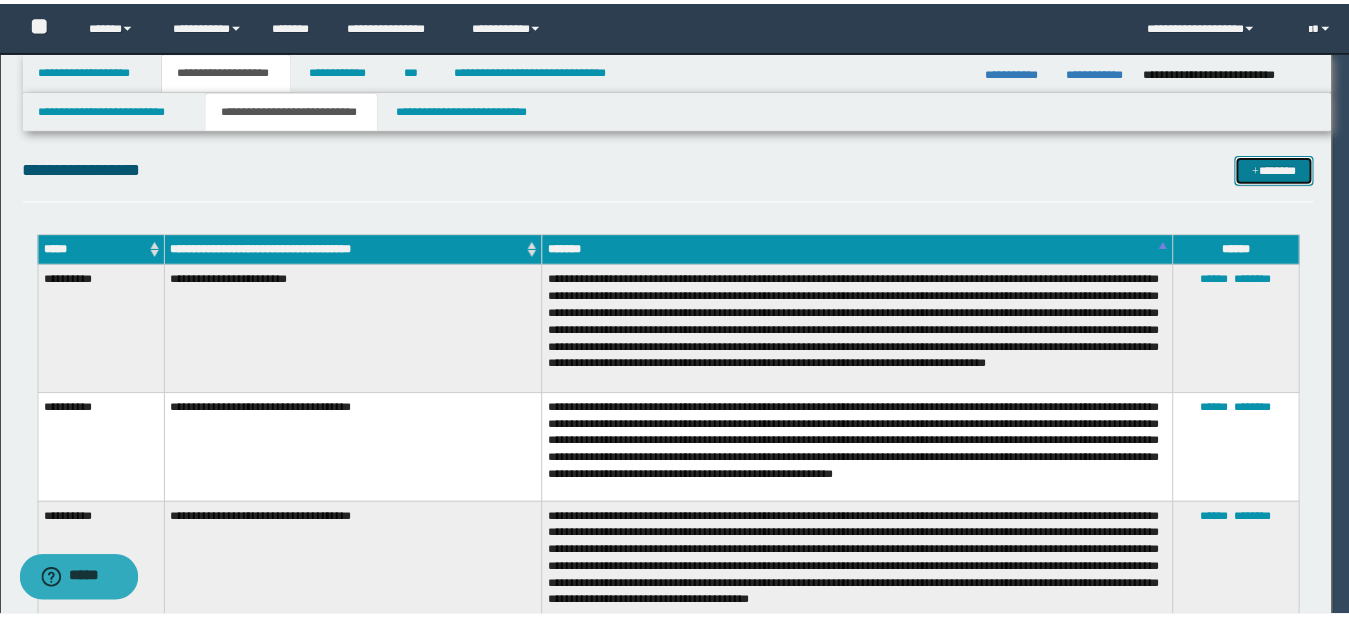 scroll, scrollTop: 0, scrollLeft: 0, axis: both 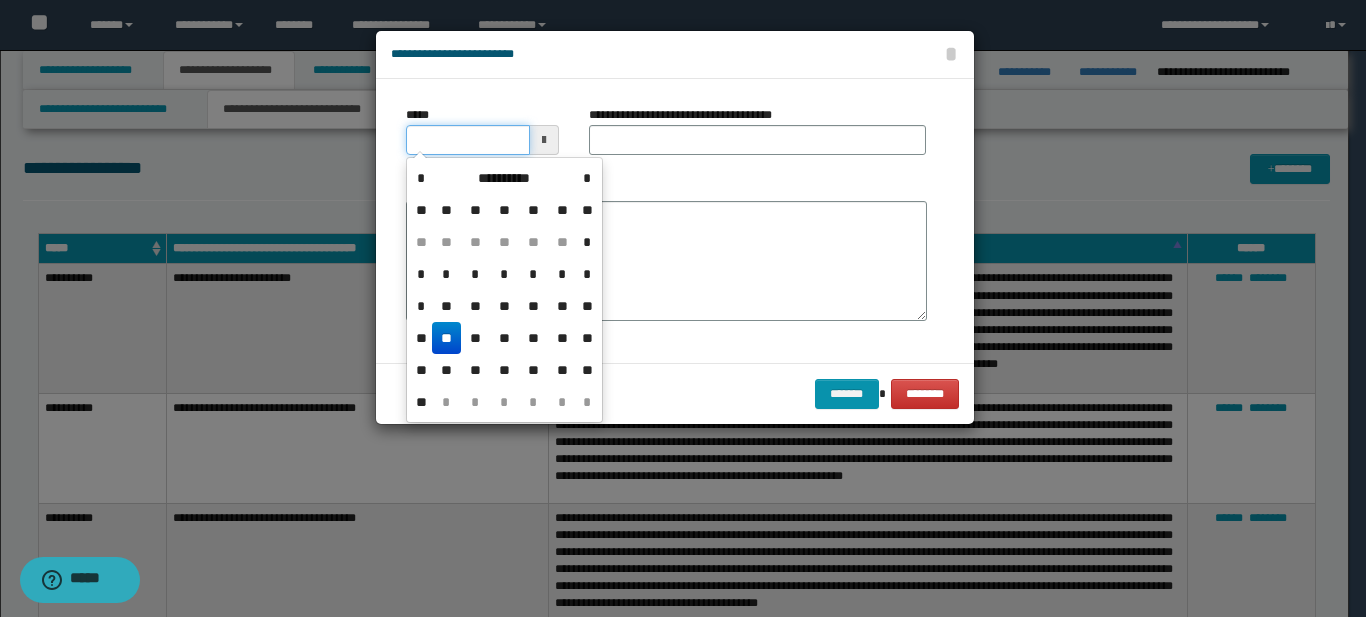 click on "*****" at bounding box center [468, 140] 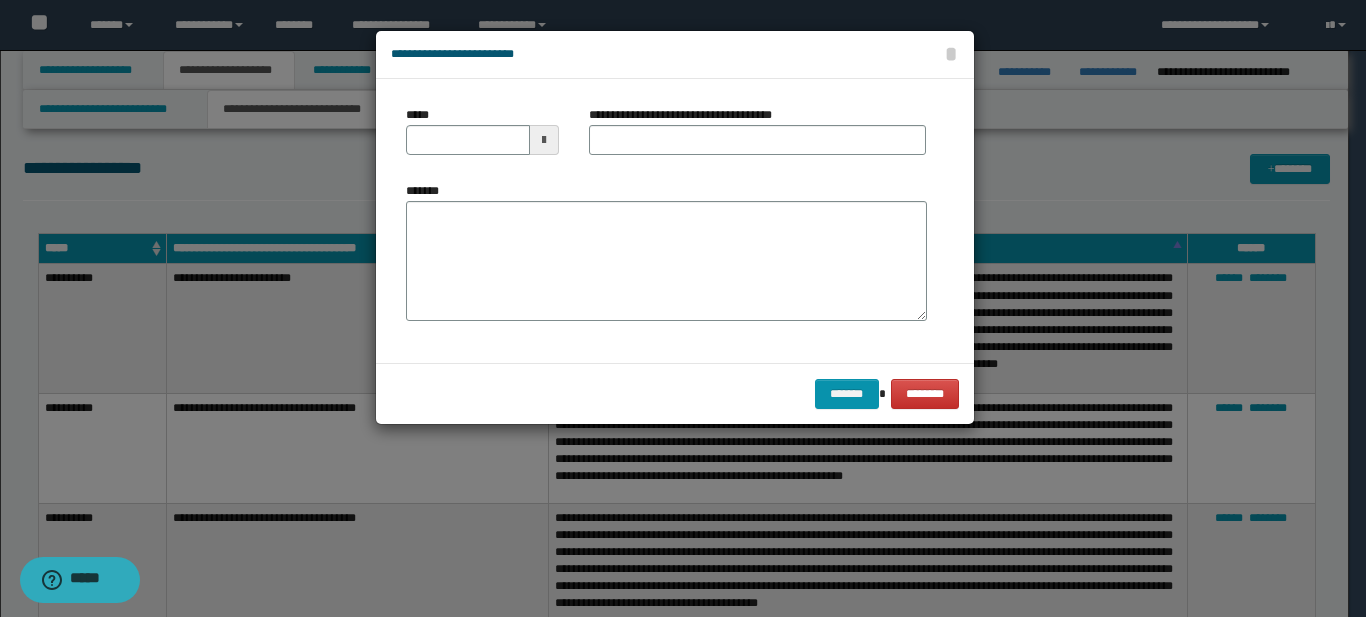 click at bounding box center (544, 140) 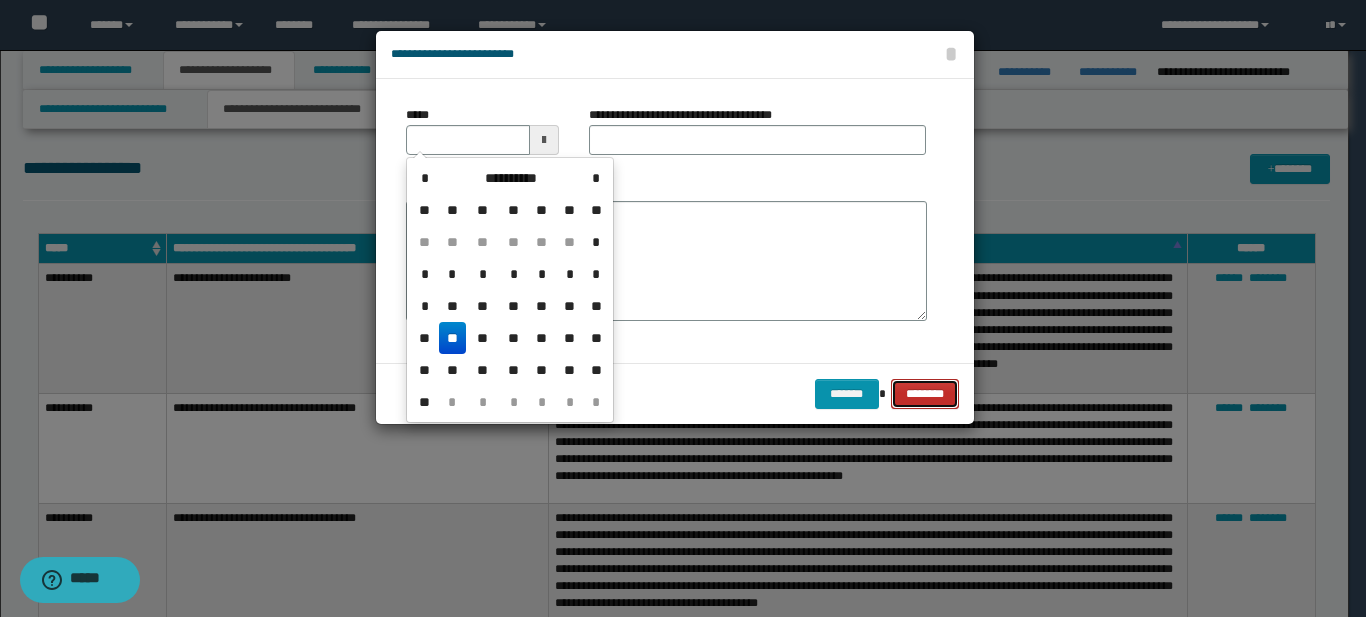 click on "********" at bounding box center (924, 394) 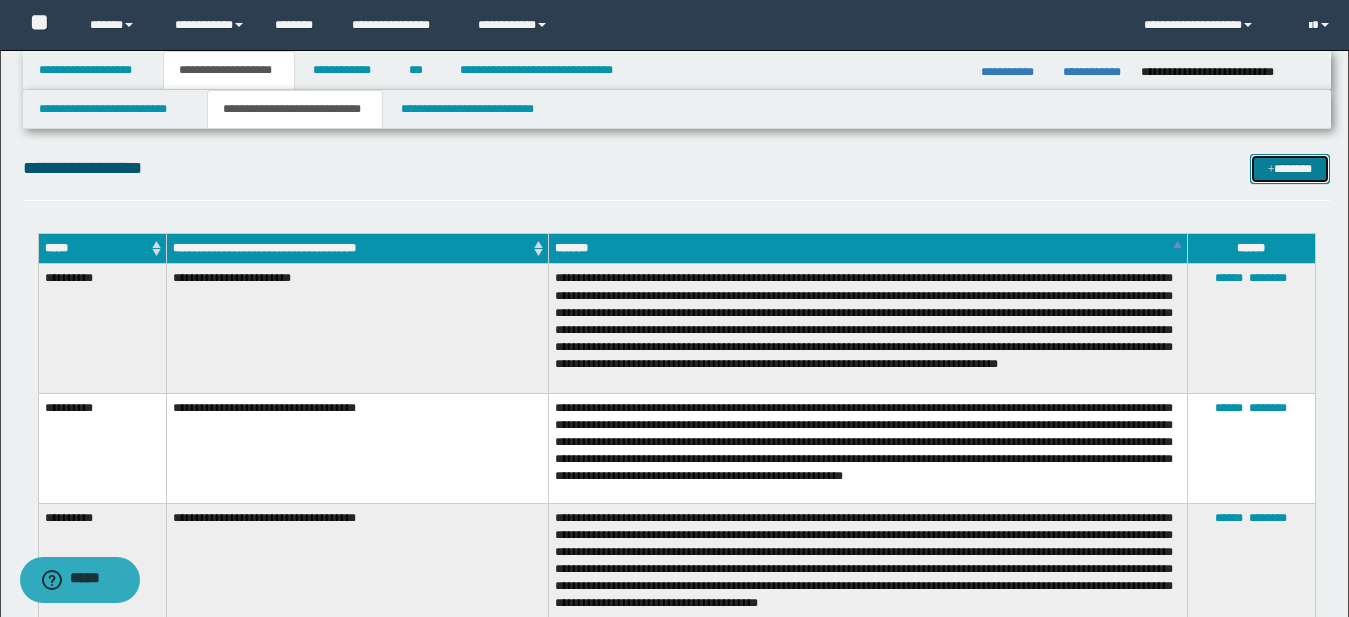 click on "*******" at bounding box center [1290, 169] 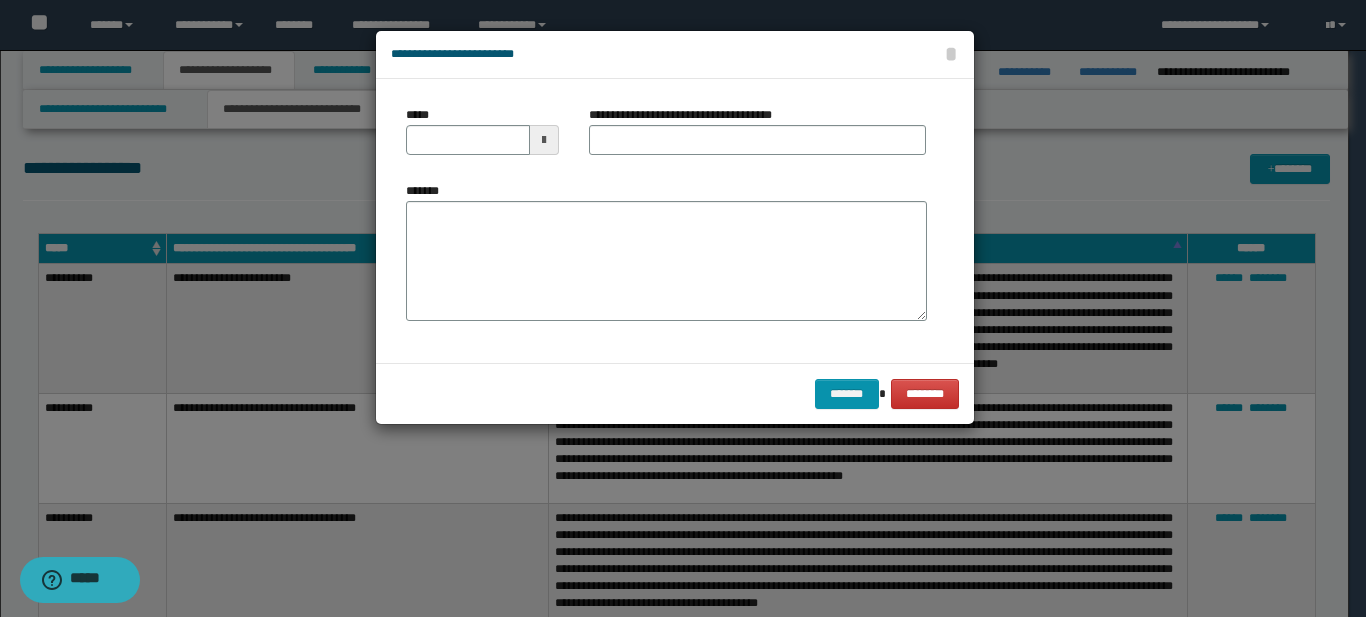 click at bounding box center (544, 140) 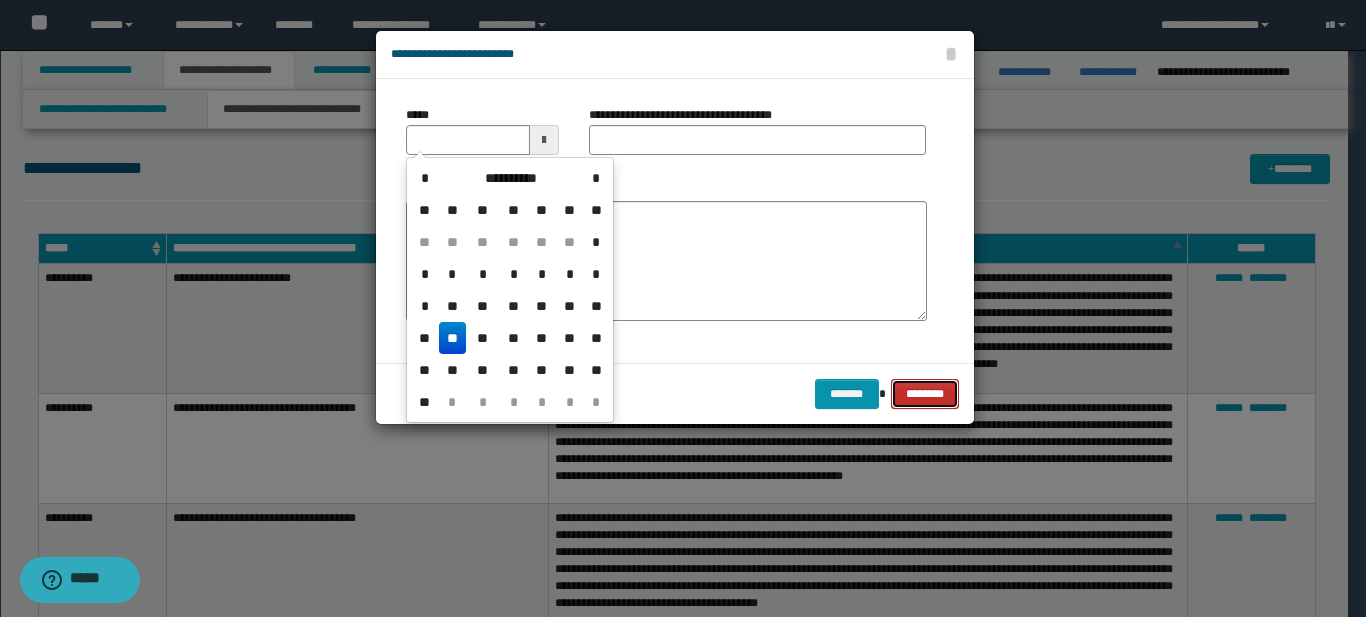 type 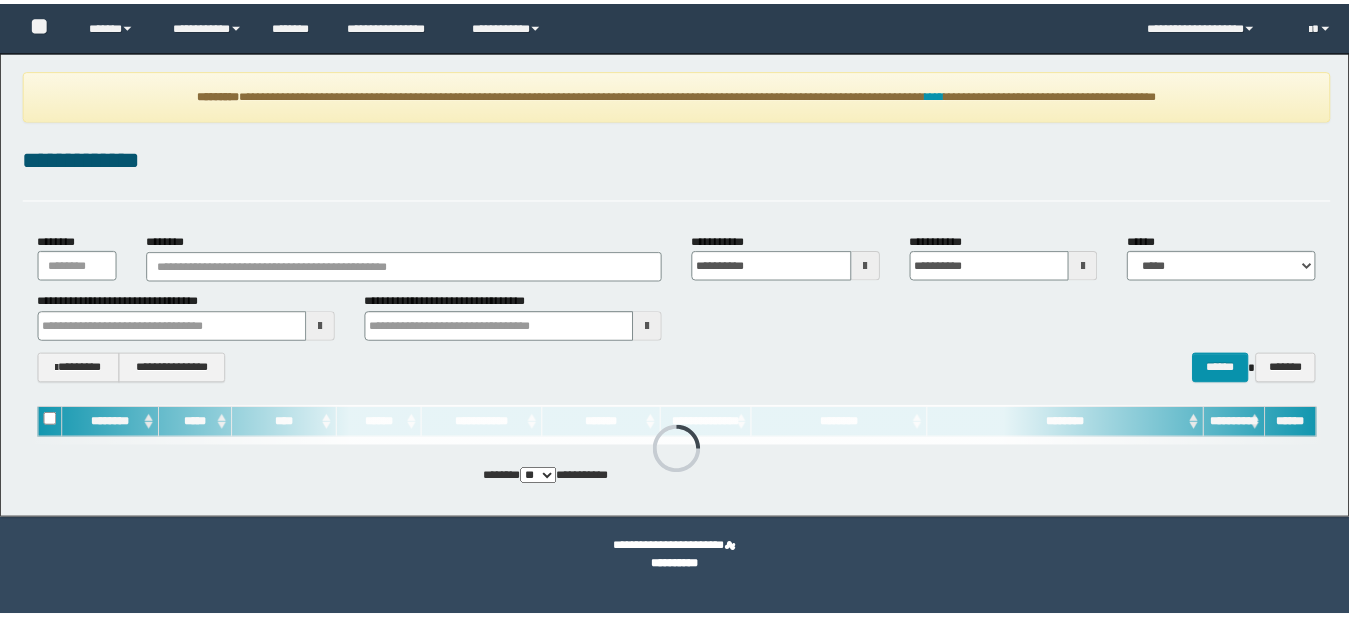 scroll, scrollTop: 0, scrollLeft: 0, axis: both 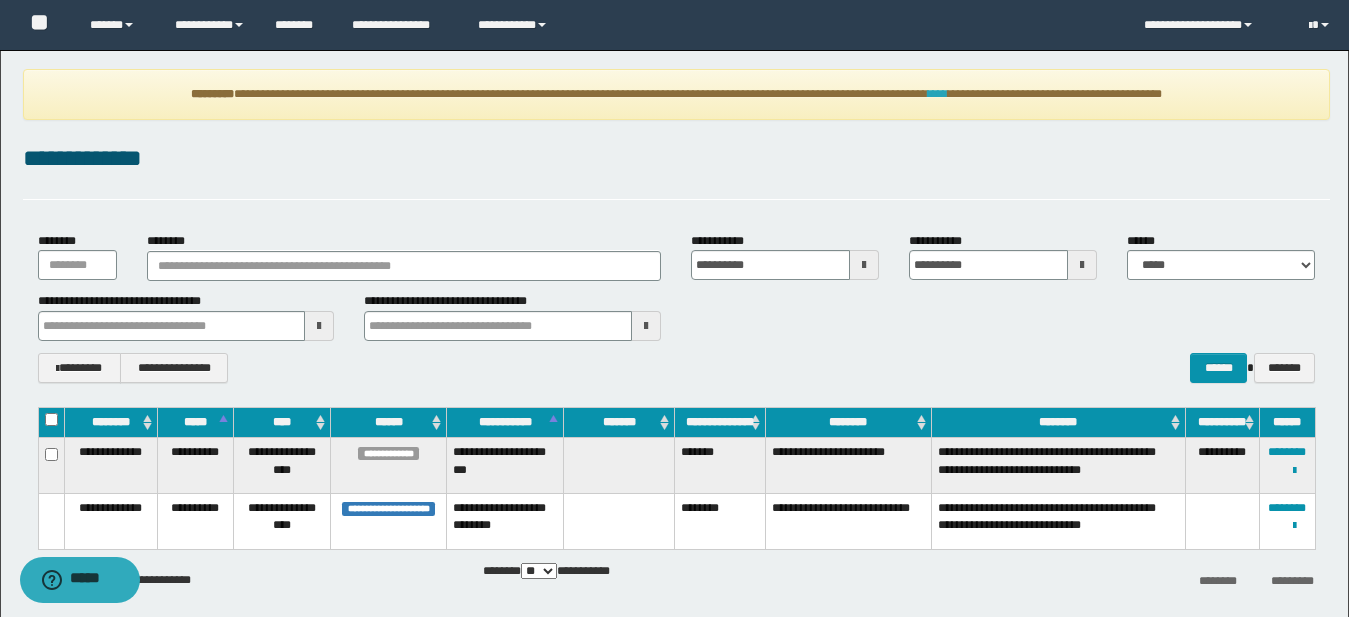 click on "****" at bounding box center (938, 94) 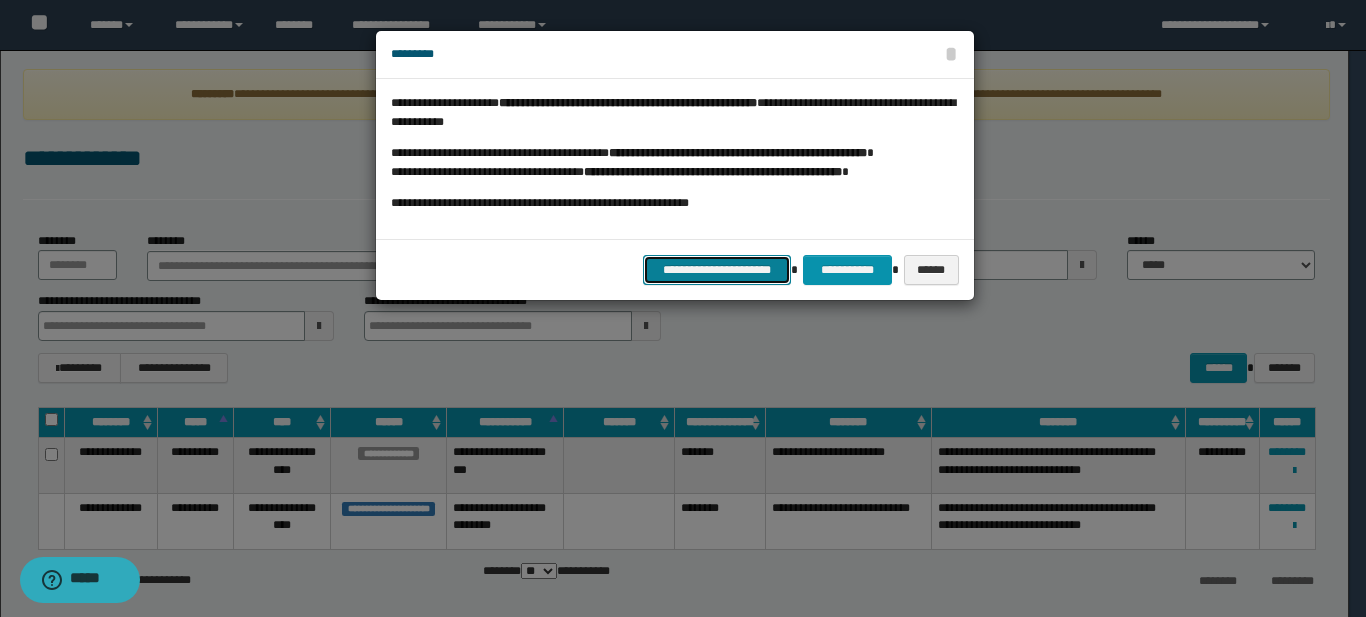click on "**********" at bounding box center (717, 270) 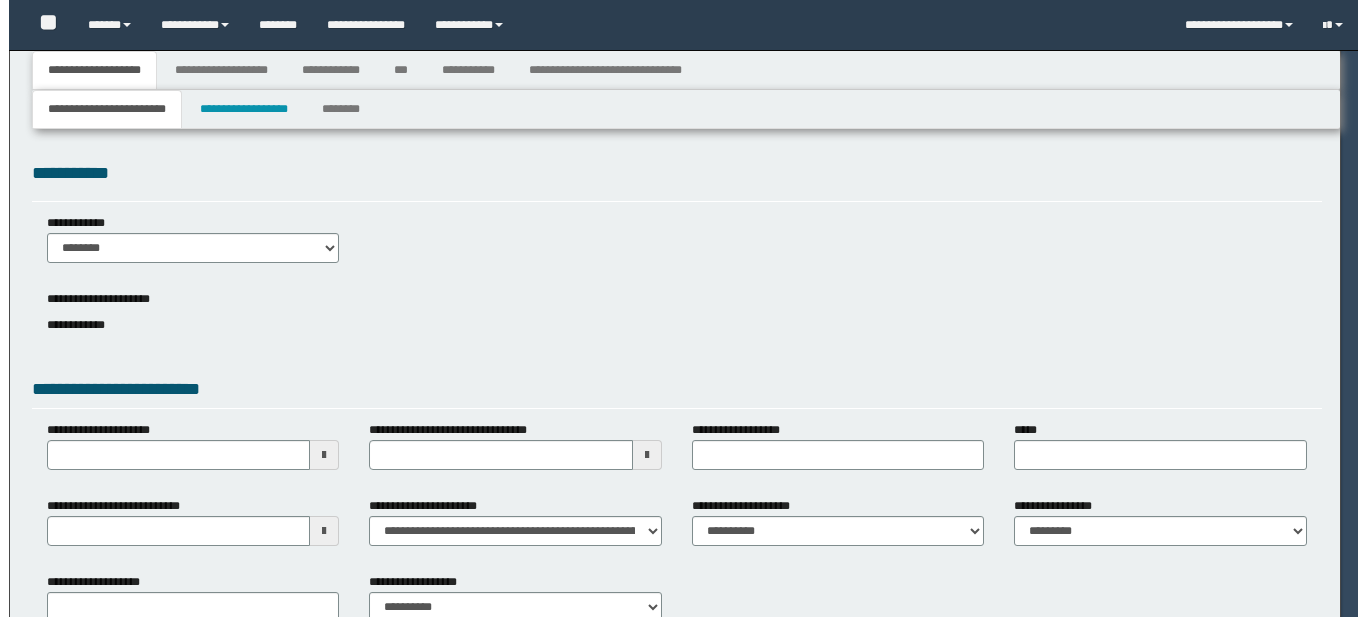 scroll, scrollTop: 0, scrollLeft: 0, axis: both 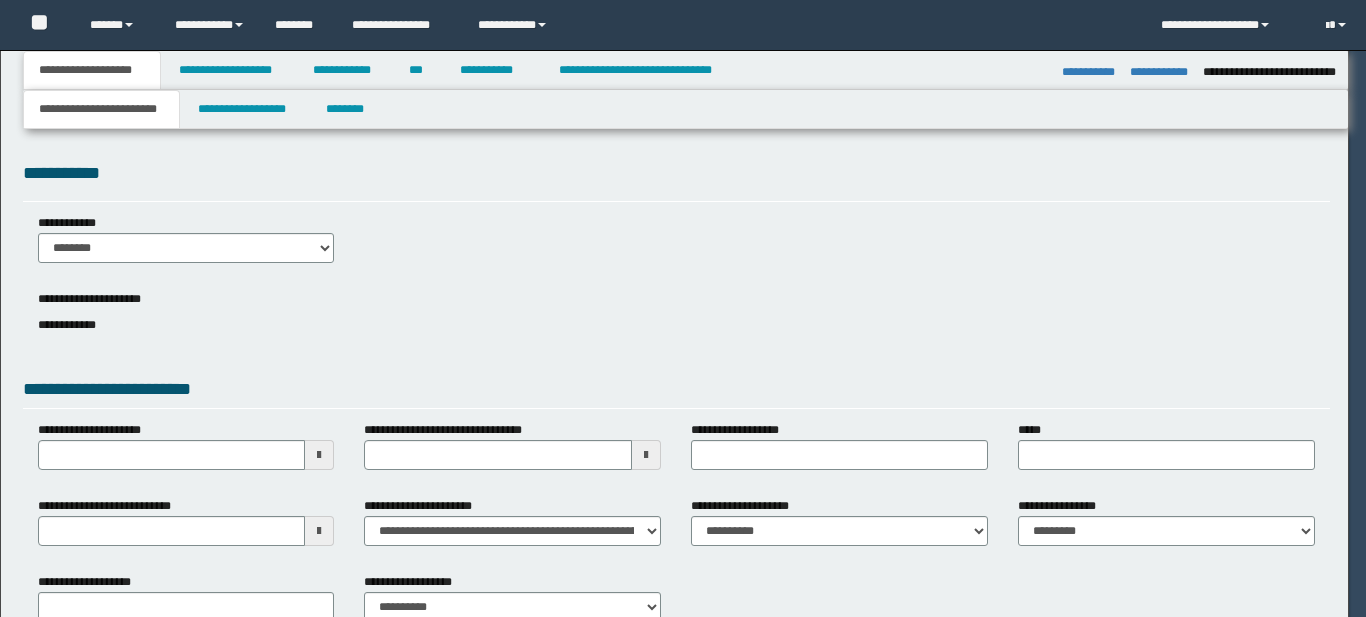 select on "*" 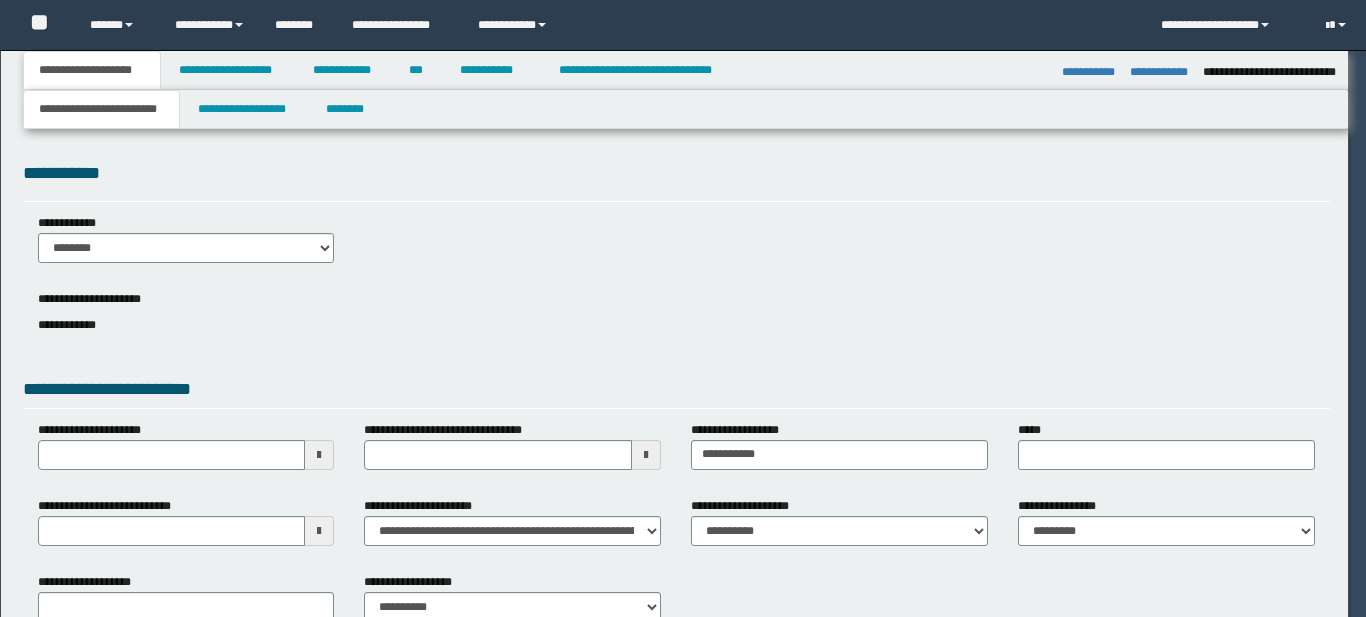 type on "**********" 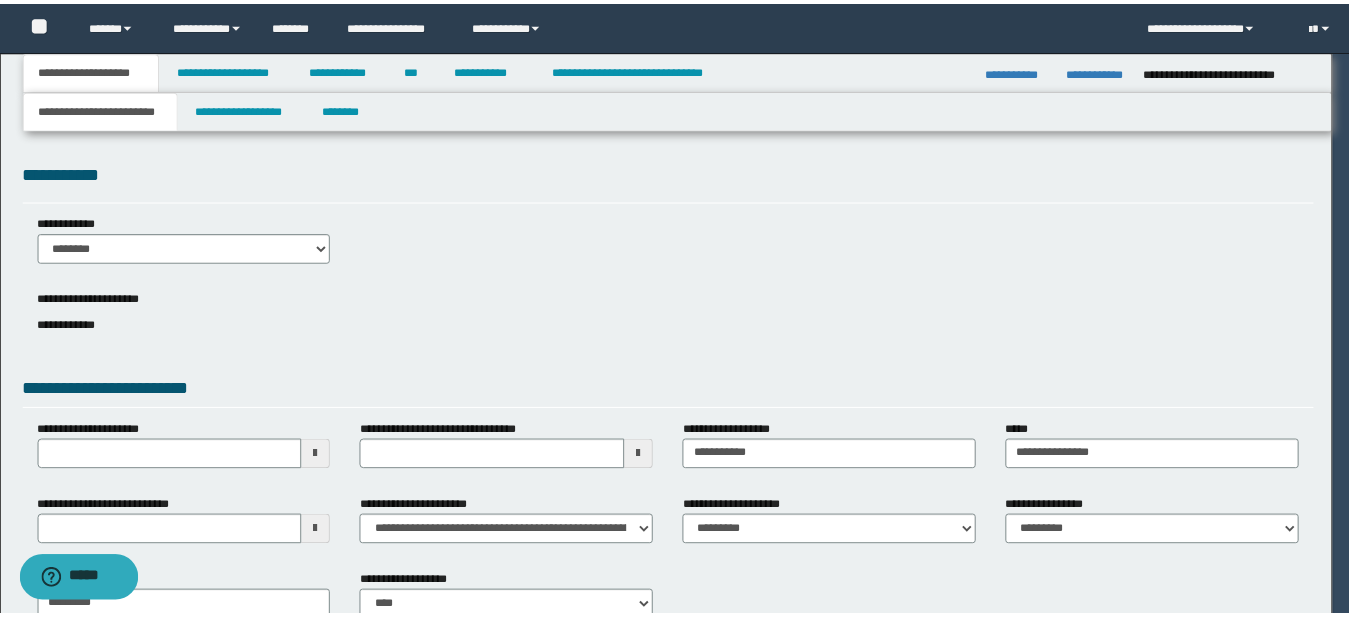 scroll, scrollTop: 0, scrollLeft: 0, axis: both 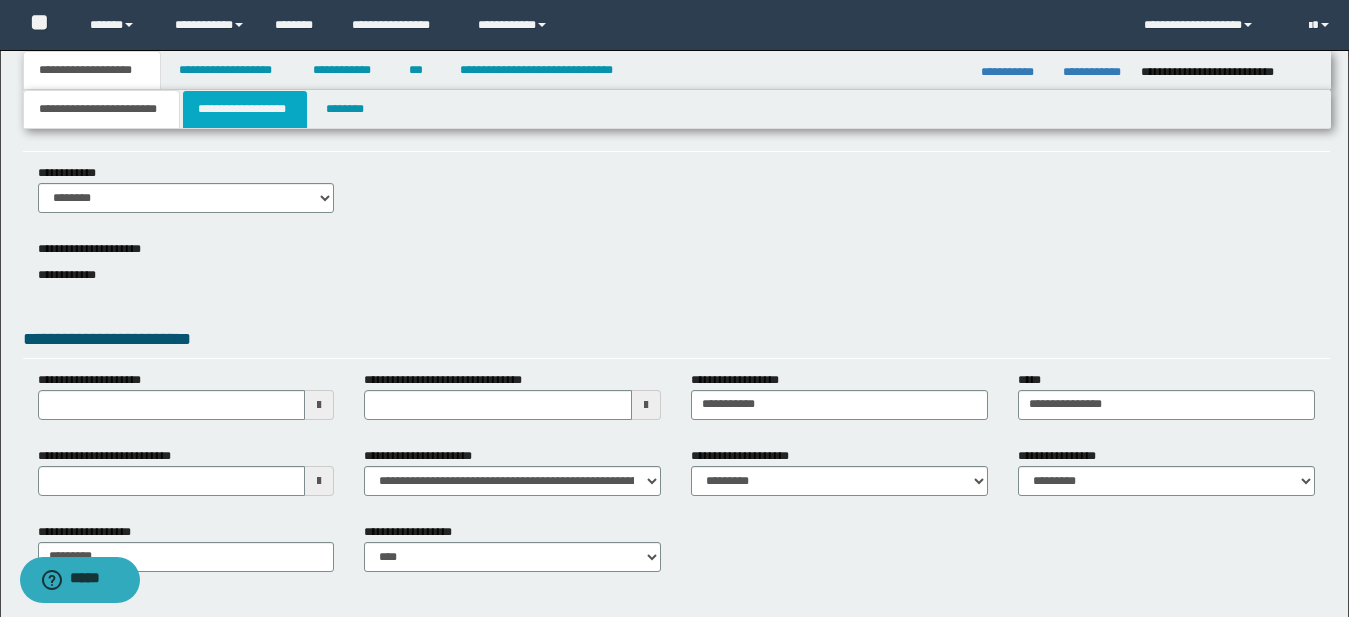 click on "**********" at bounding box center (245, 109) 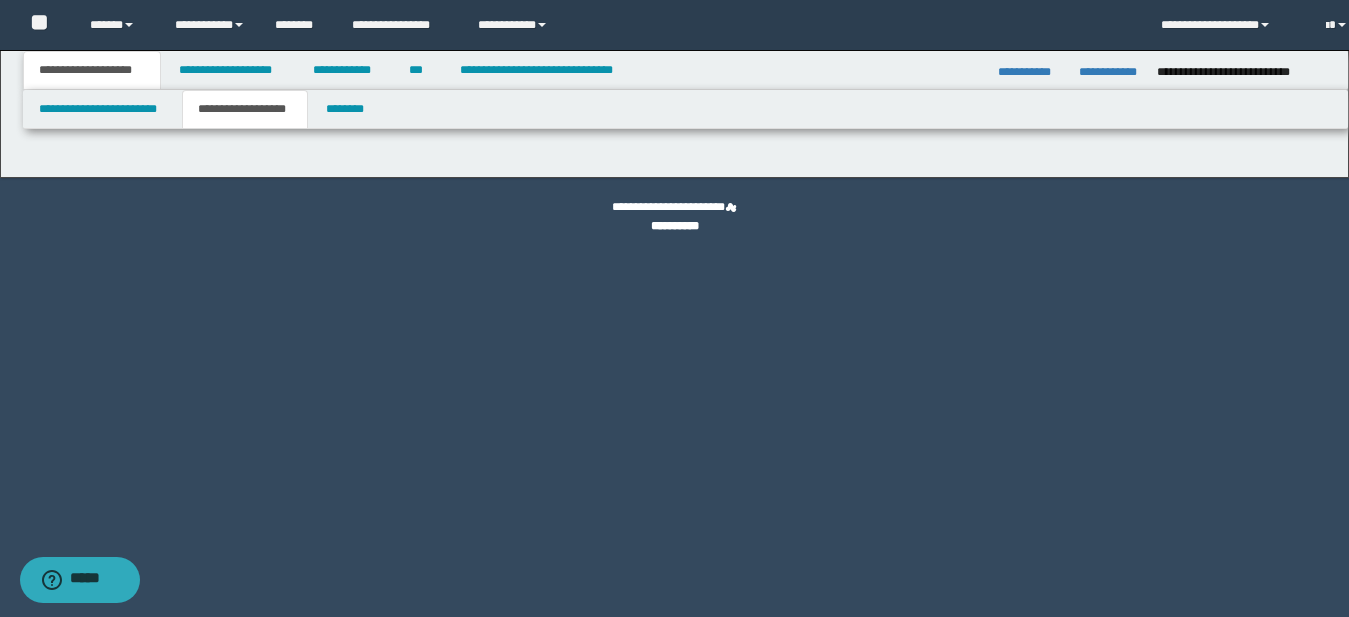 scroll, scrollTop: 0, scrollLeft: 0, axis: both 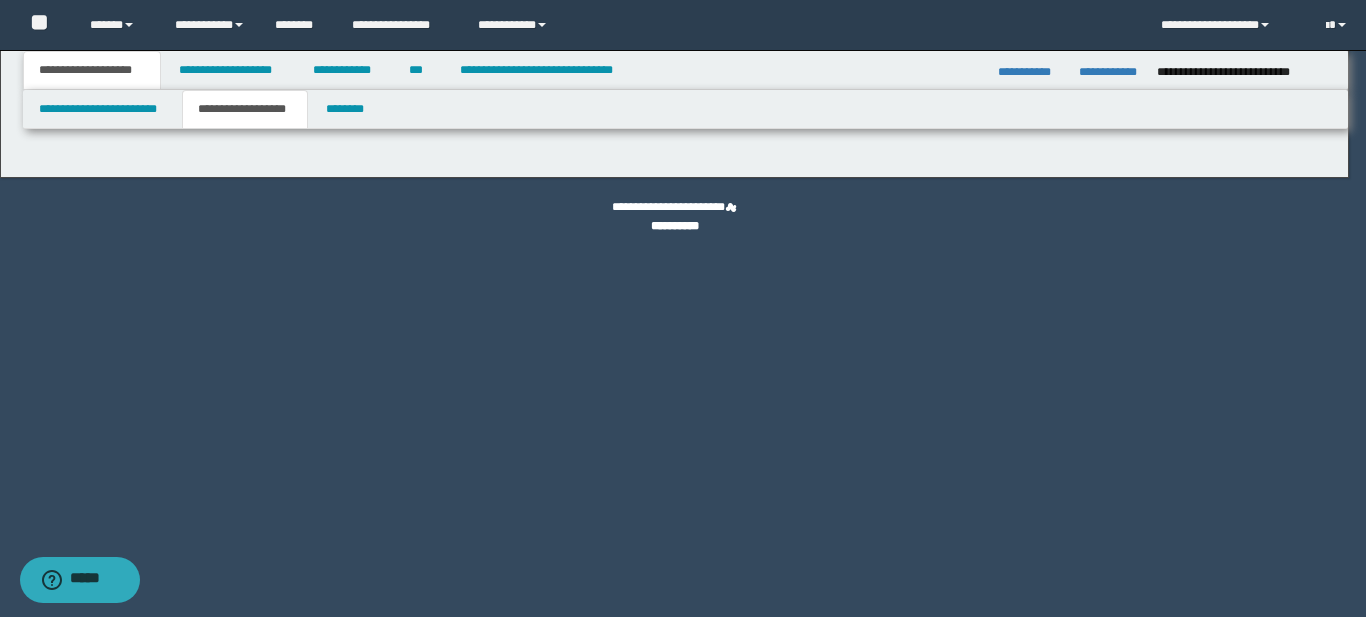 type on "*******" 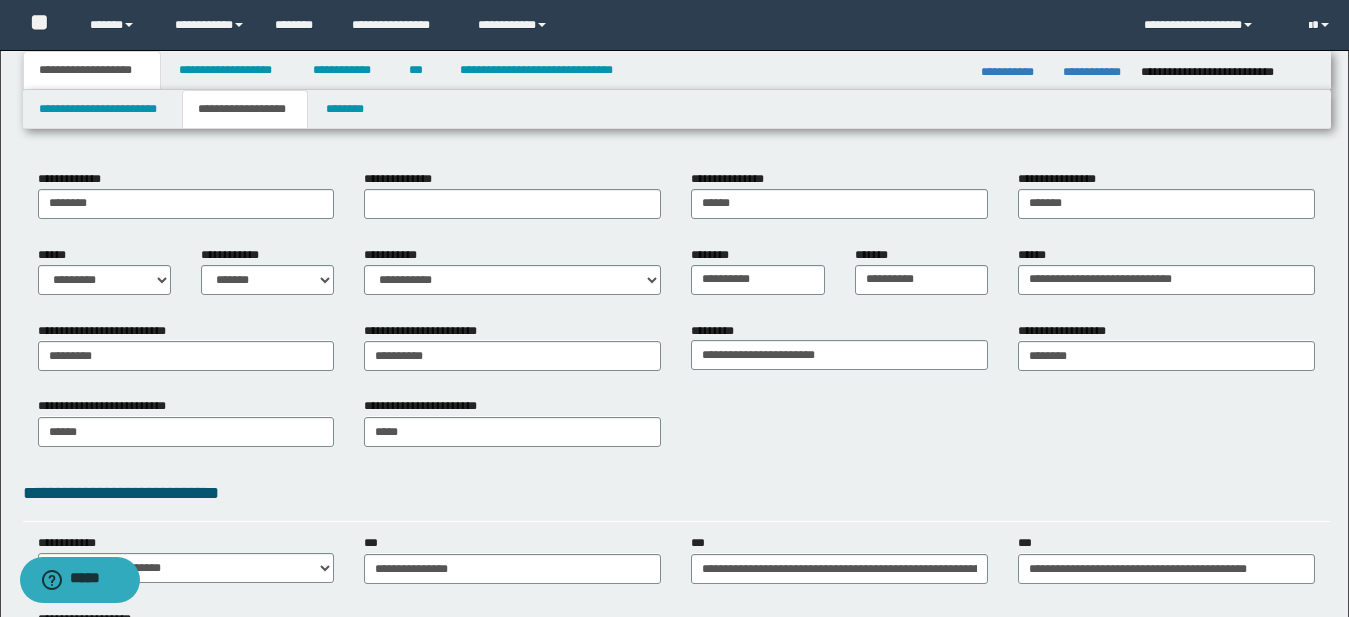 scroll, scrollTop: 490, scrollLeft: 0, axis: vertical 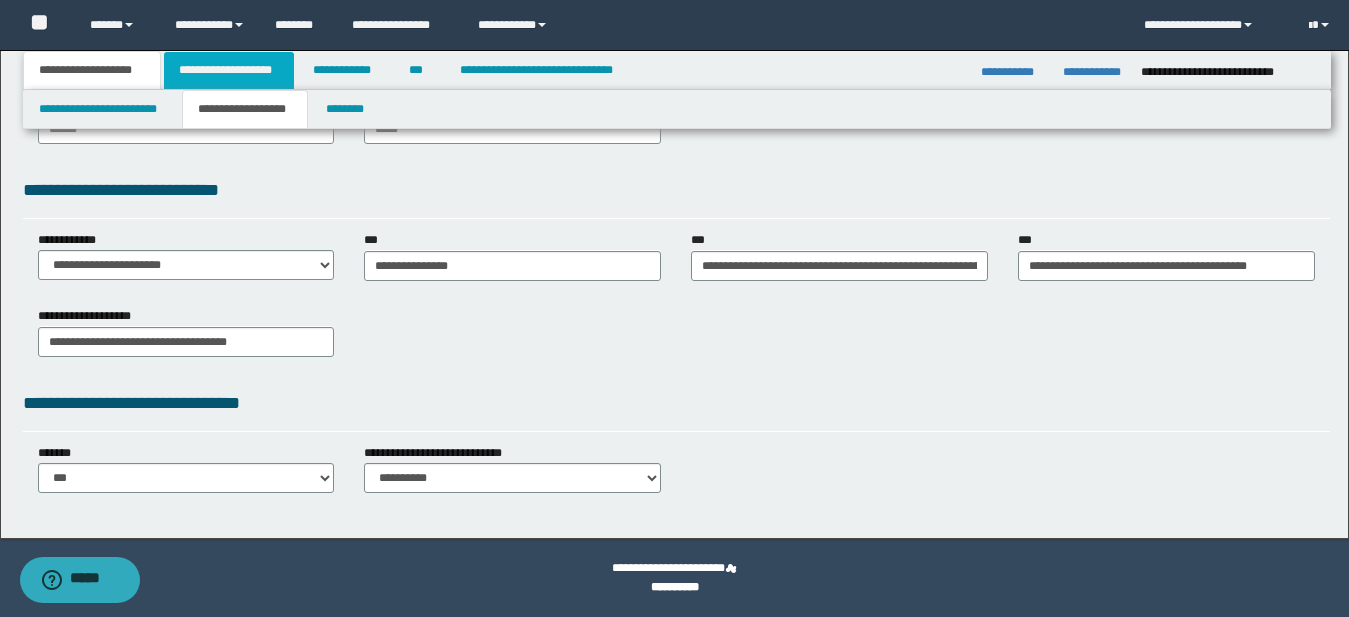 click on "**********" at bounding box center (229, 70) 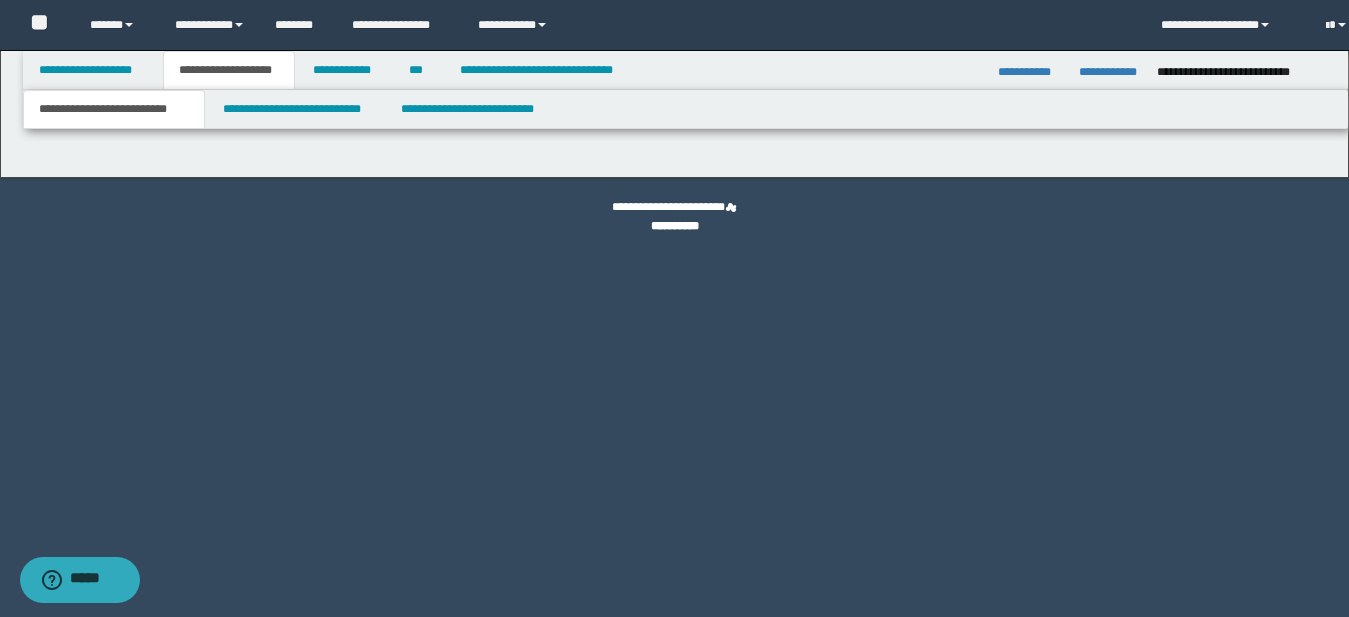scroll, scrollTop: 0, scrollLeft: 0, axis: both 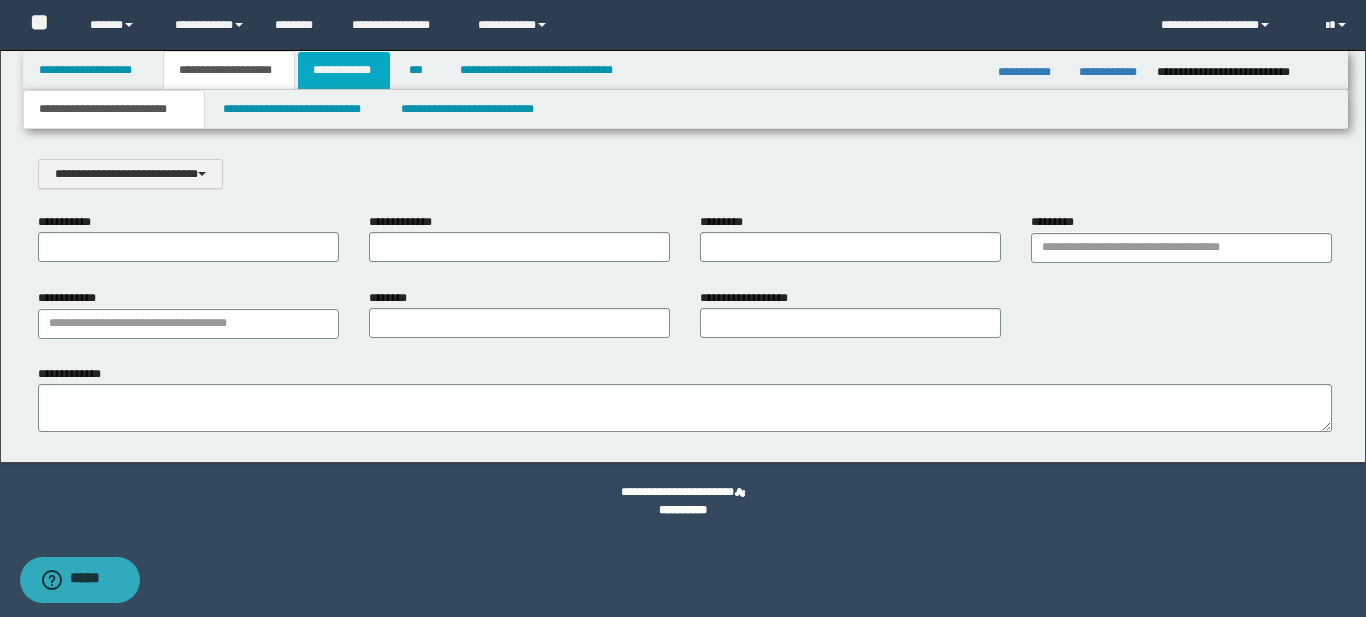 click on "**********" at bounding box center (344, 70) 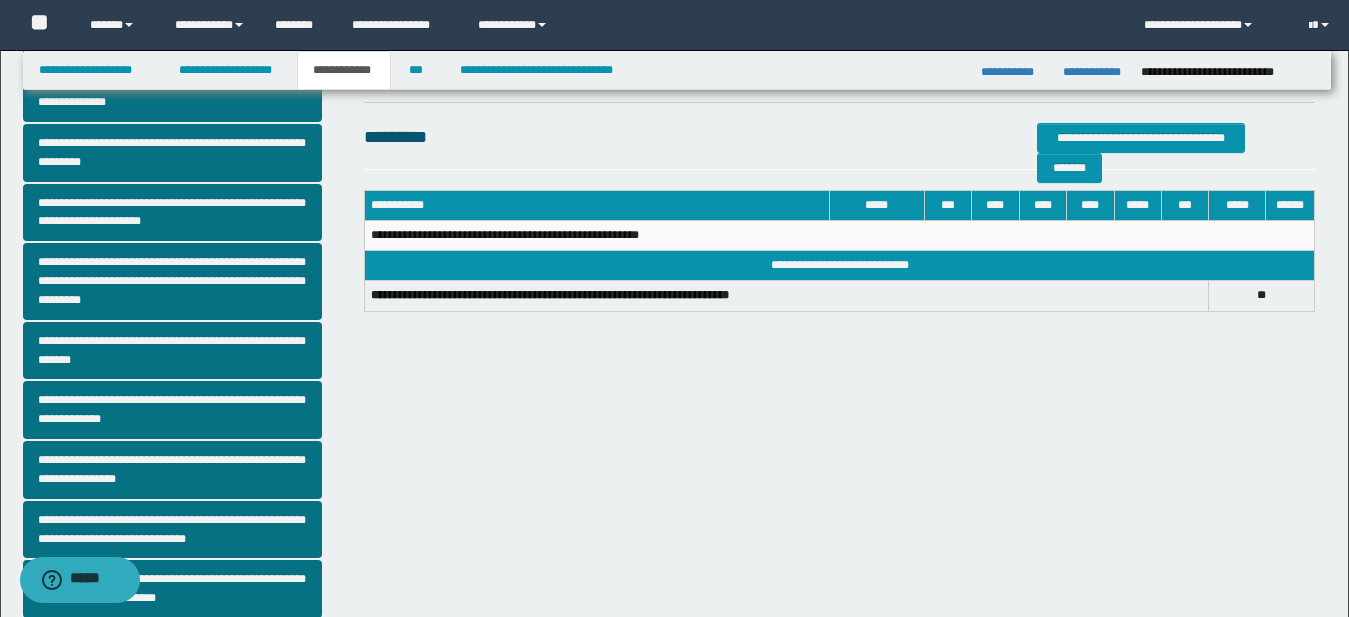 scroll, scrollTop: 423, scrollLeft: 0, axis: vertical 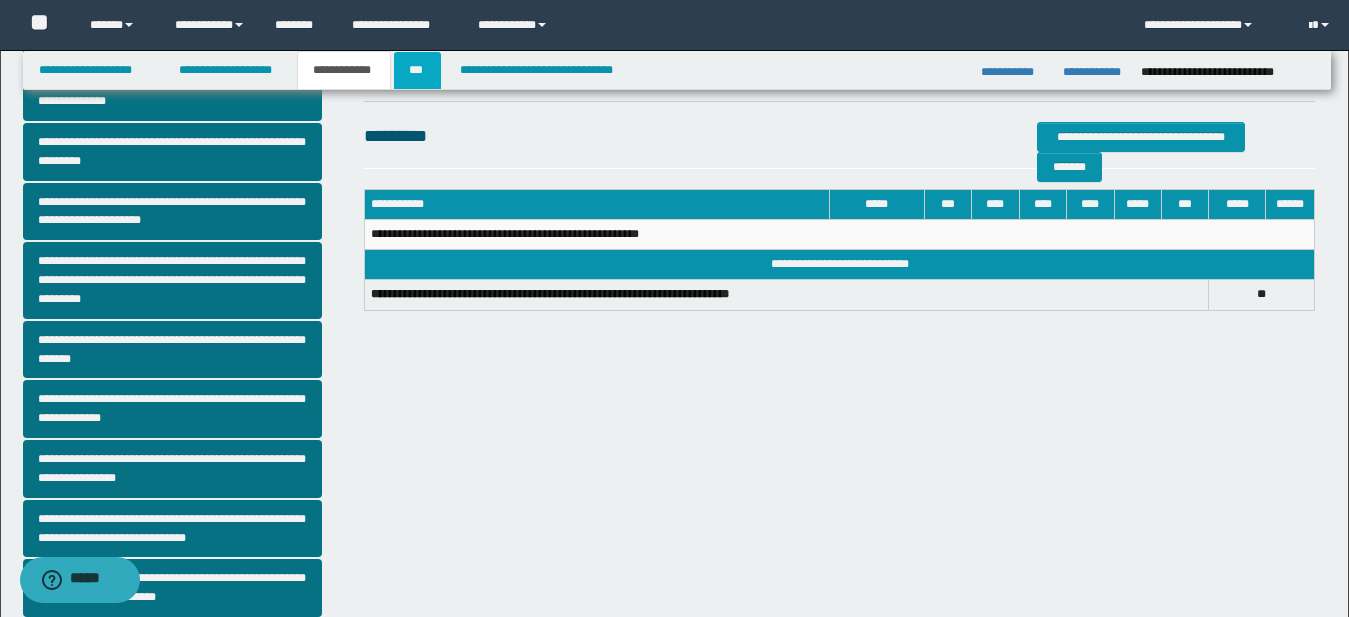 click on "***" at bounding box center [417, 70] 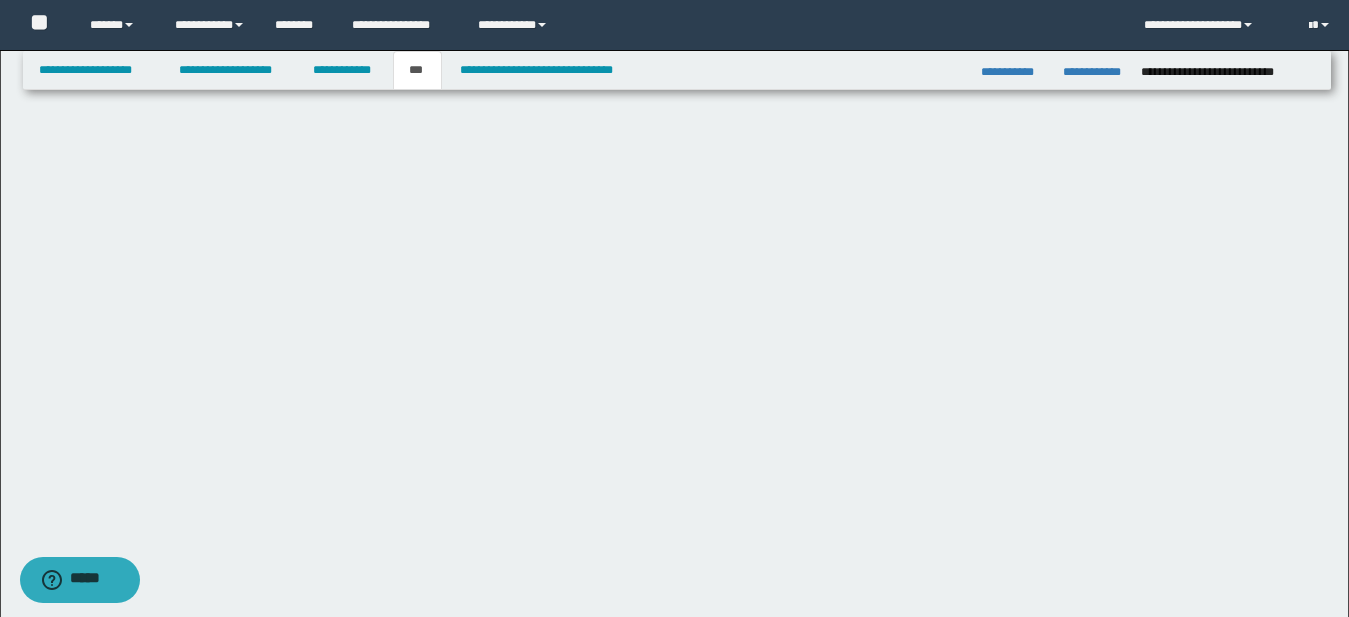 scroll, scrollTop: 0, scrollLeft: 0, axis: both 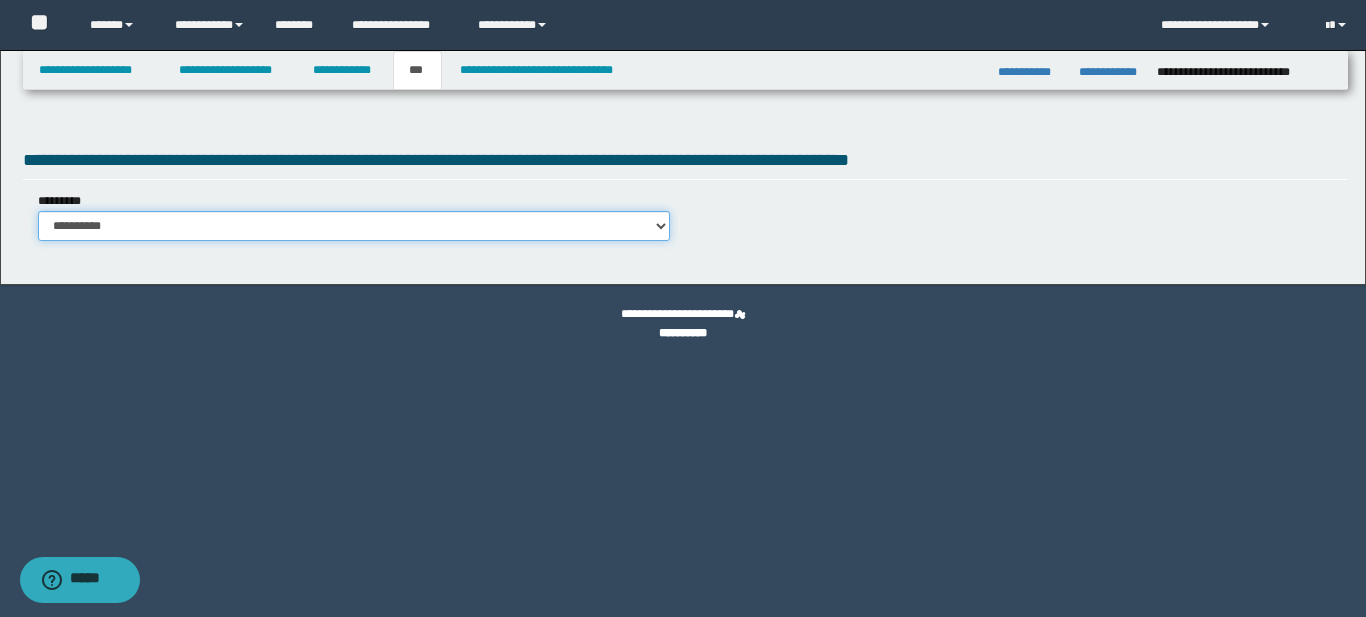 click on "**********" at bounding box center [354, 226] 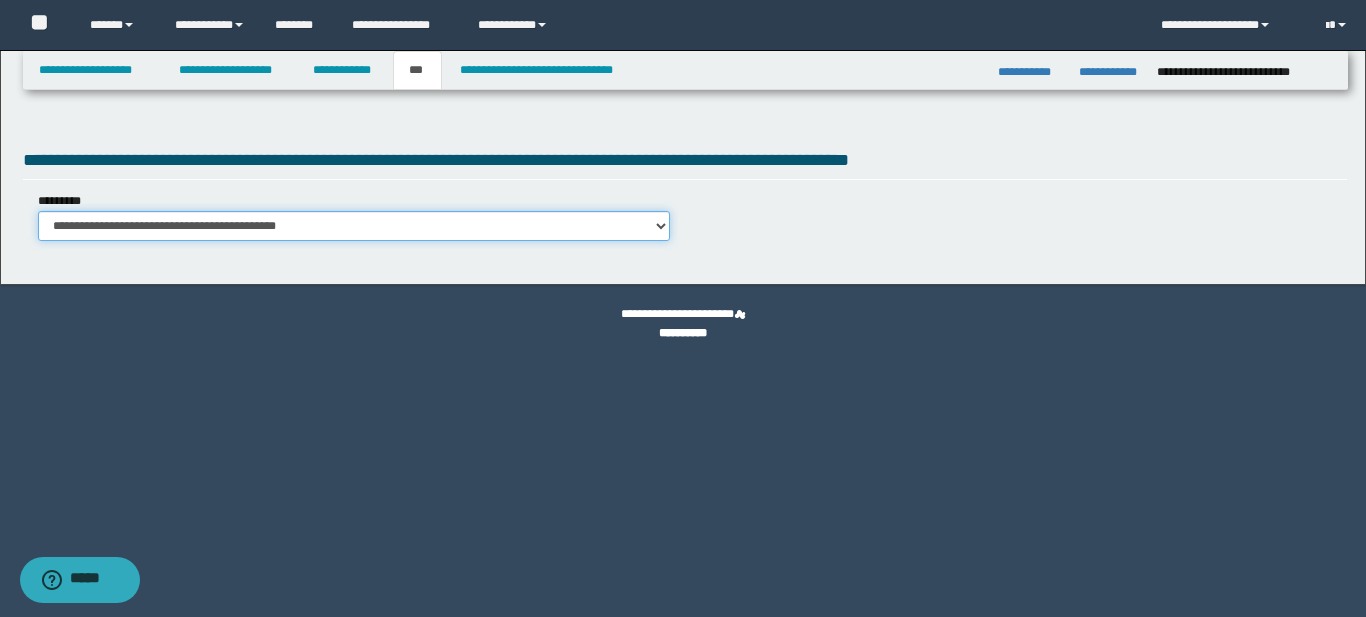 click on "**********" at bounding box center [354, 226] 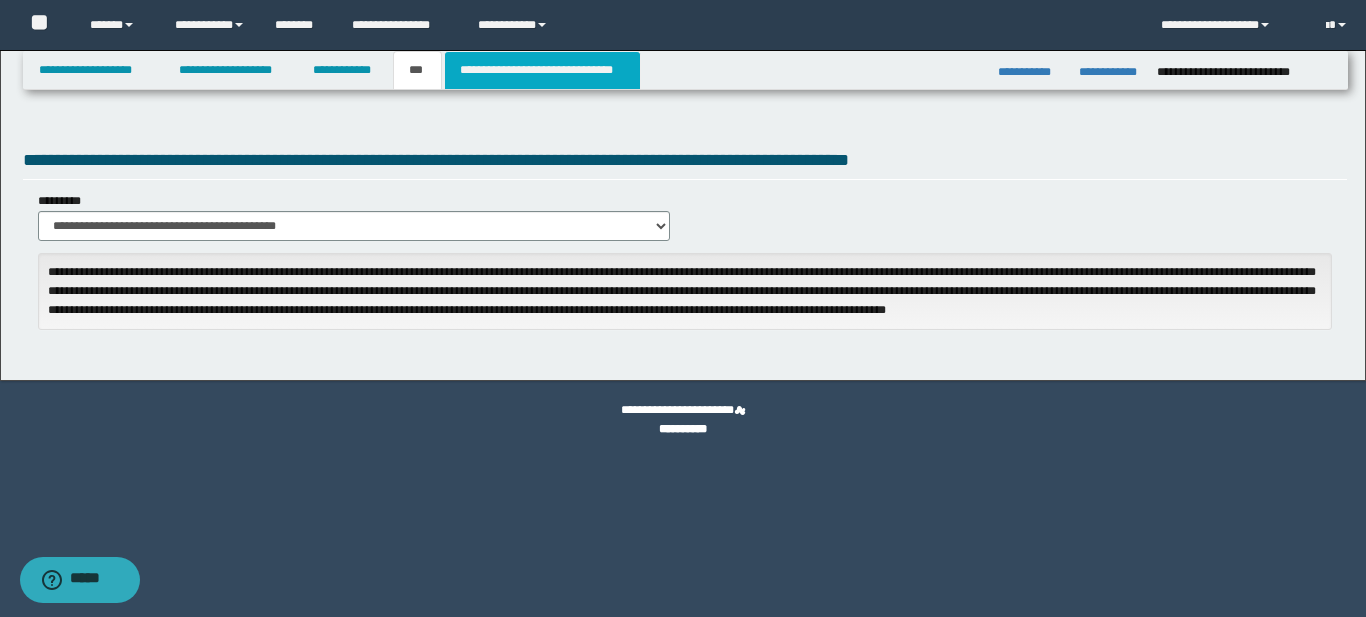 click on "**********" at bounding box center (542, 70) 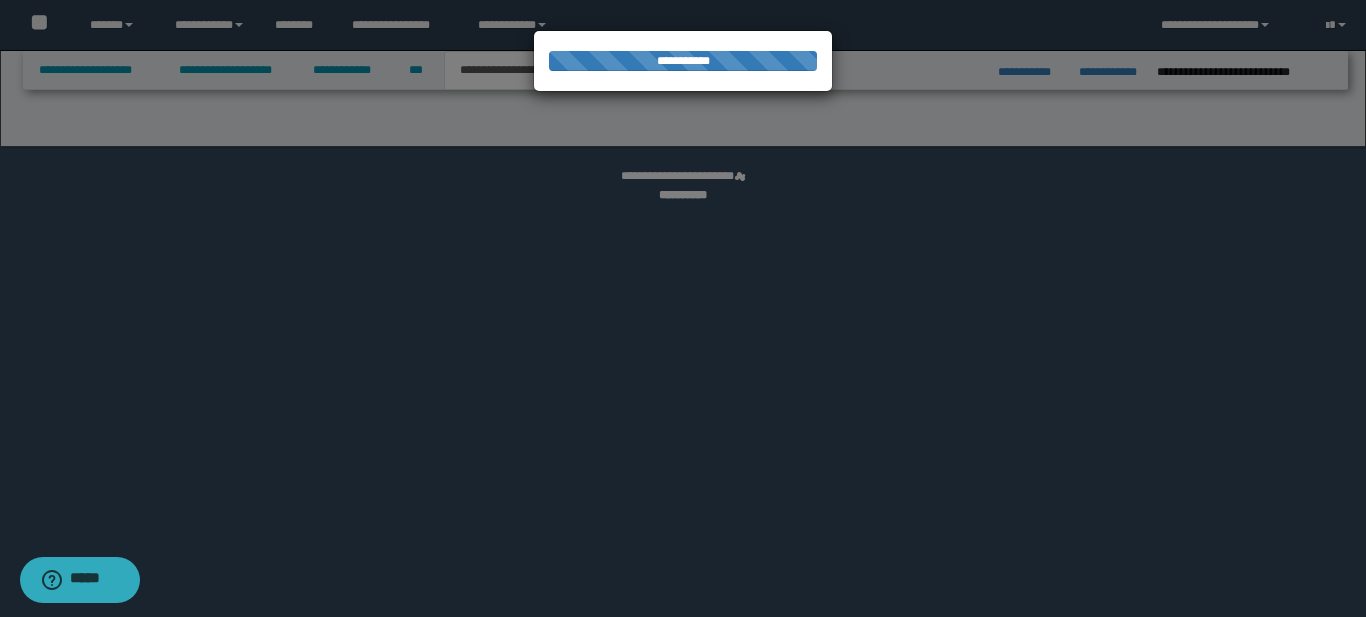 select on "*" 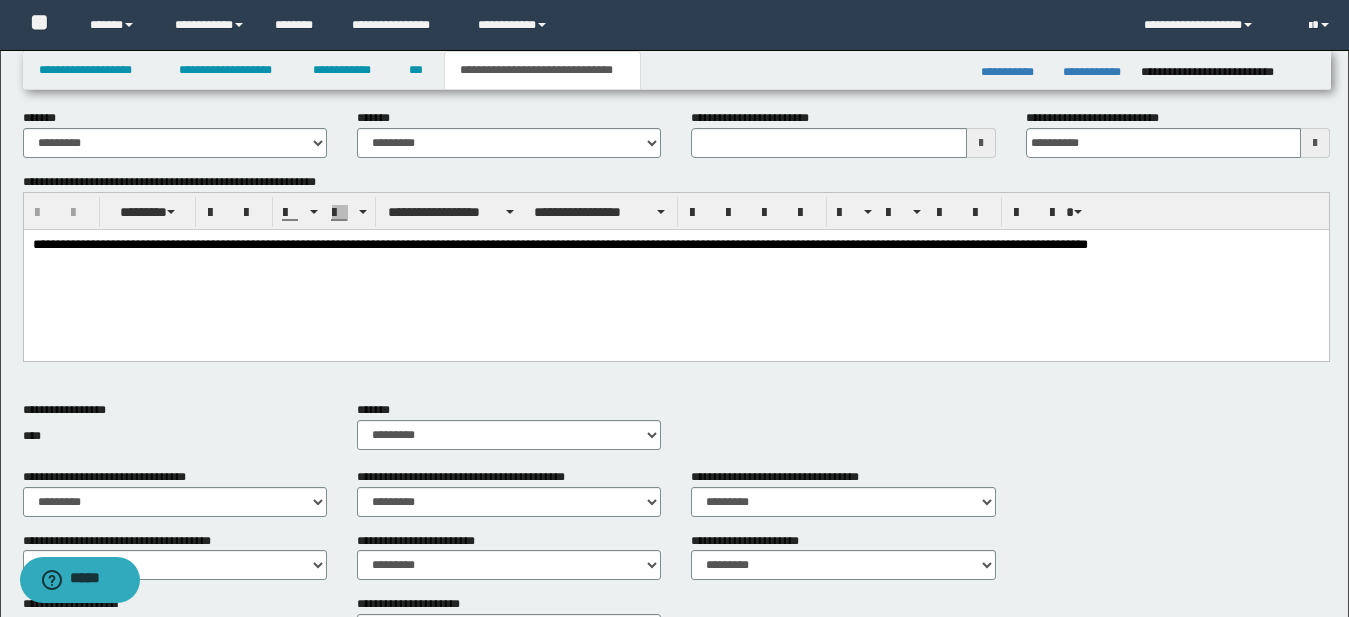 scroll, scrollTop: 0, scrollLeft: 0, axis: both 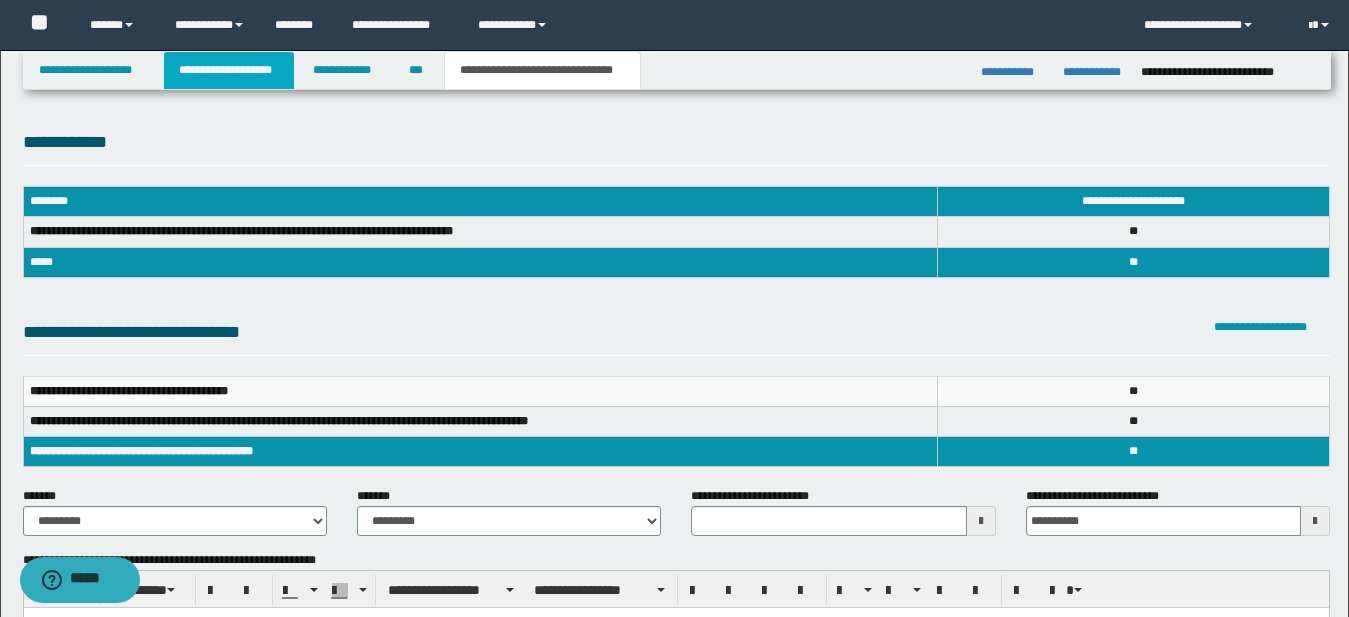 click on "**********" at bounding box center [229, 70] 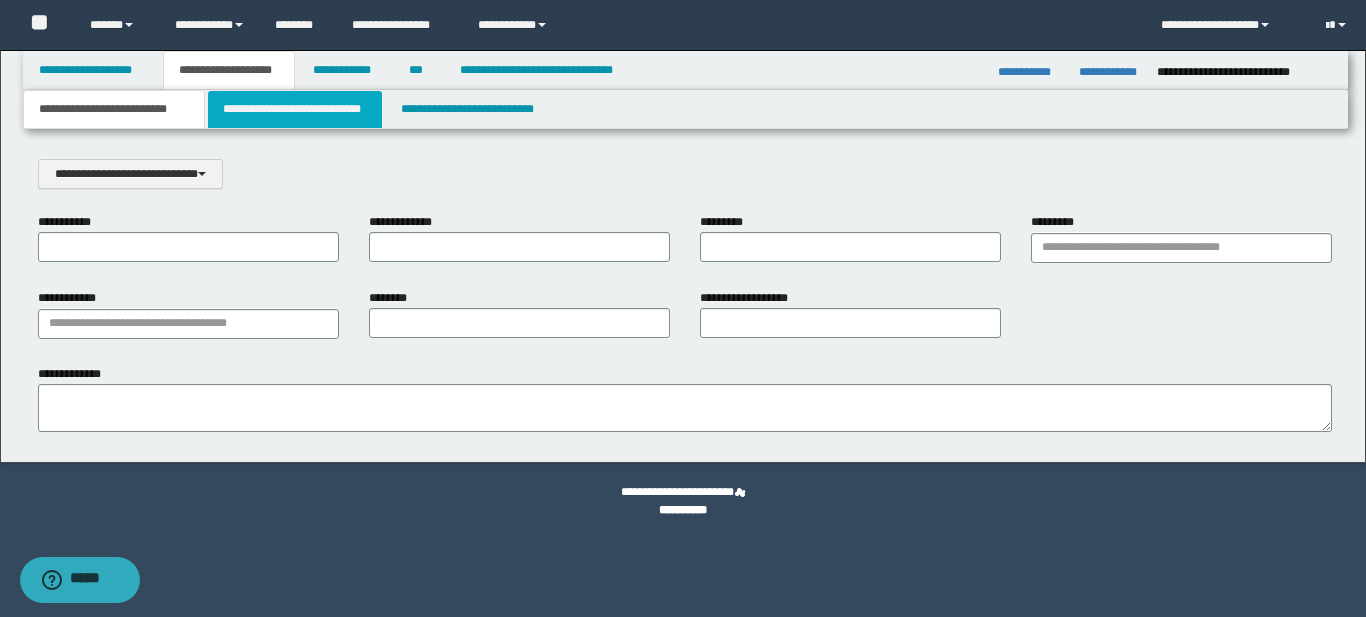 click on "**********" at bounding box center [295, 109] 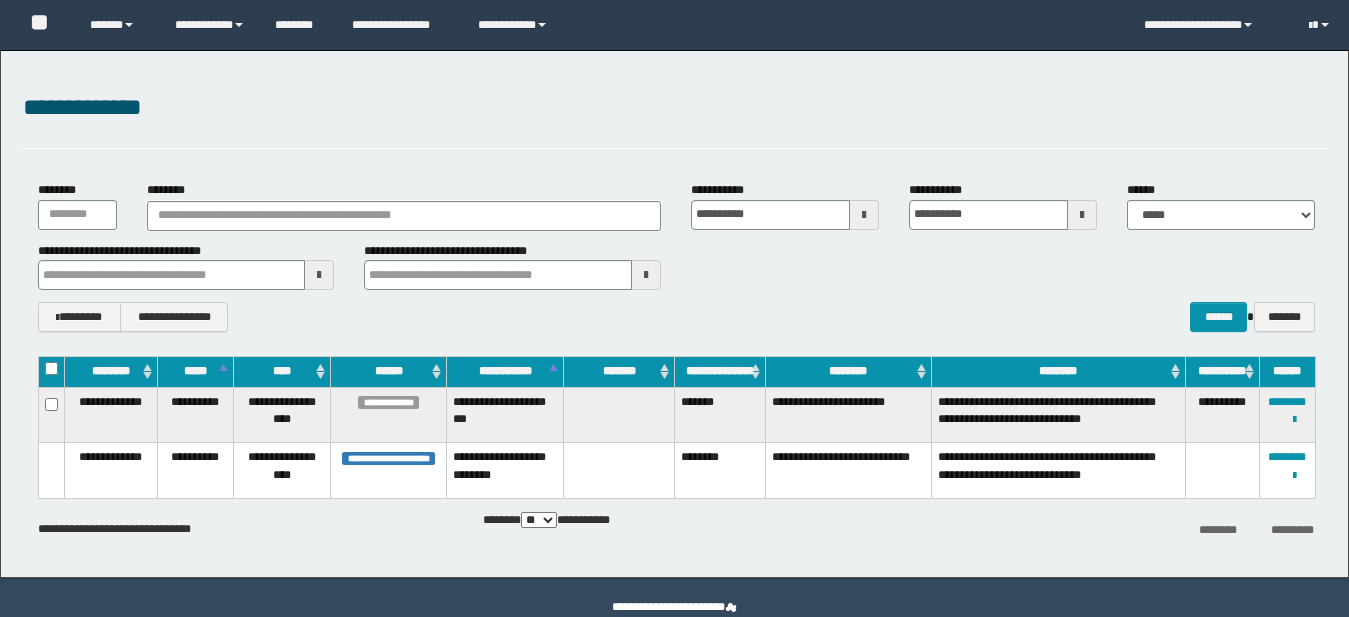 scroll, scrollTop: 0, scrollLeft: 0, axis: both 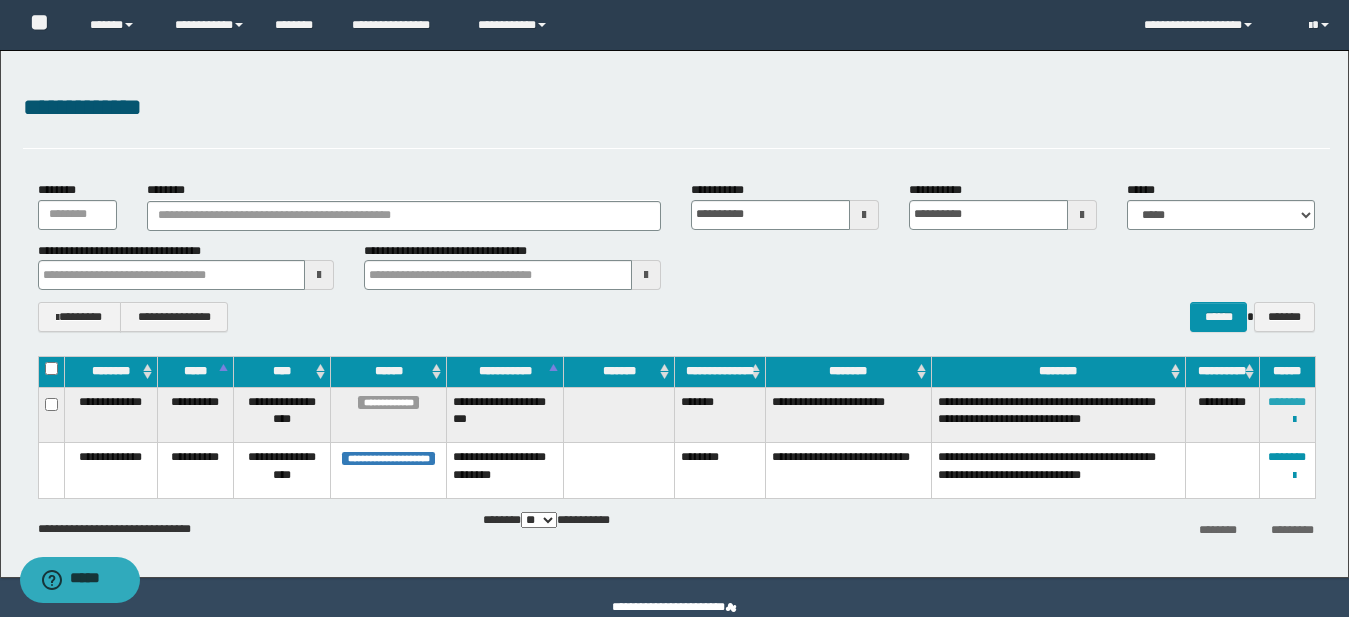 click on "********" at bounding box center (1287, 402) 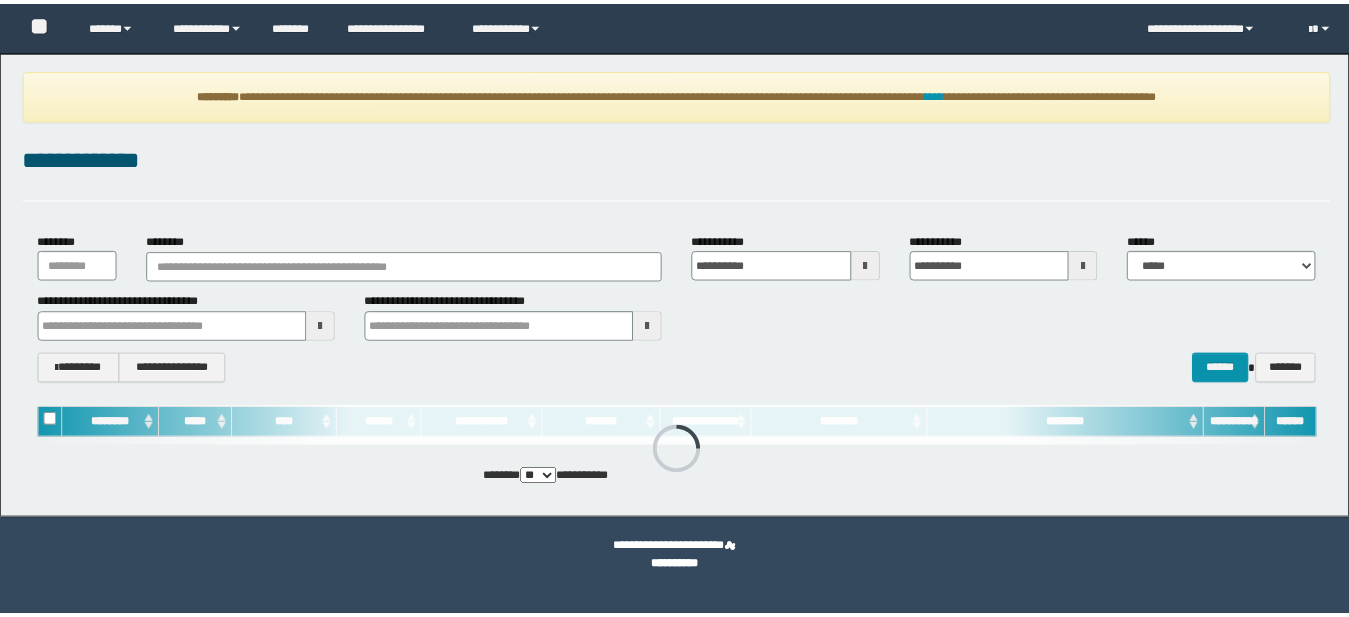 scroll, scrollTop: 0, scrollLeft: 0, axis: both 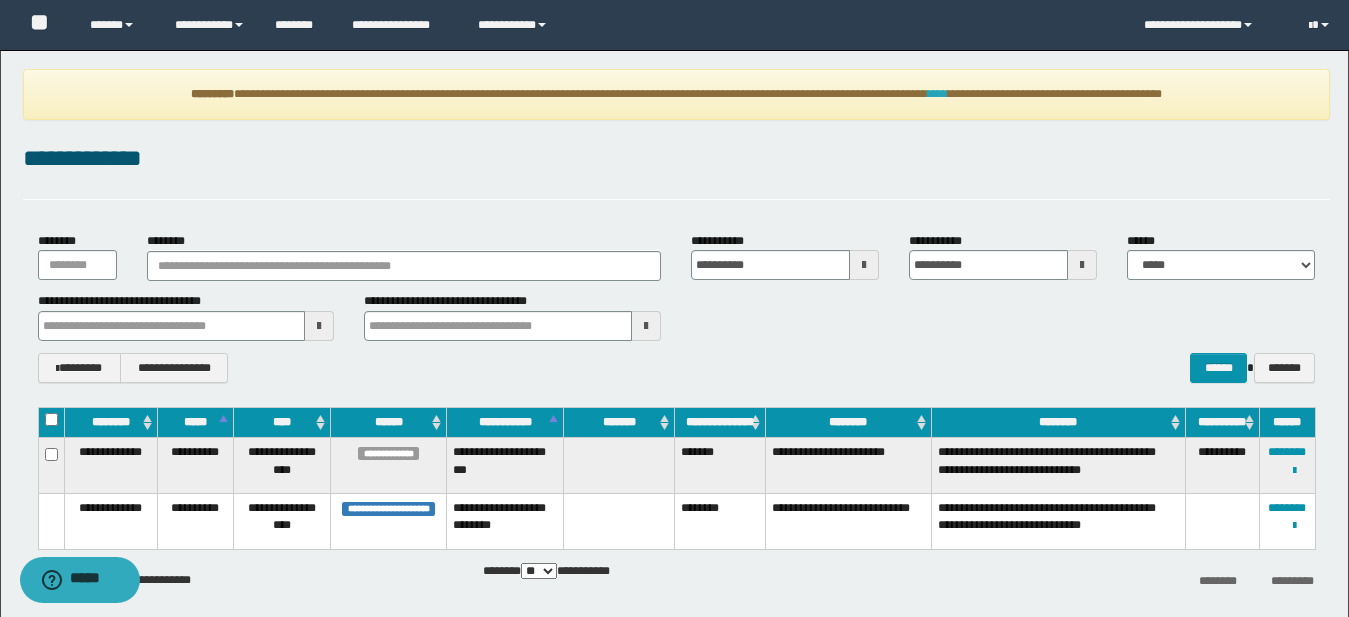 click on "****" at bounding box center (938, 94) 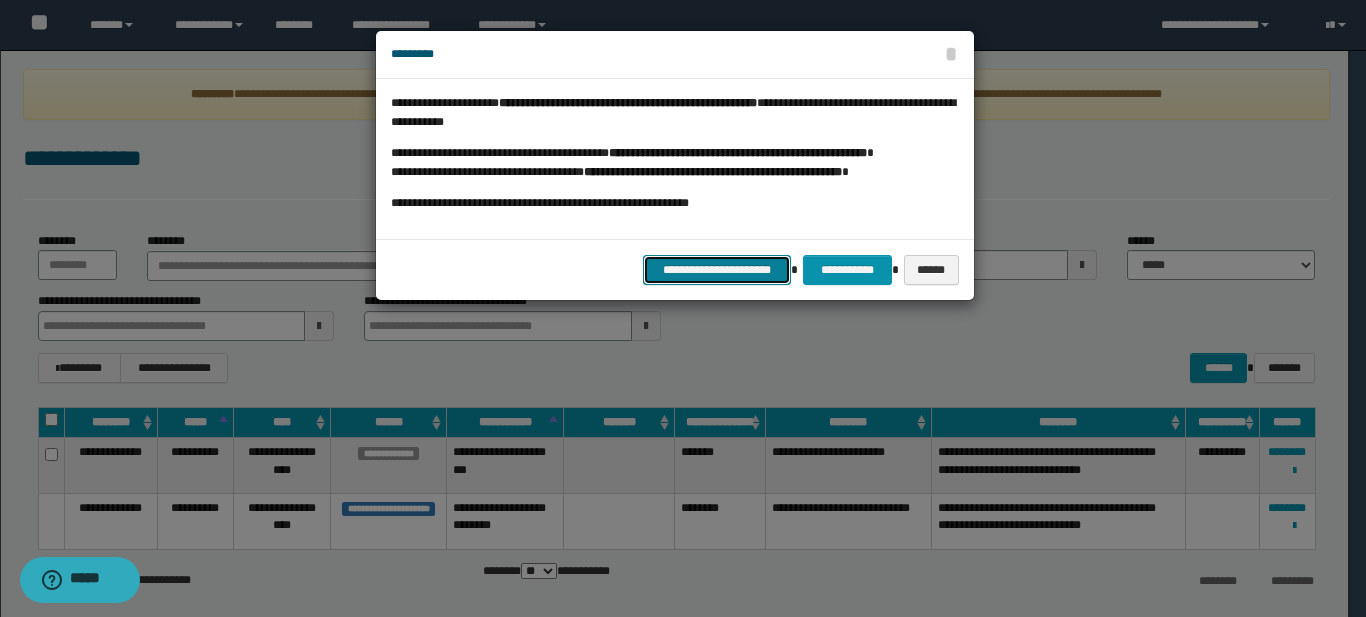 click on "**********" at bounding box center (717, 270) 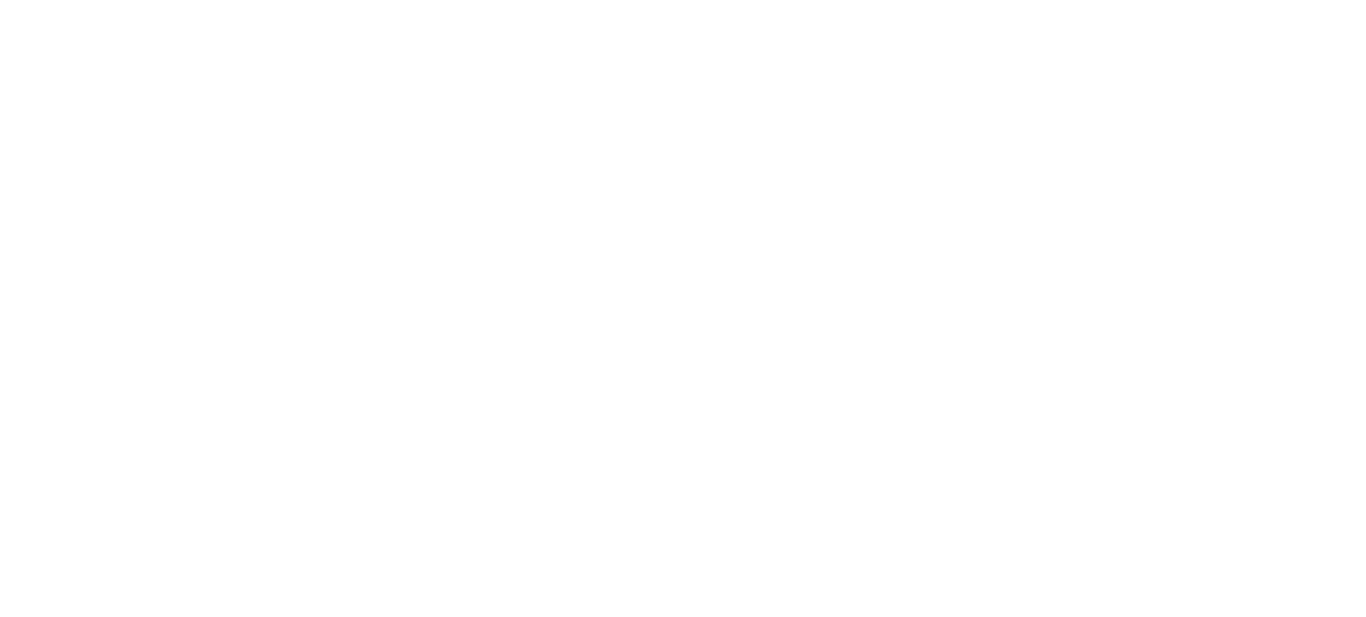scroll, scrollTop: 0, scrollLeft: 0, axis: both 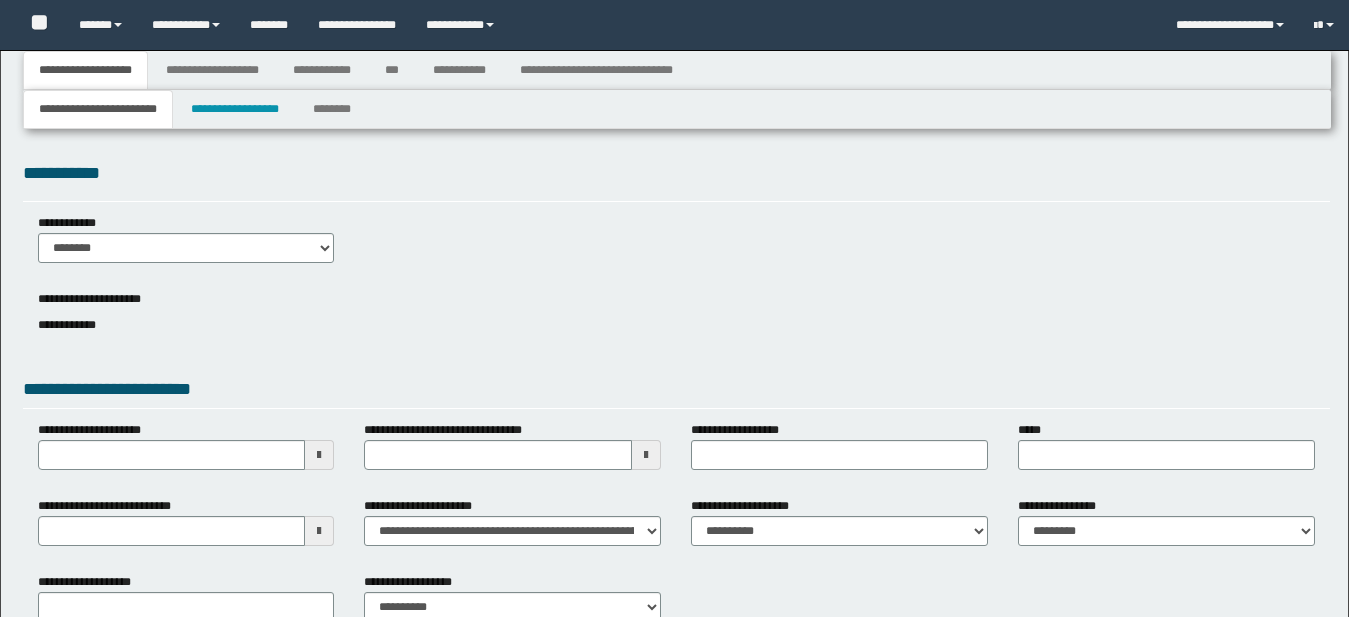 type 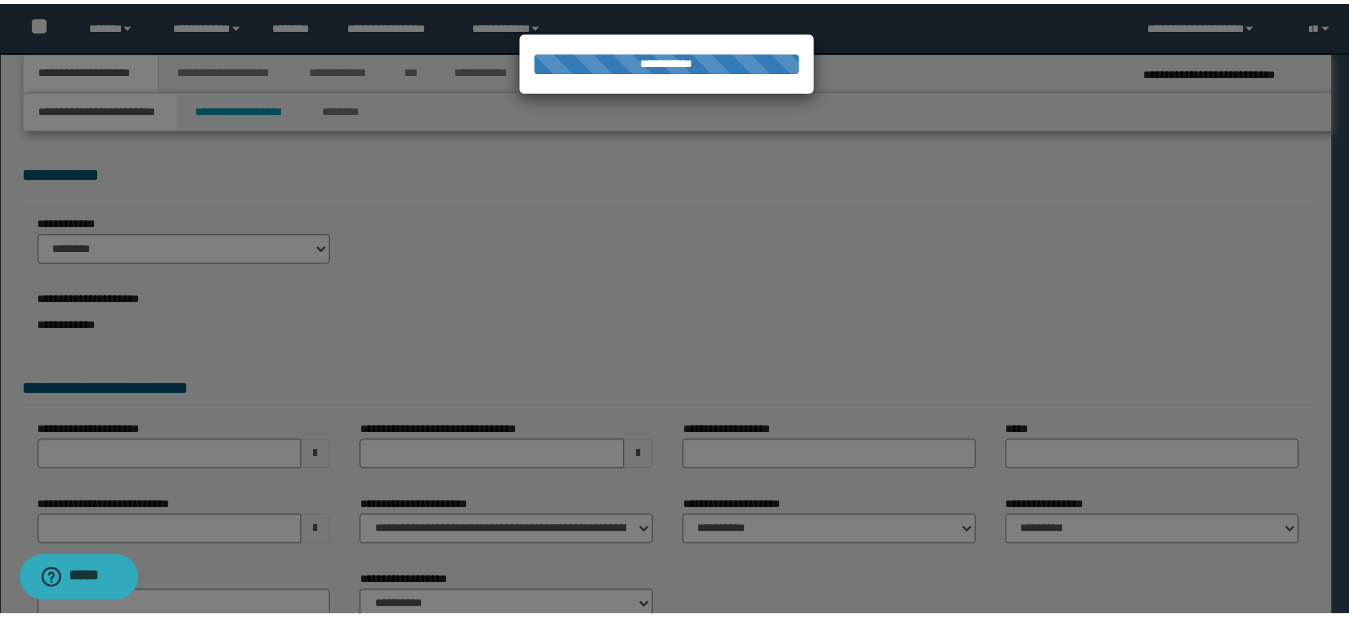 scroll, scrollTop: 0, scrollLeft: 0, axis: both 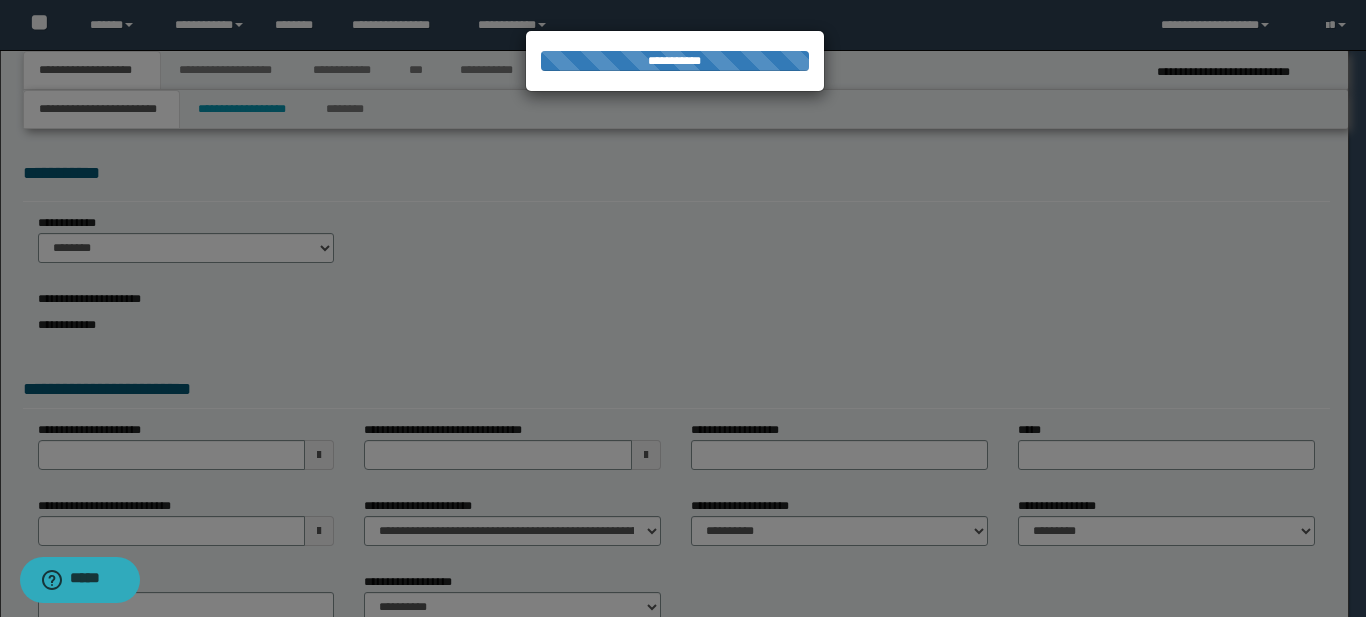 select on "*" 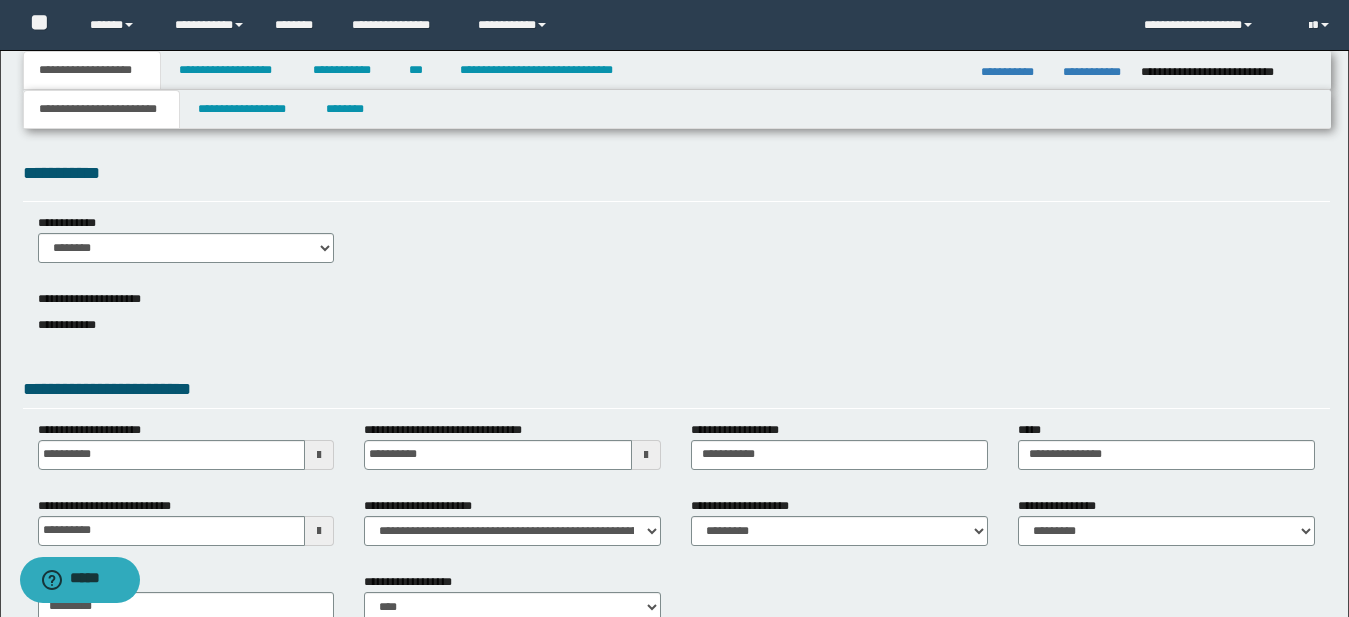 scroll, scrollTop: 128, scrollLeft: 0, axis: vertical 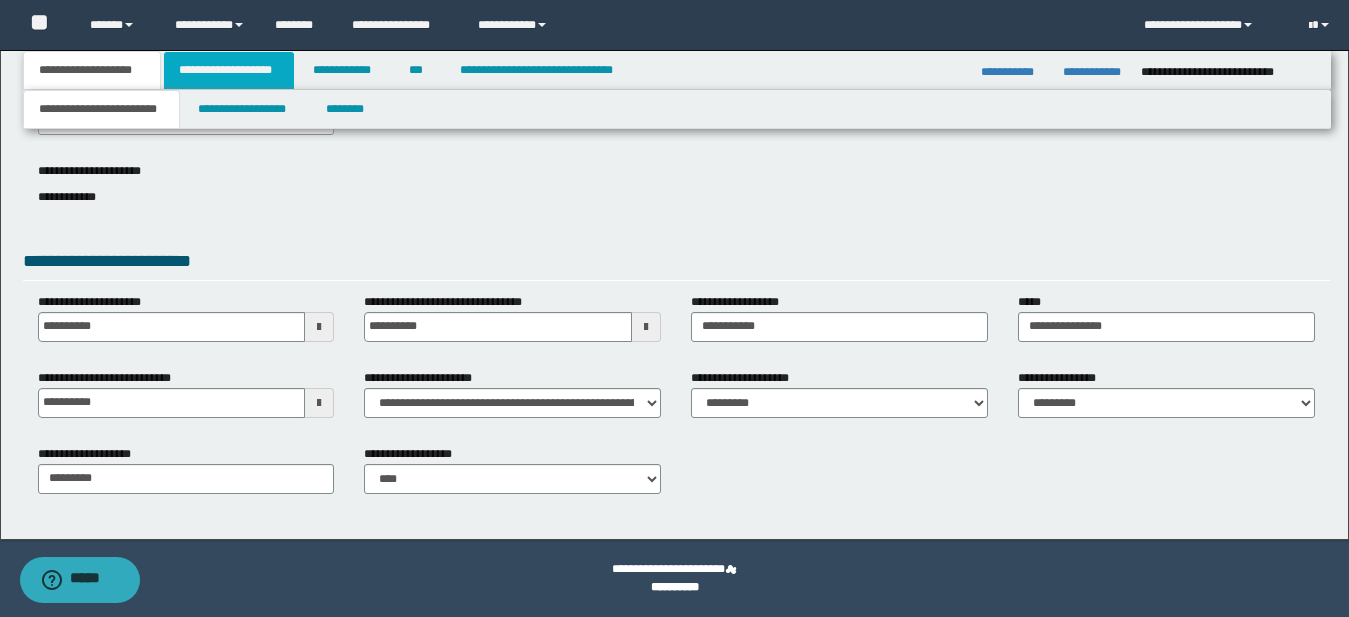 click on "**********" at bounding box center [229, 70] 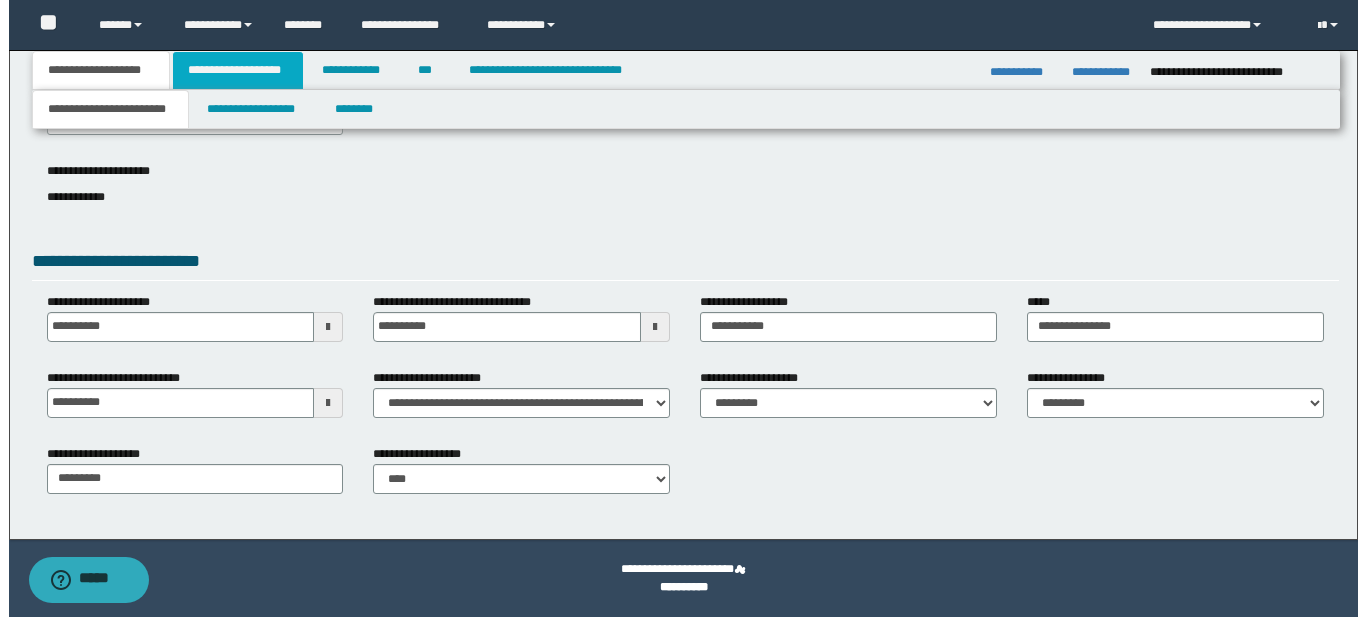 scroll, scrollTop: 0, scrollLeft: 0, axis: both 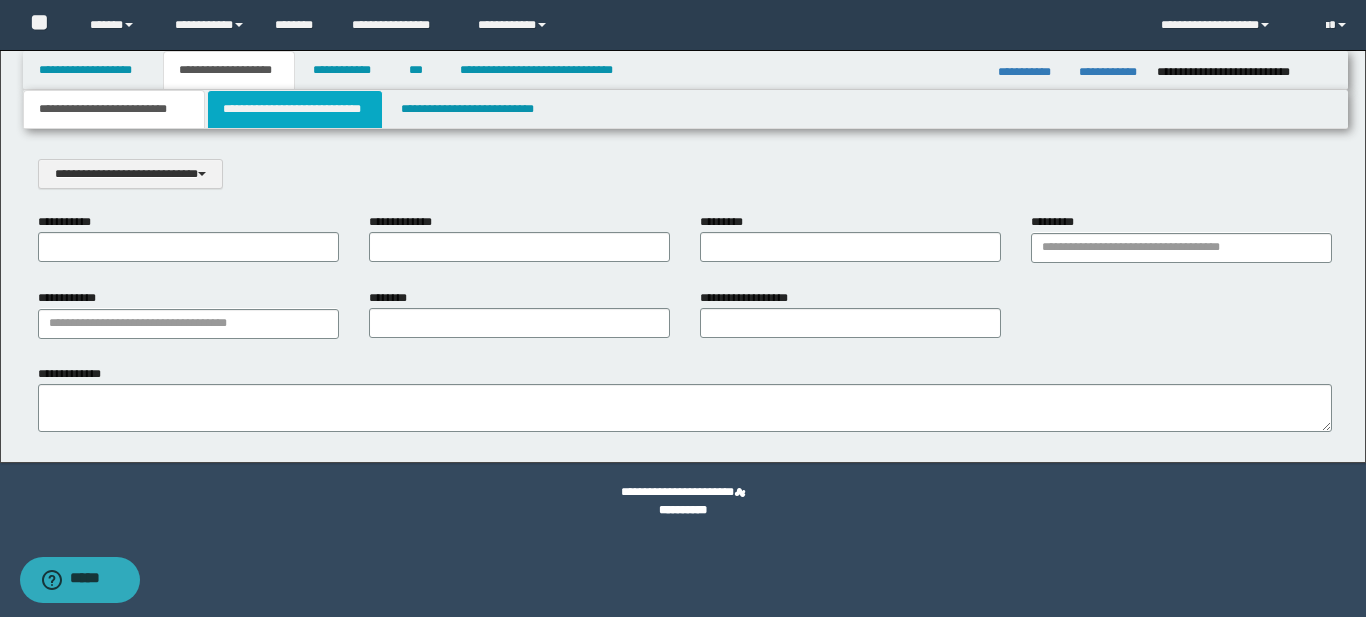 click on "**********" at bounding box center (295, 109) 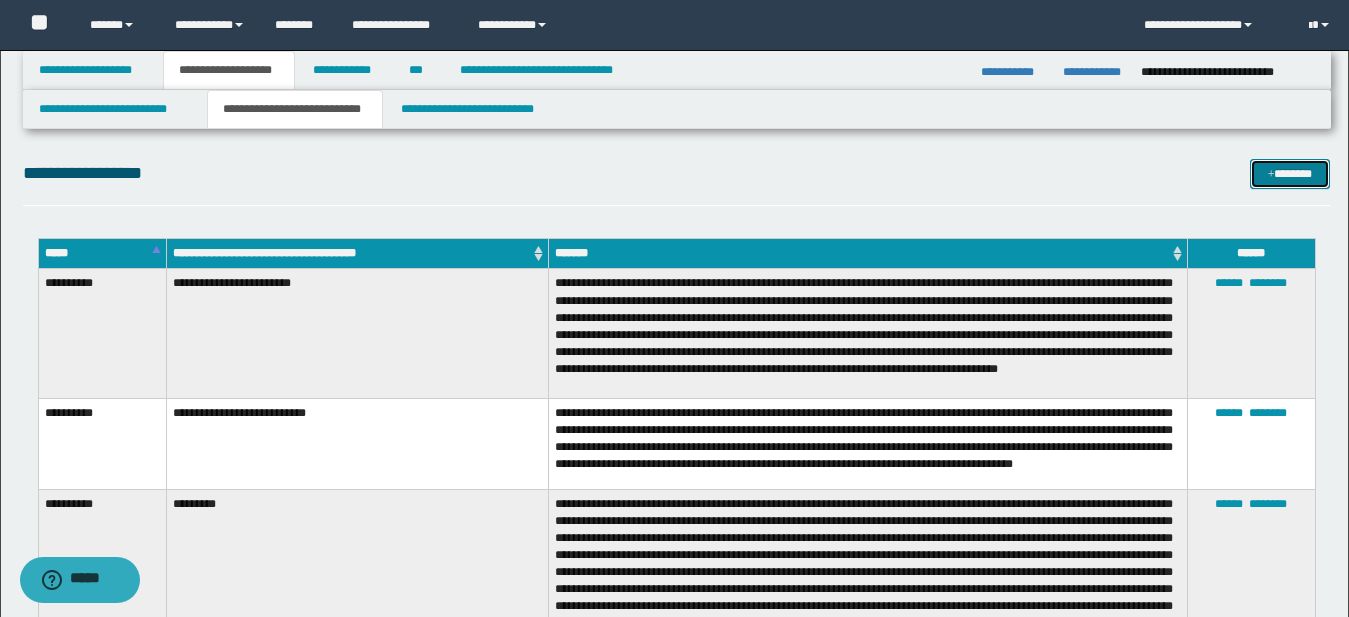 click on "*******" at bounding box center (1290, 174) 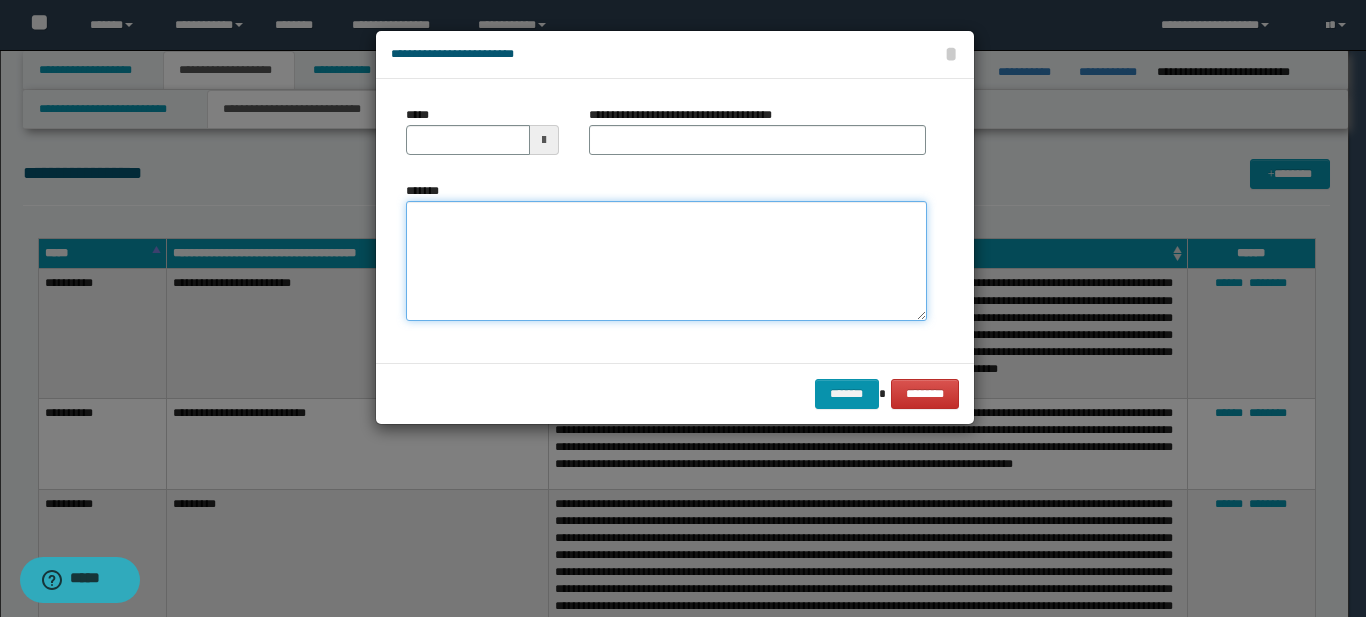 click on "*******" at bounding box center [666, 261] 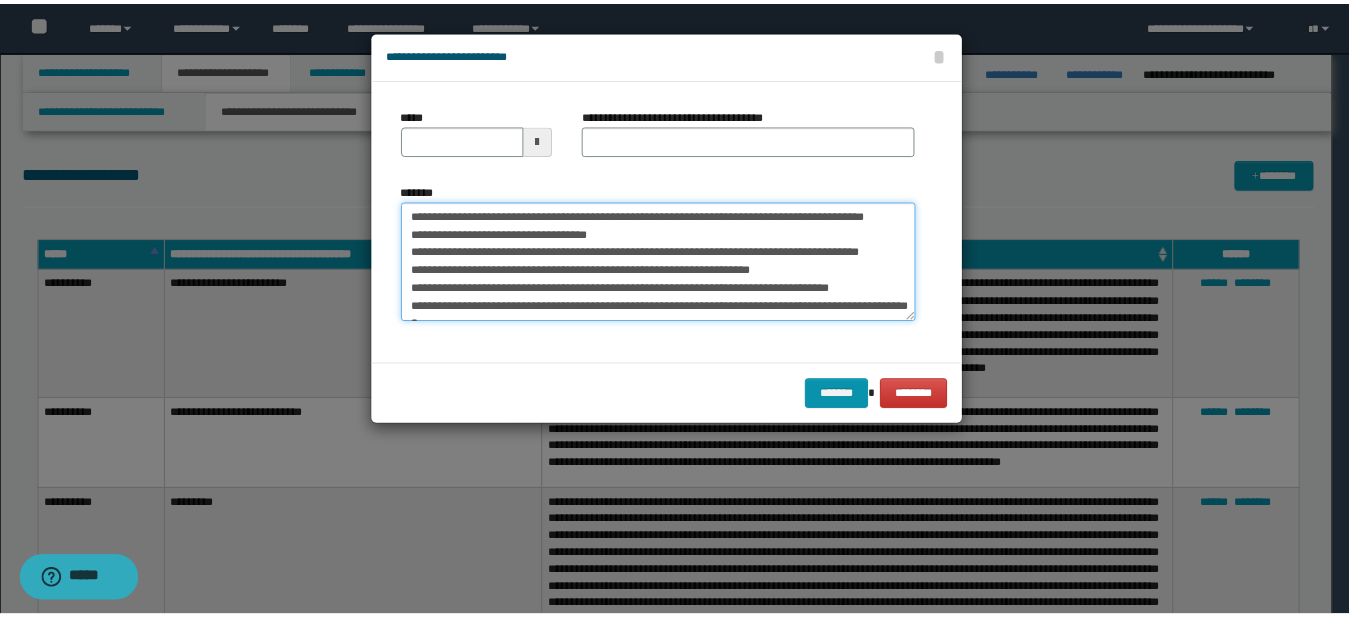 scroll, scrollTop: 84, scrollLeft: 0, axis: vertical 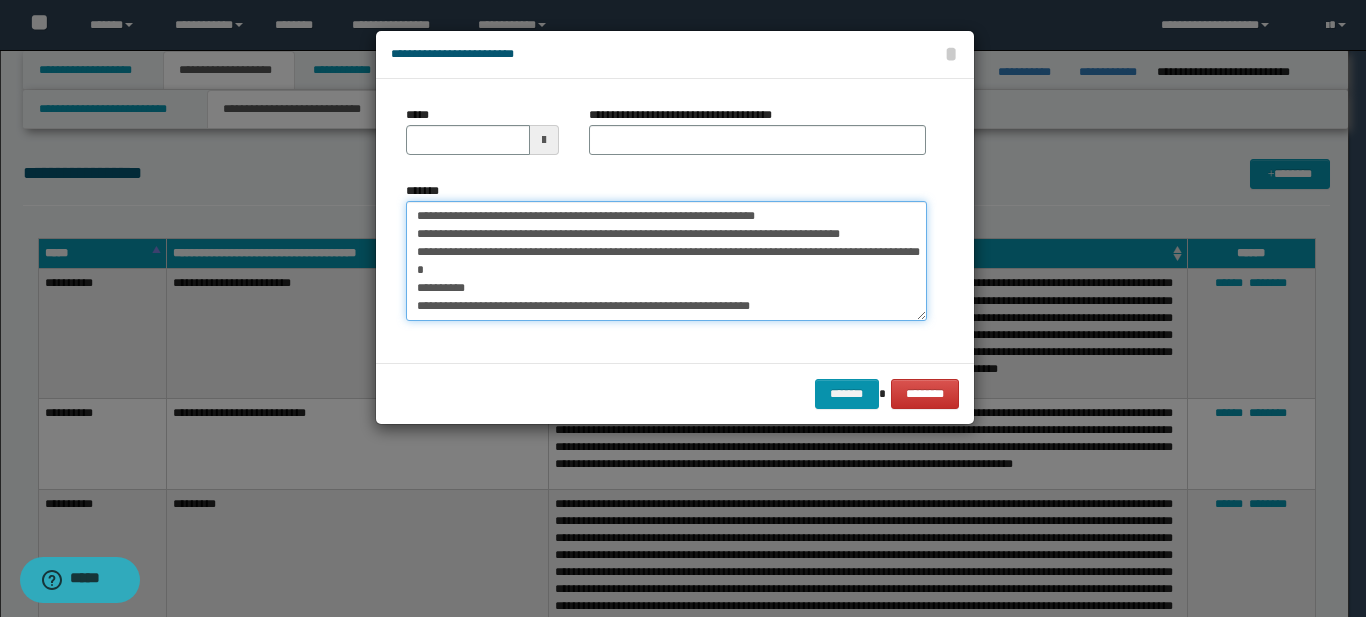 click on "**********" at bounding box center [666, 261] 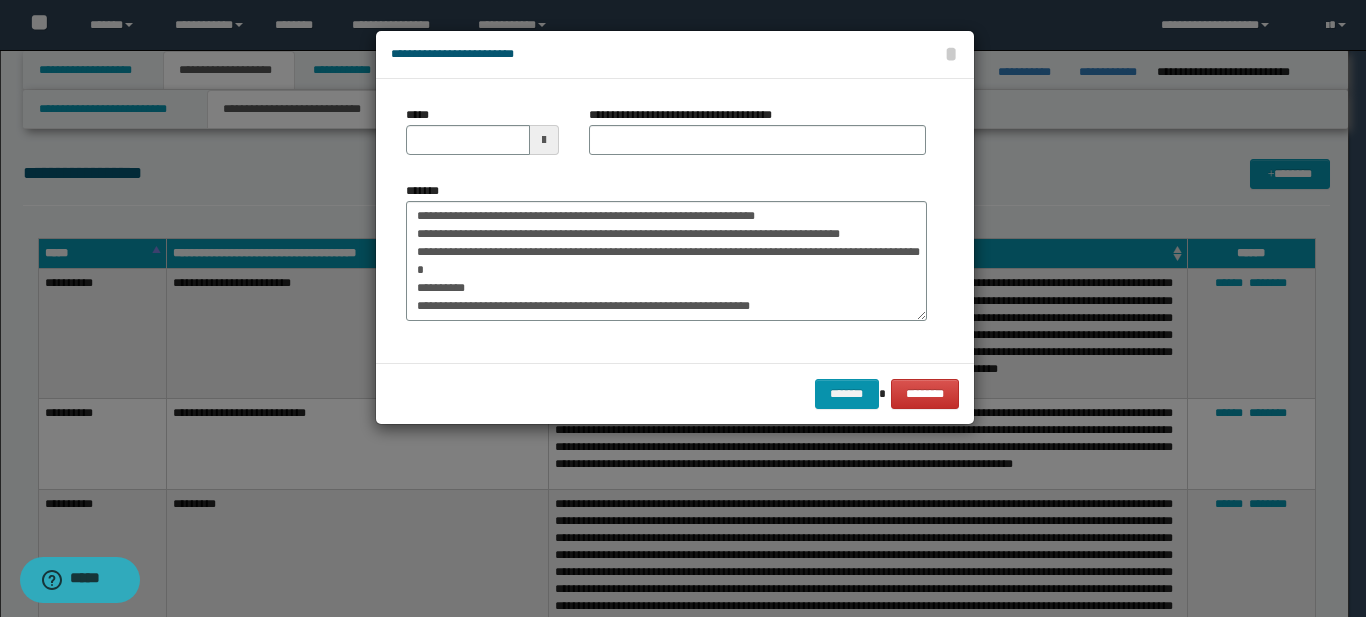 click at bounding box center [544, 140] 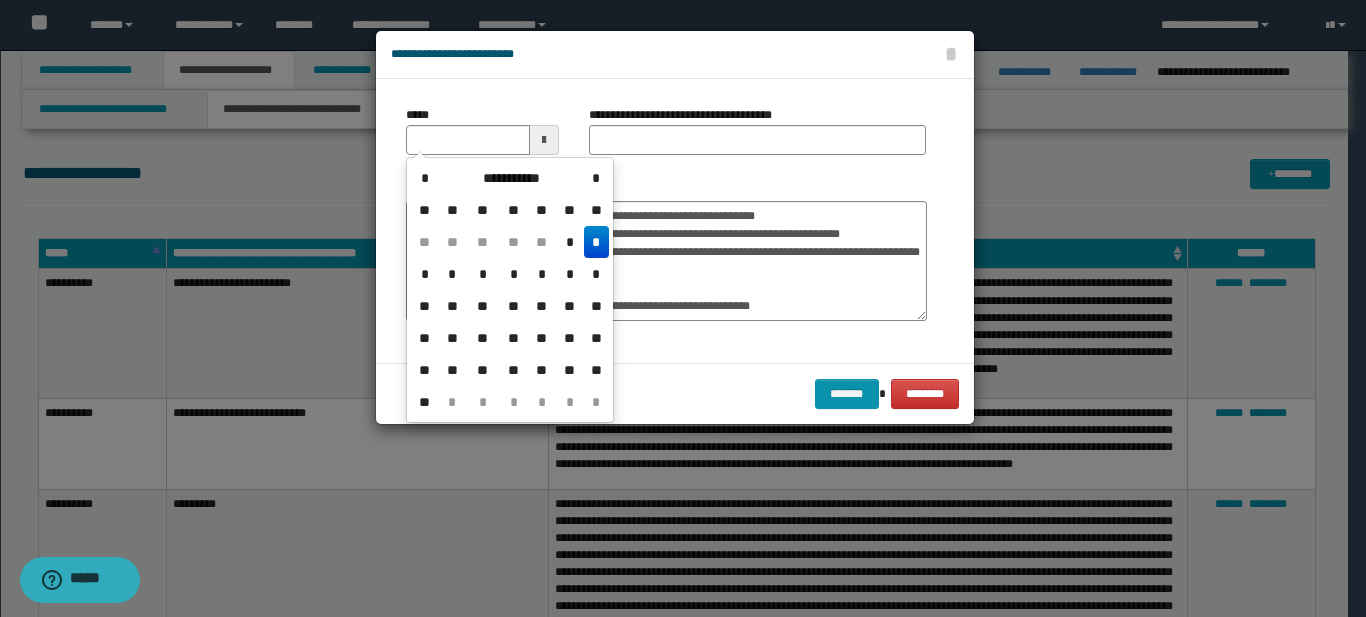 click on "**********" at bounding box center [511, 178] 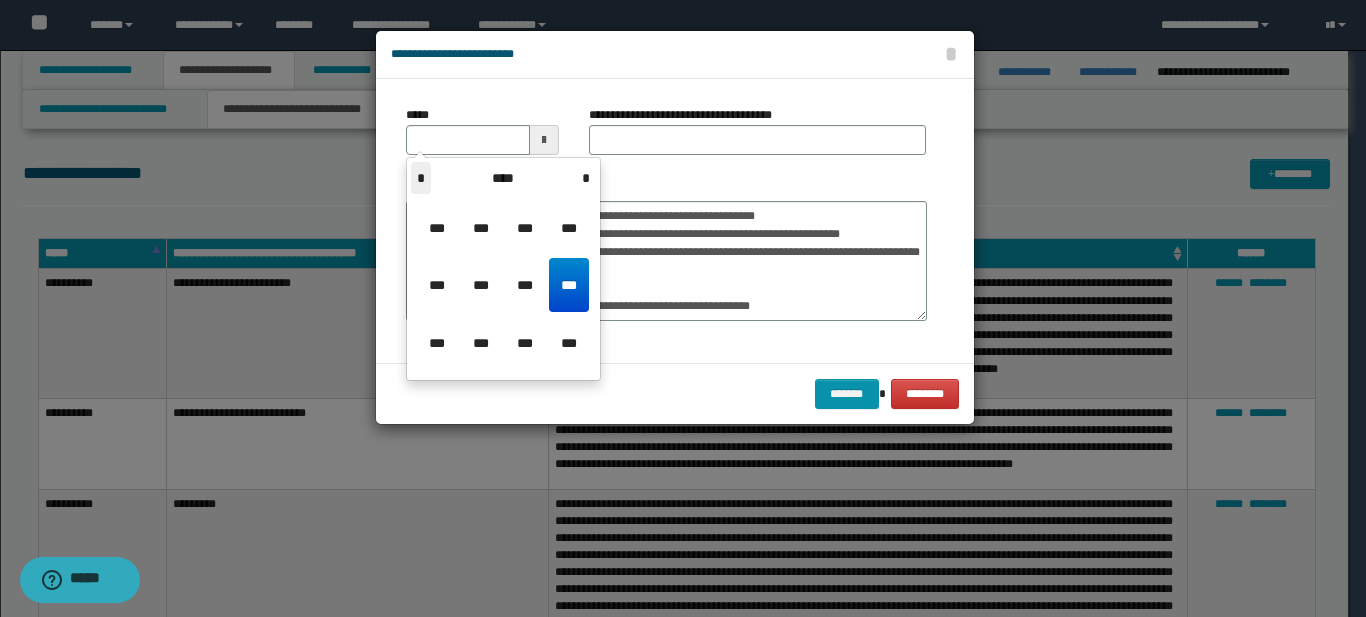 click on "*" at bounding box center (421, 178) 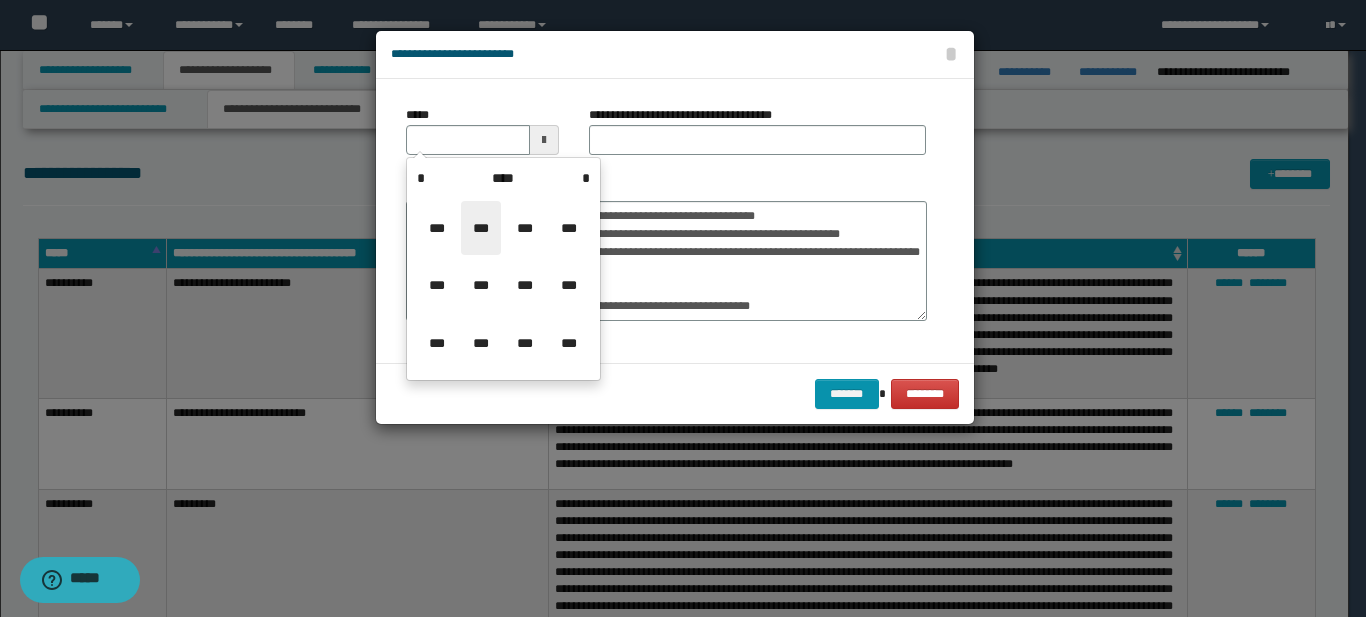 click on "***" at bounding box center [481, 228] 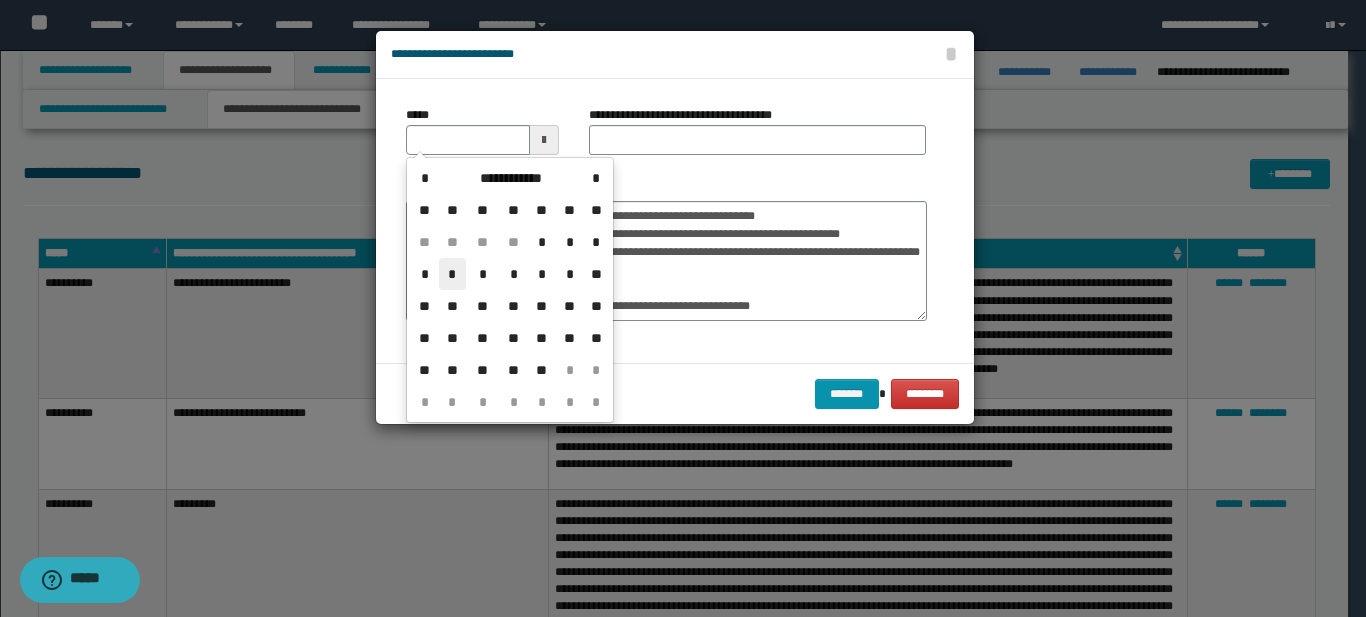 click on "*" at bounding box center (453, 274) 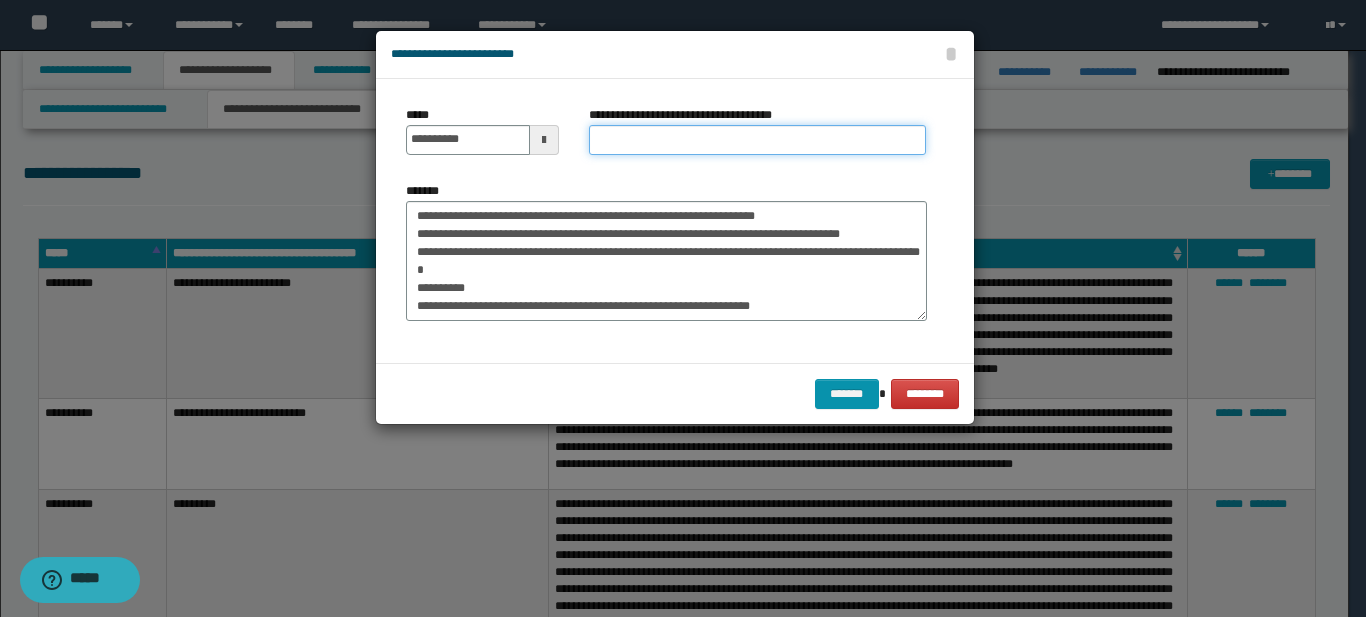 click on "**********" at bounding box center (757, 140) 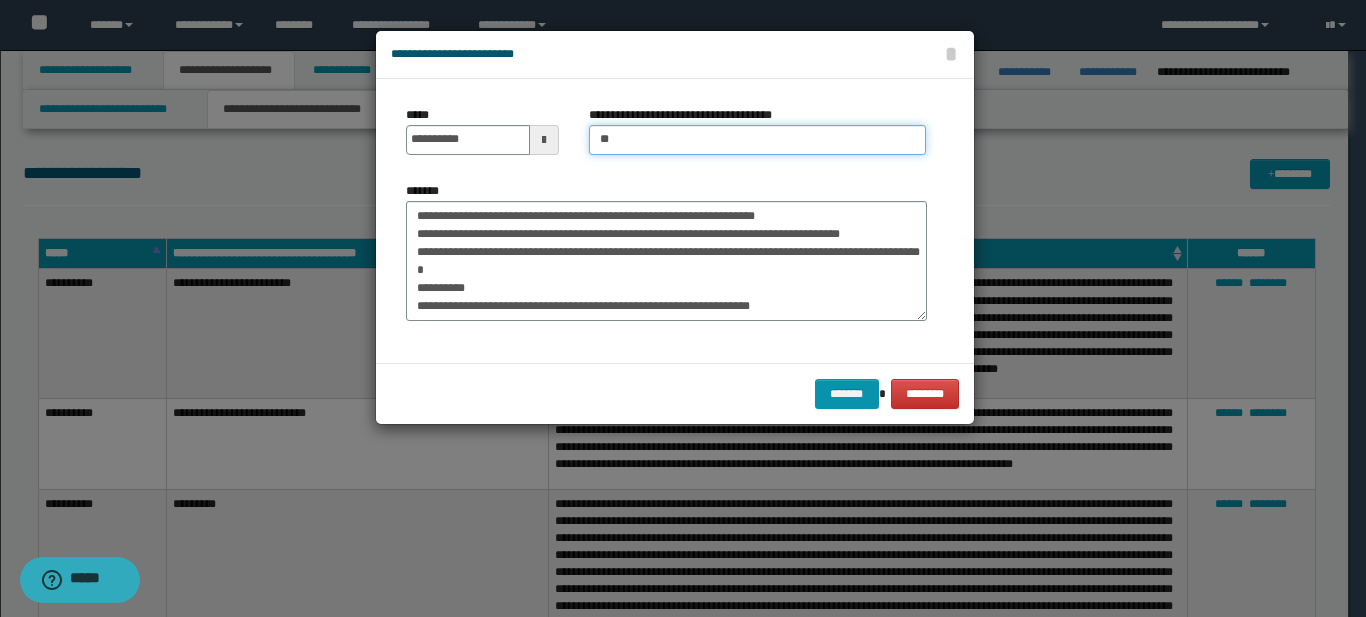 type on "*" 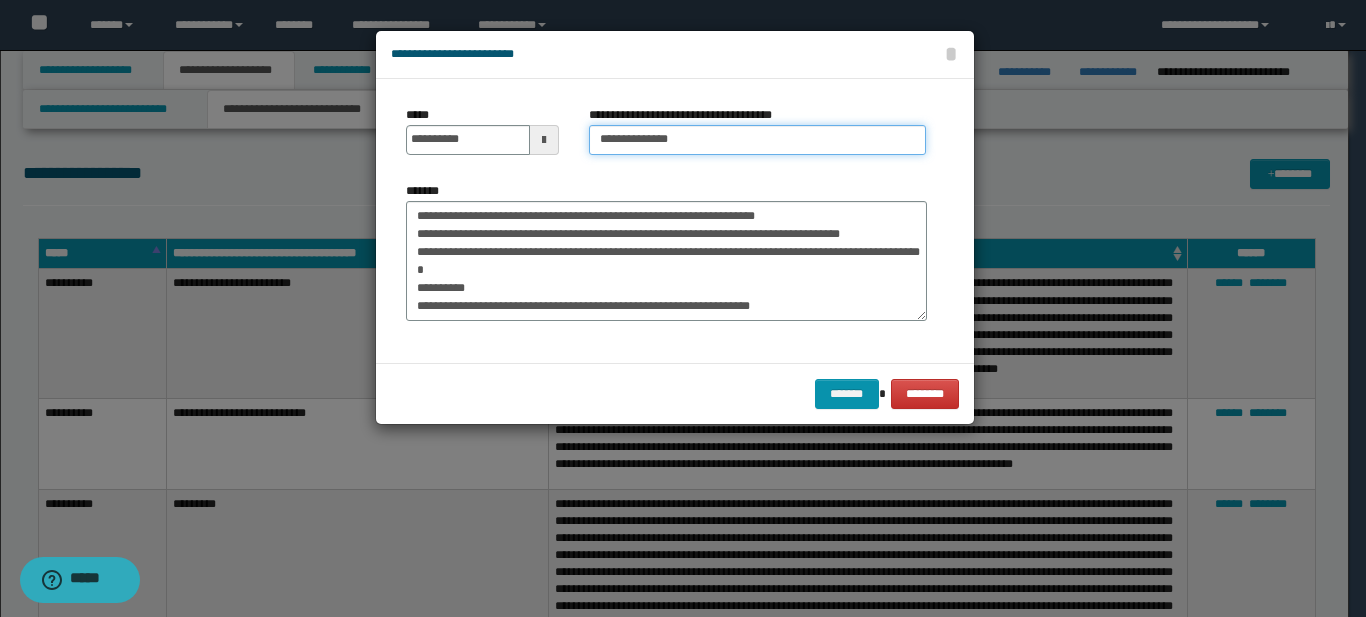 type on "**********" 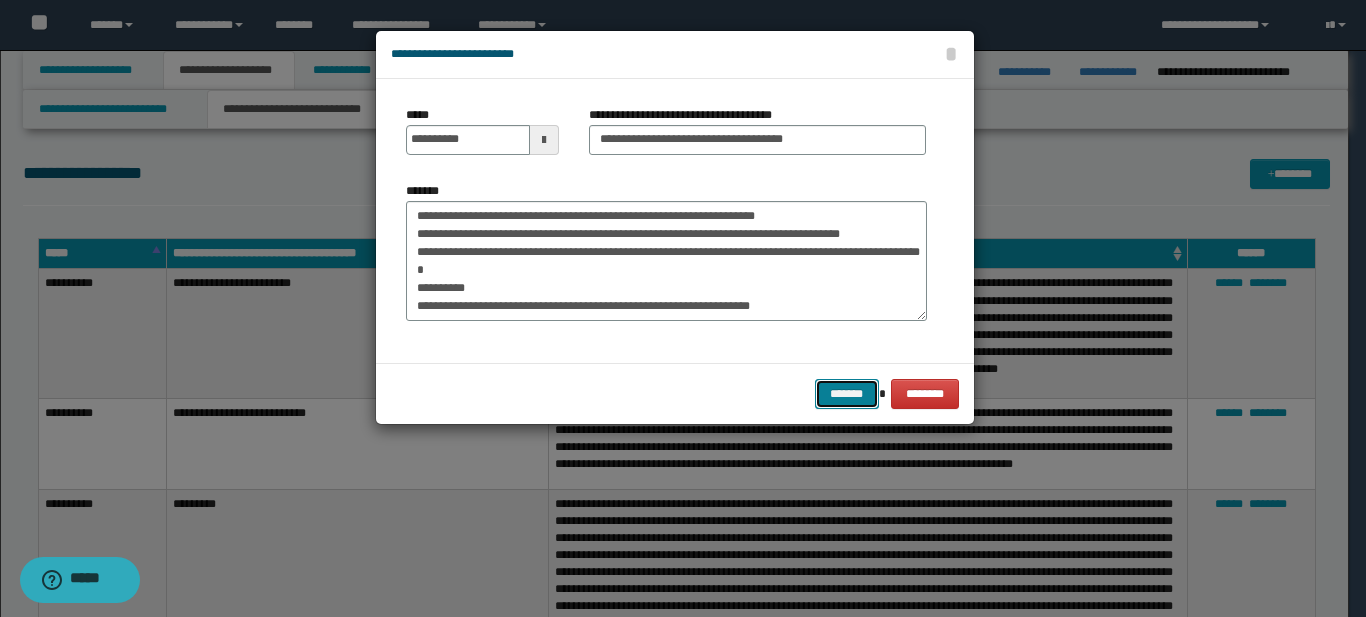 click on "*******" at bounding box center (847, 394) 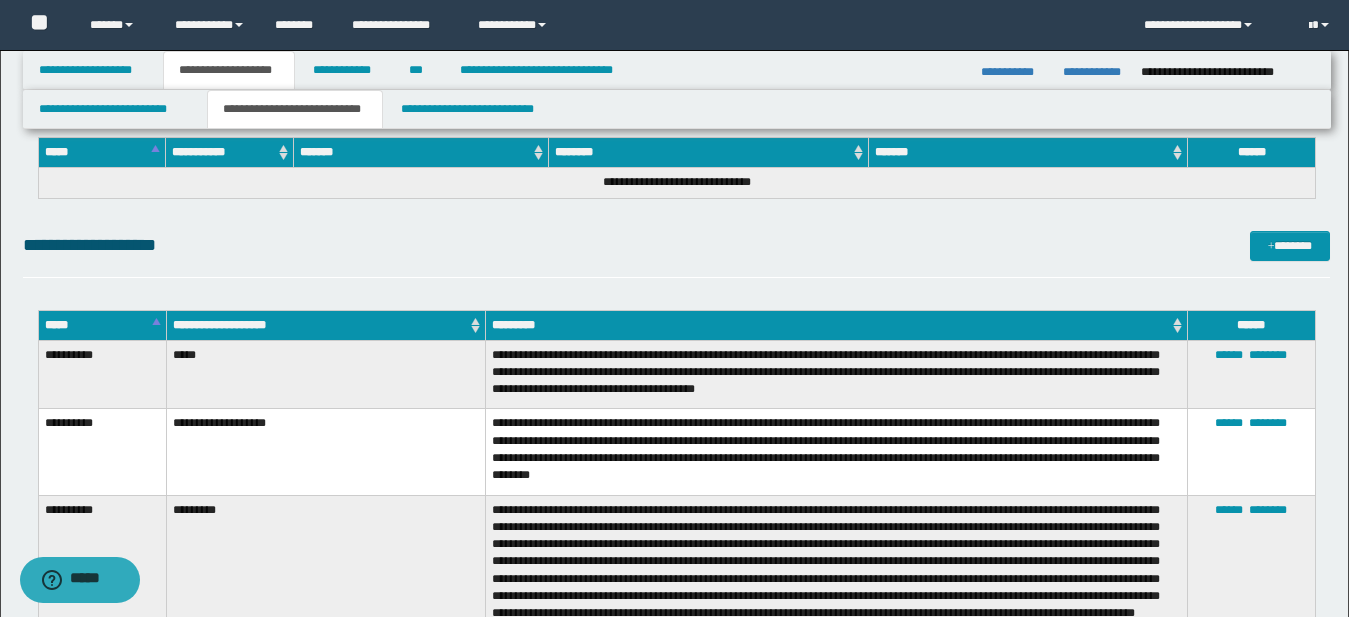 scroll, scrollTop: 1221, scrollLeft: 0, axis: vertical 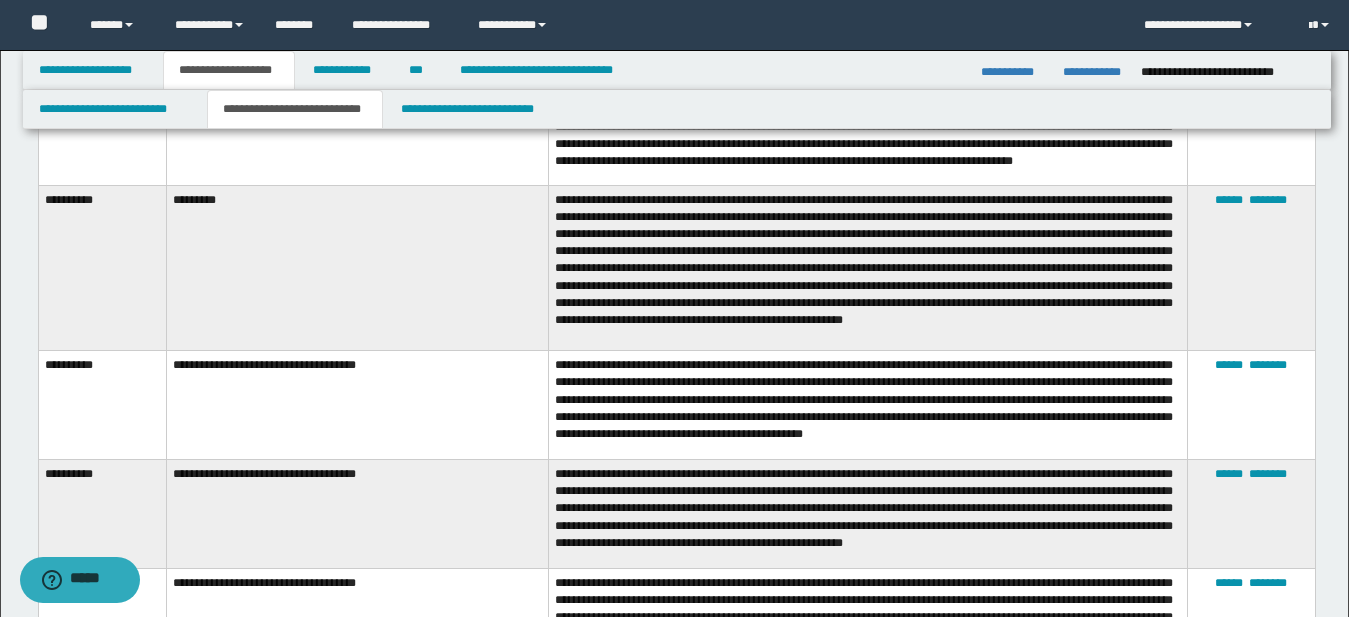 click on "**********" at bounding box center [868, 405] 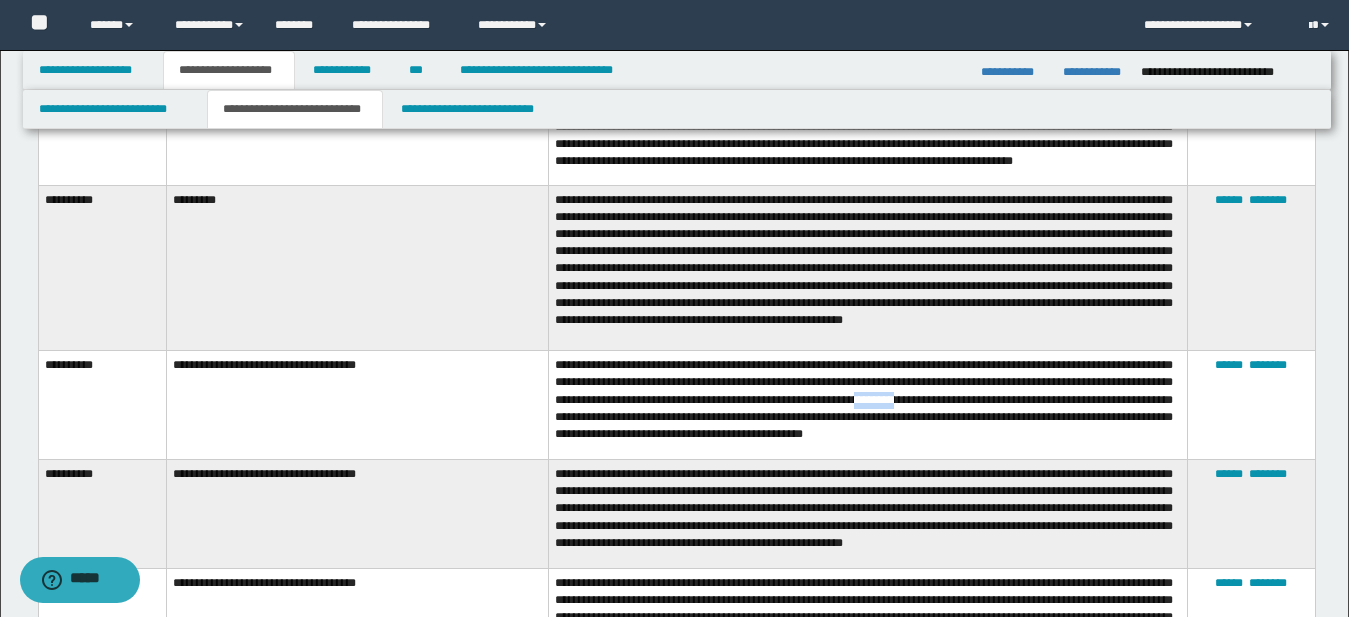 click on "**********" at bounding box center (868, 405) 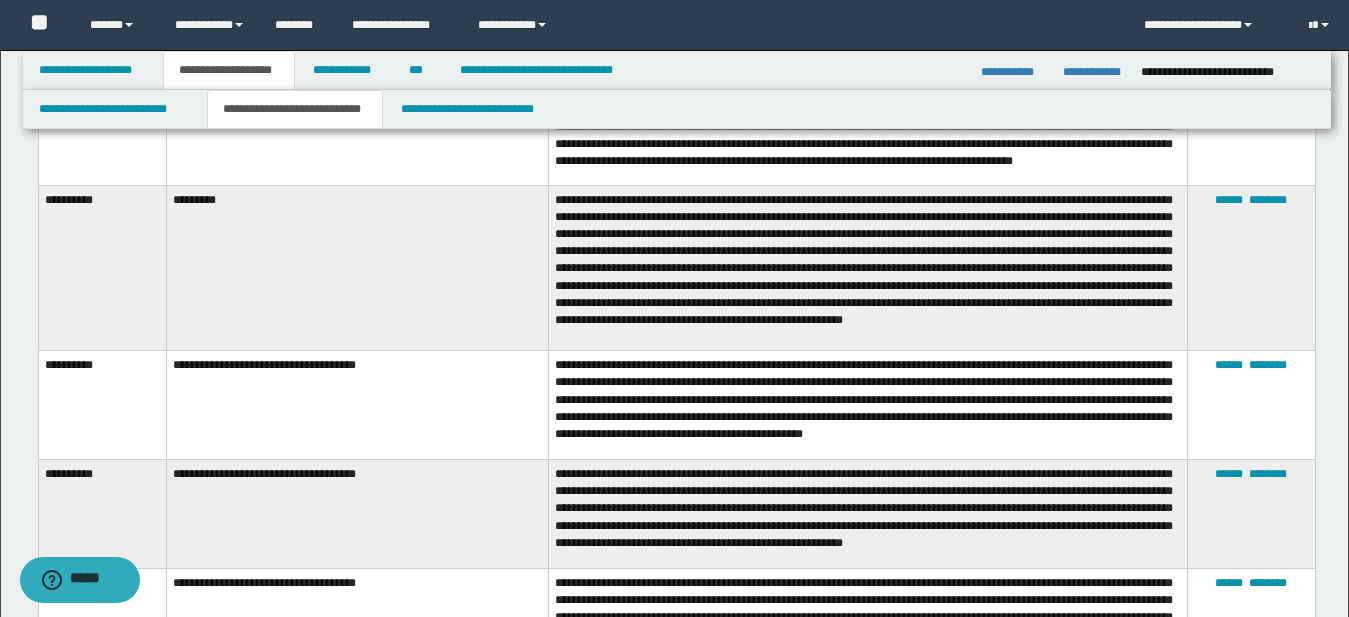 click on "**********" at bounding box center (868, 405) 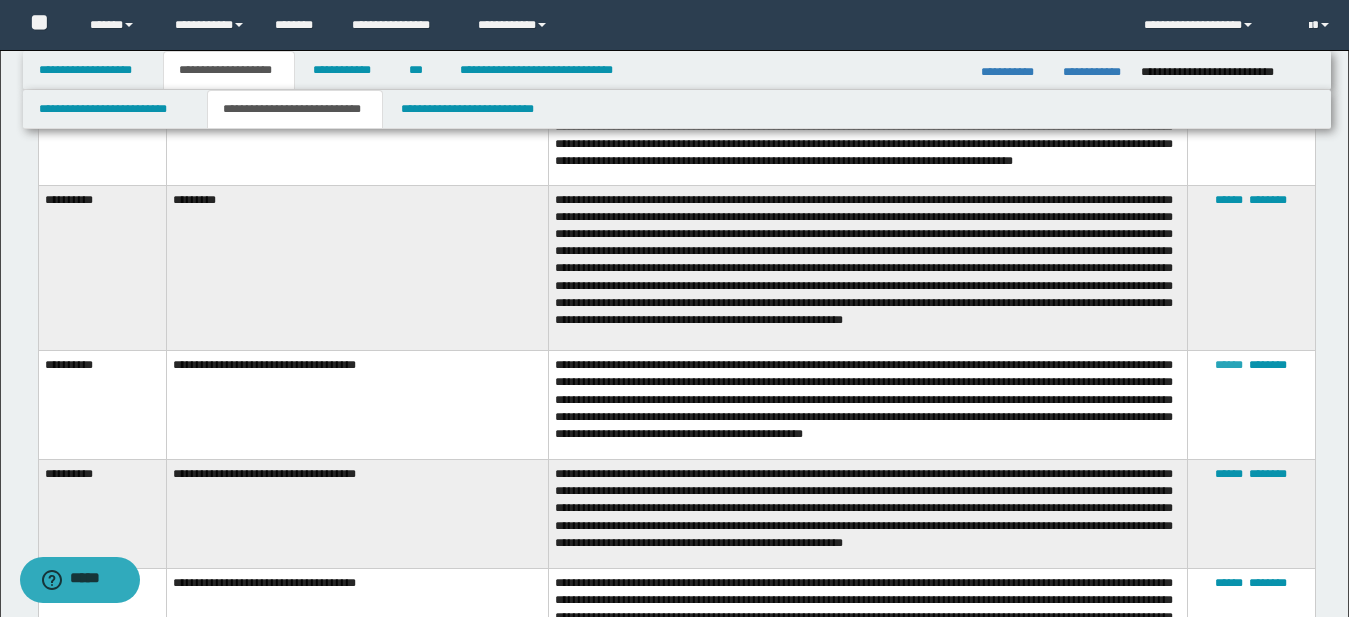 click on "******" at bounding box center [1229, 365] 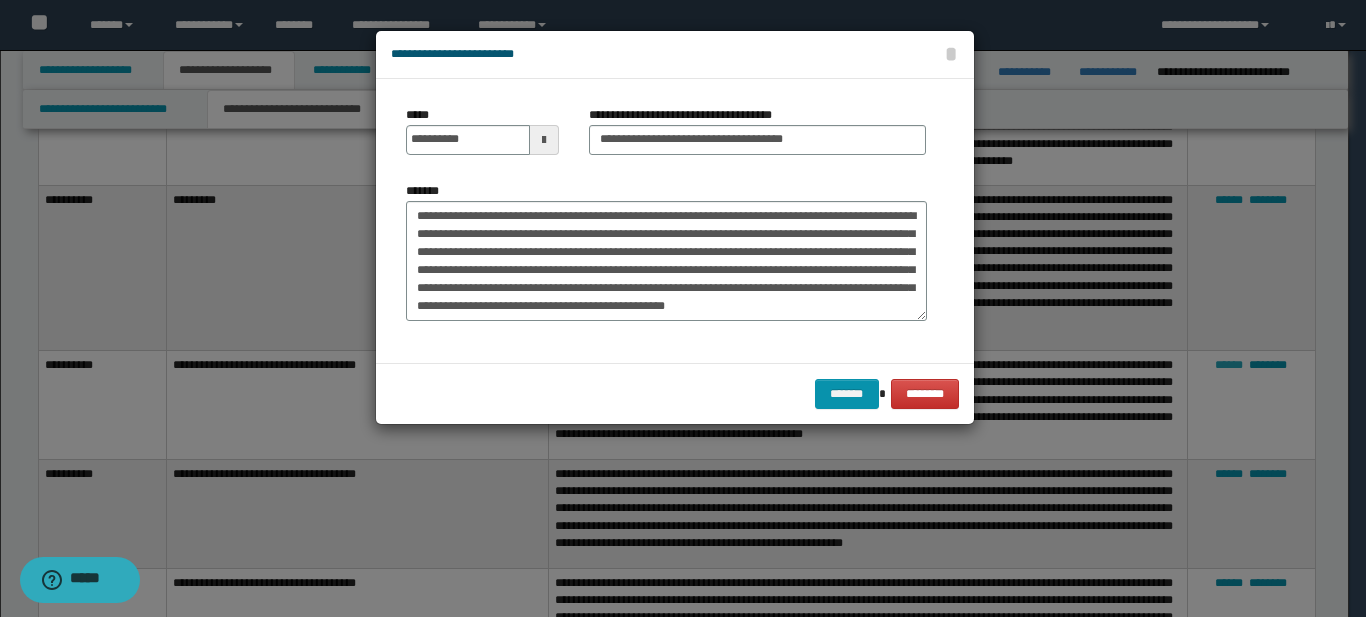 scroll, scrollTop: 18, scrollLeft: 0, axis: vertical 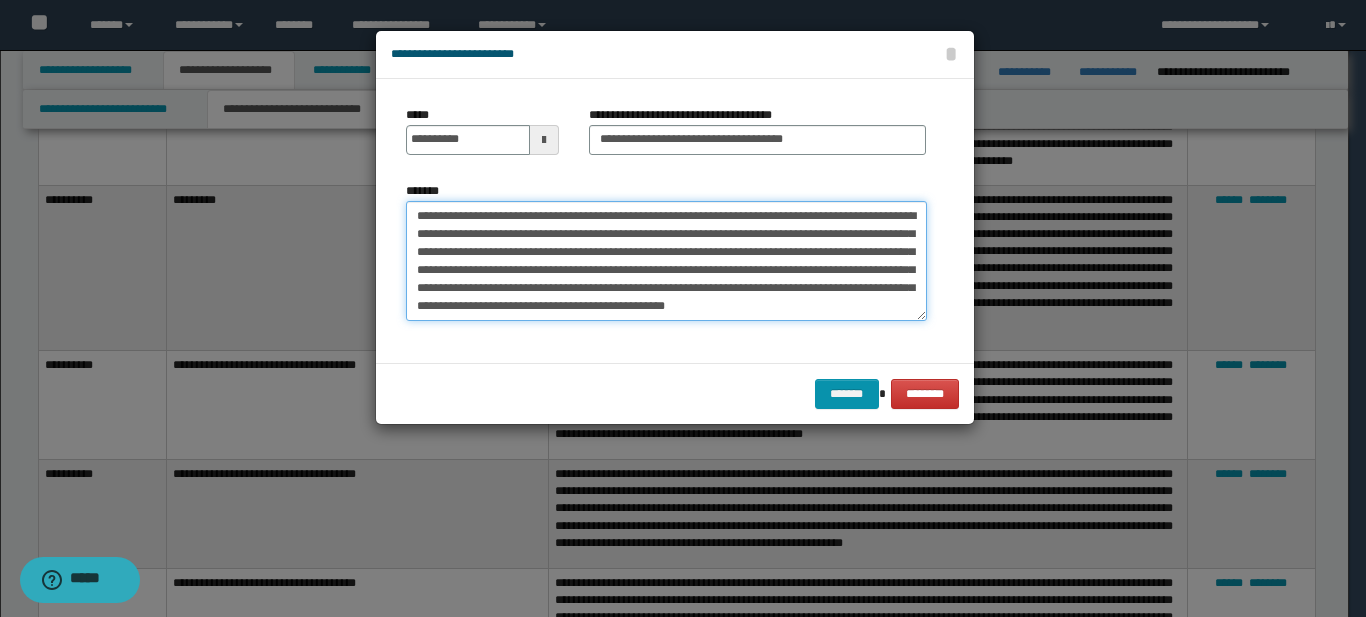 click on "**********" at bounding box center (666, 261) 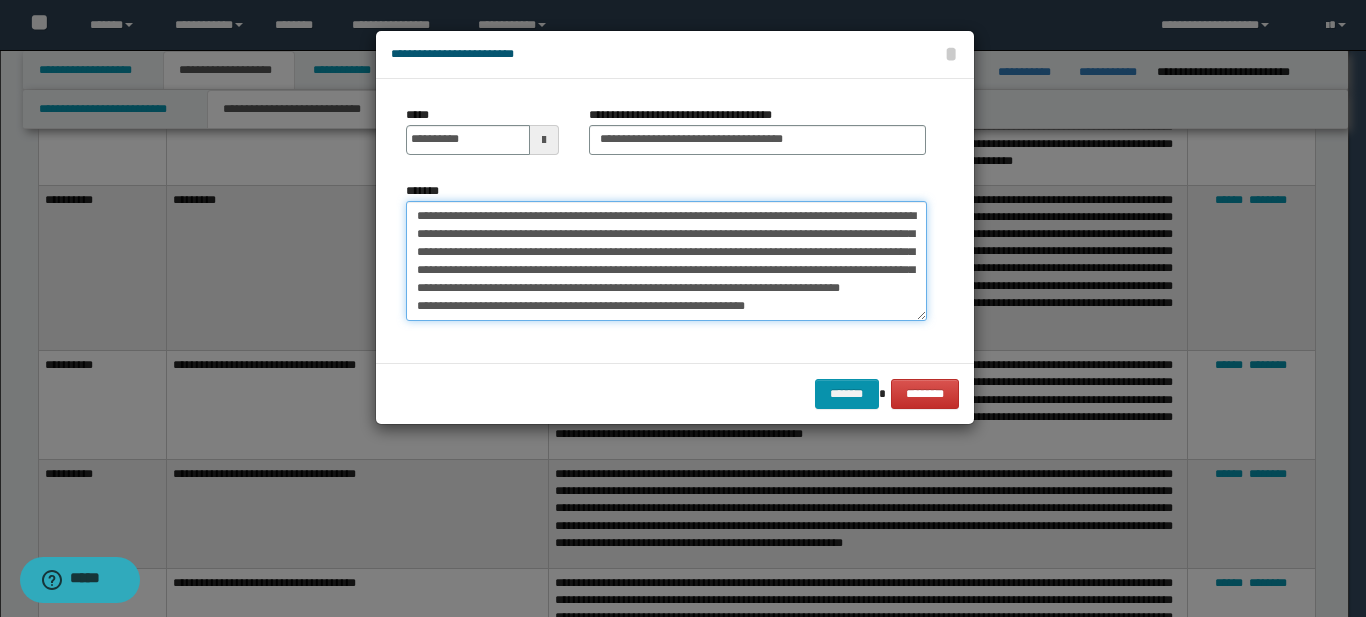 click on "**********" at bounding box center (666, 261) 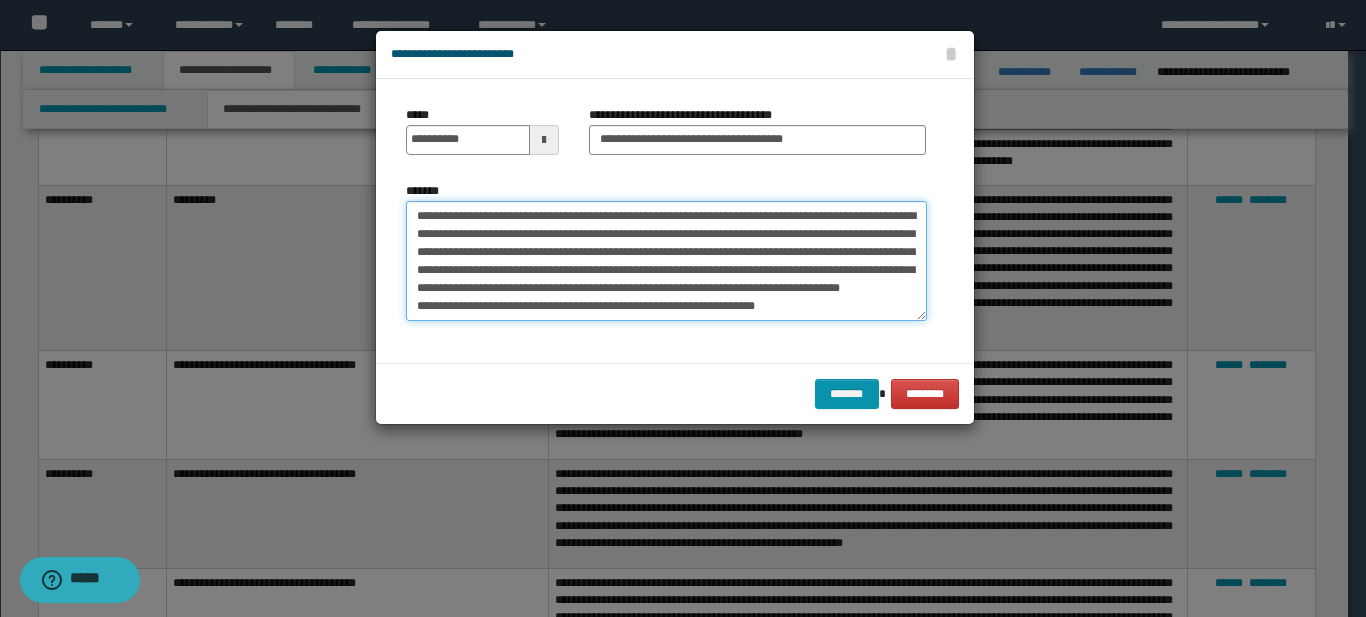 scroll, scrollTop: 36, scrollLeft: 0, axis: vertical 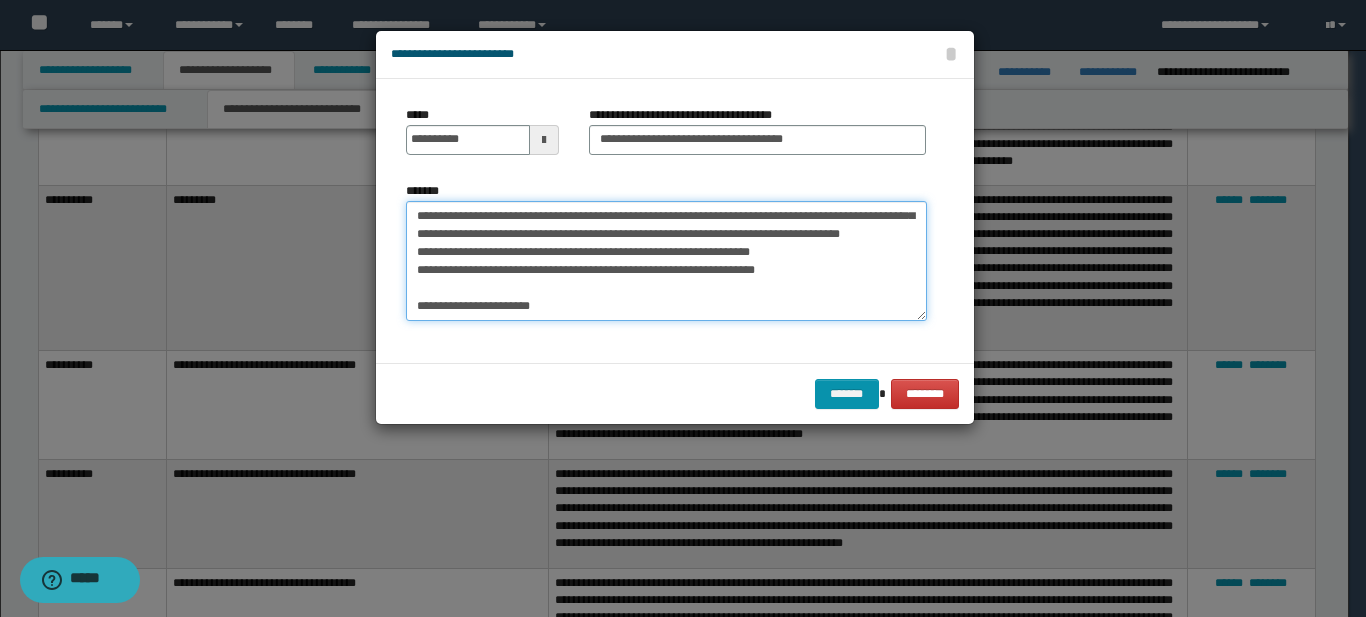 click on "**********" at bounding box center [666, 261] 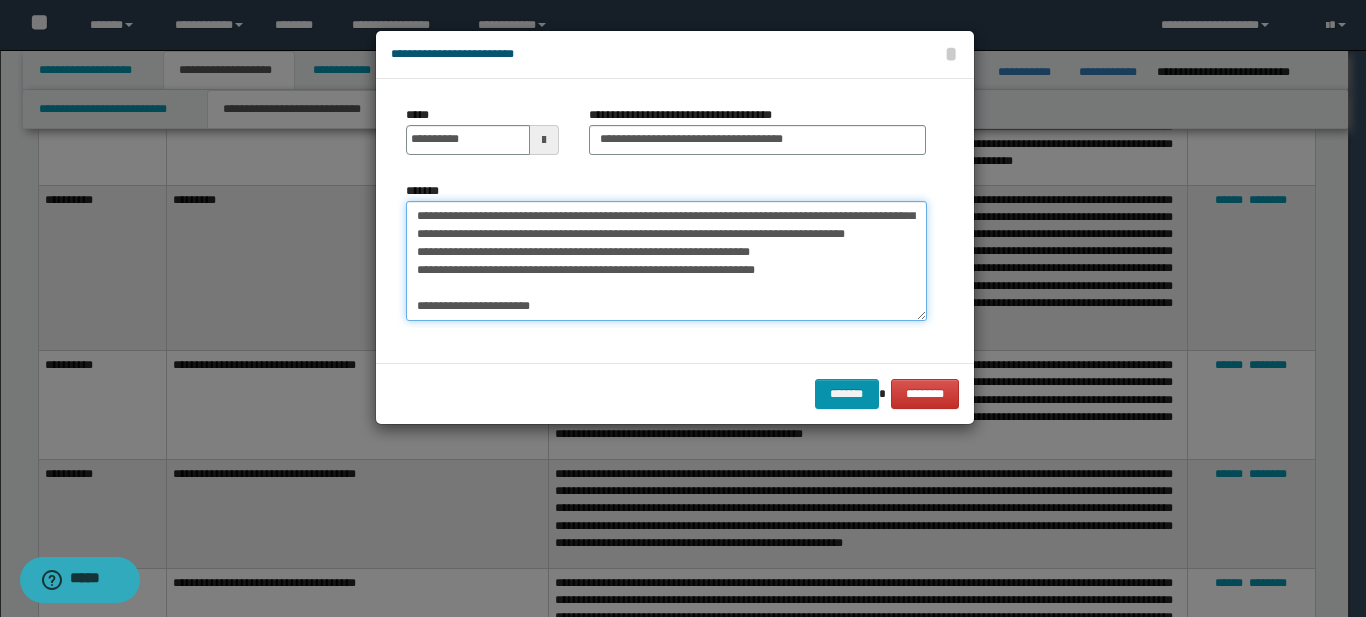 click on "**********" at bounding box center [666, 261] 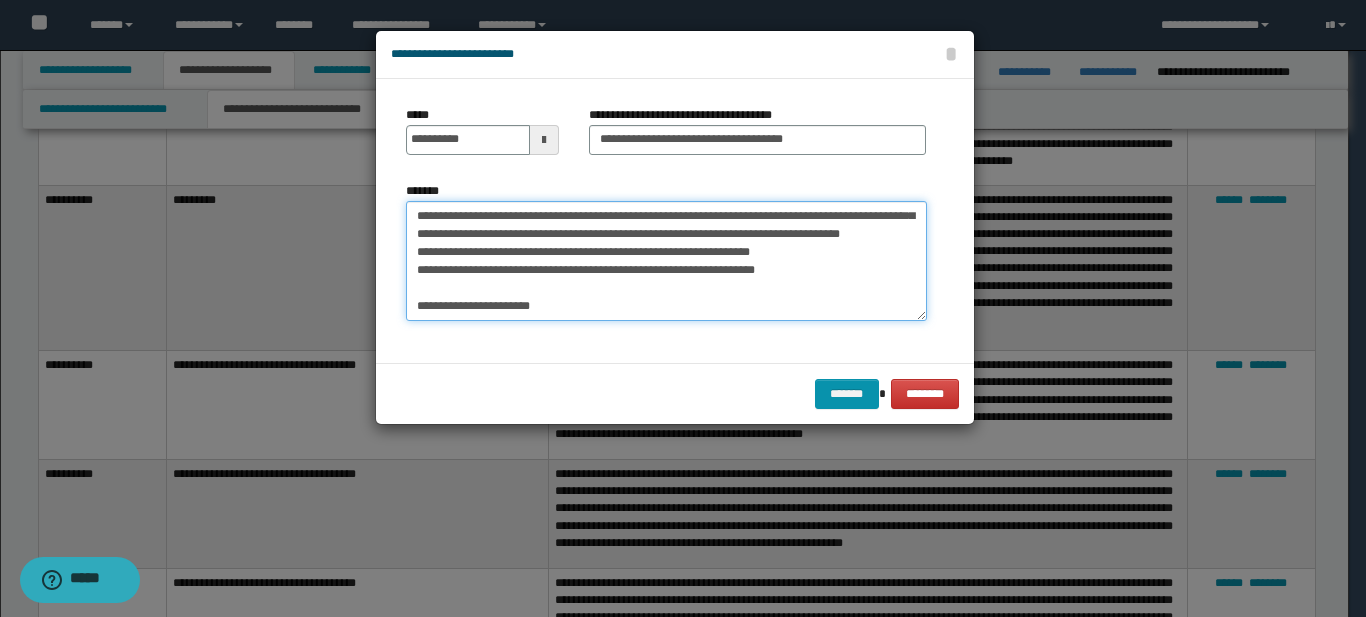click on "**********" at bounding box center (666, 261) 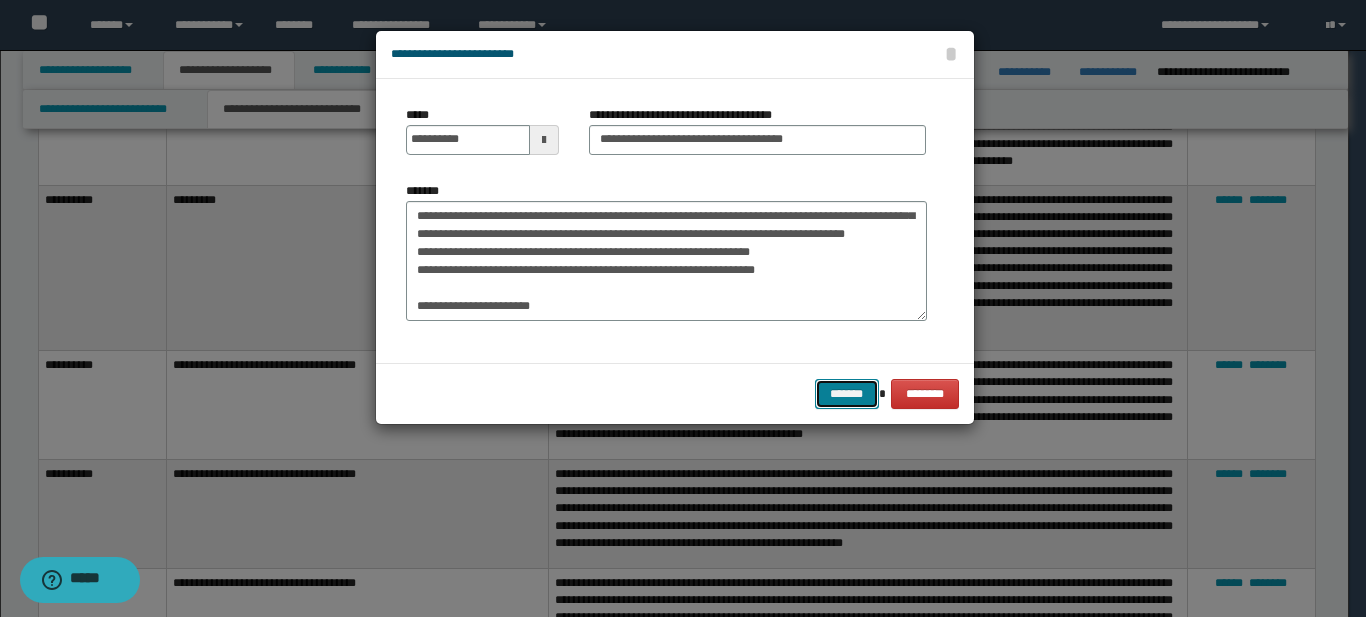 click on "*******" at bounding box center [847, 394] 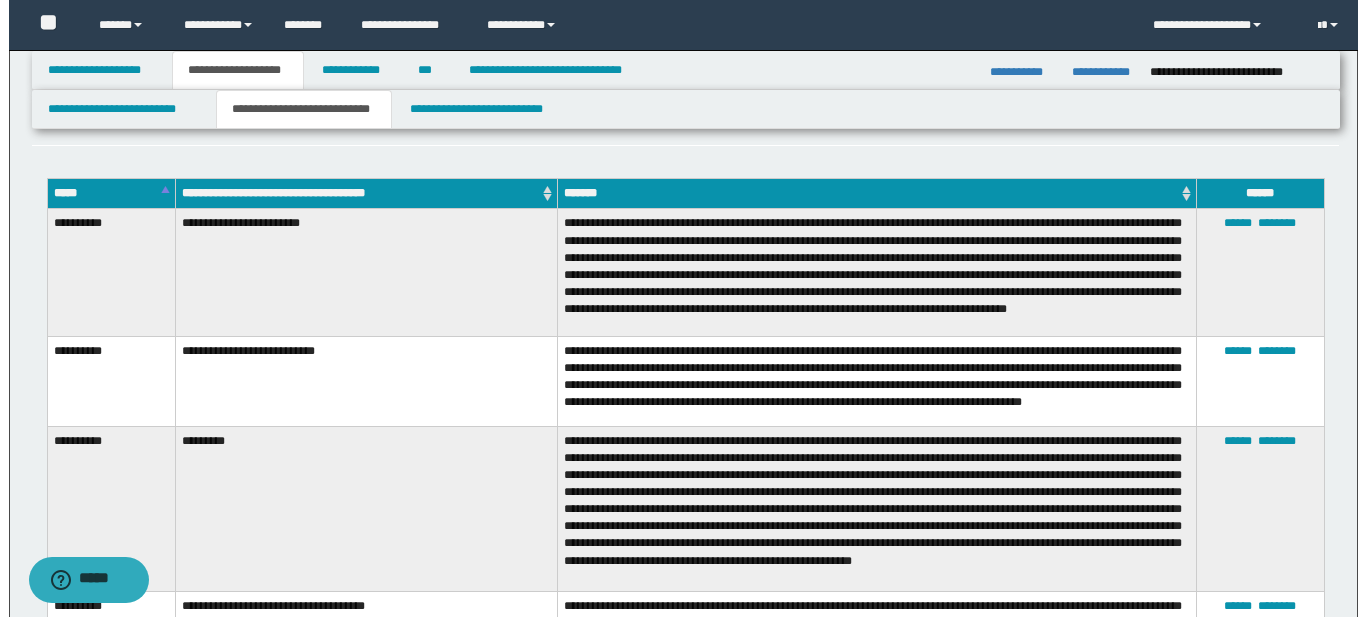 scroll, scrollTop: 0, scrollLeft: 0, axis: both 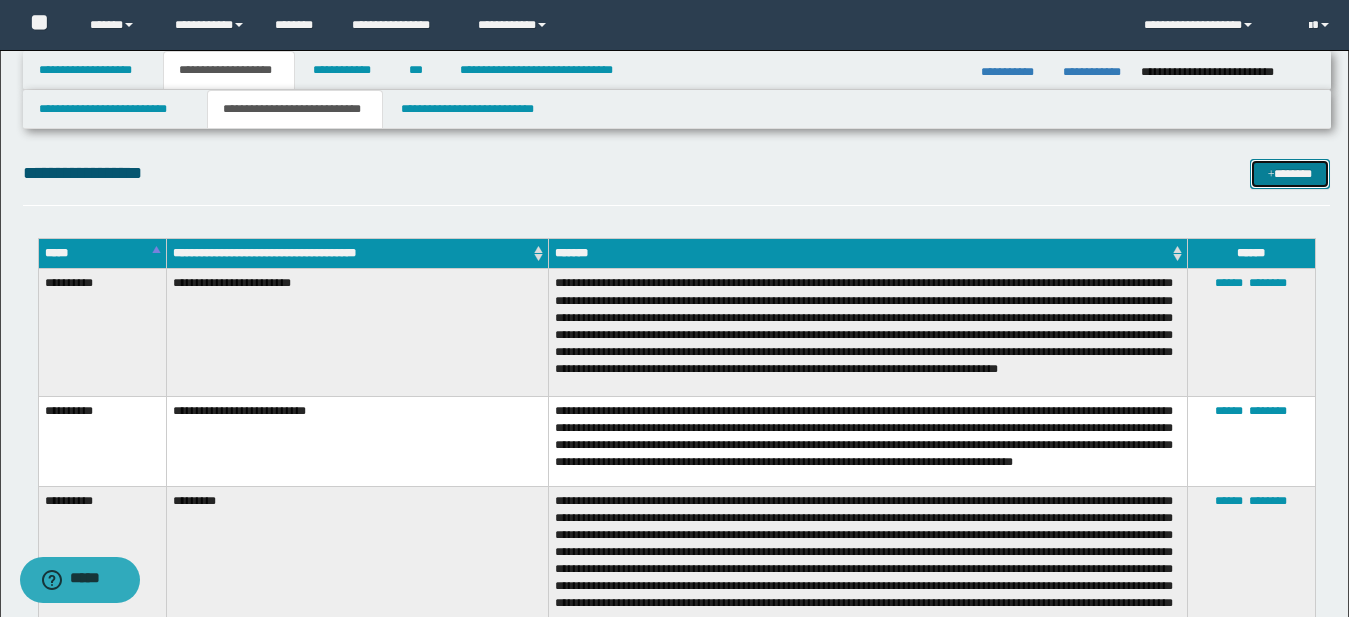 click on "*******" at bounding box center (1290, 174) 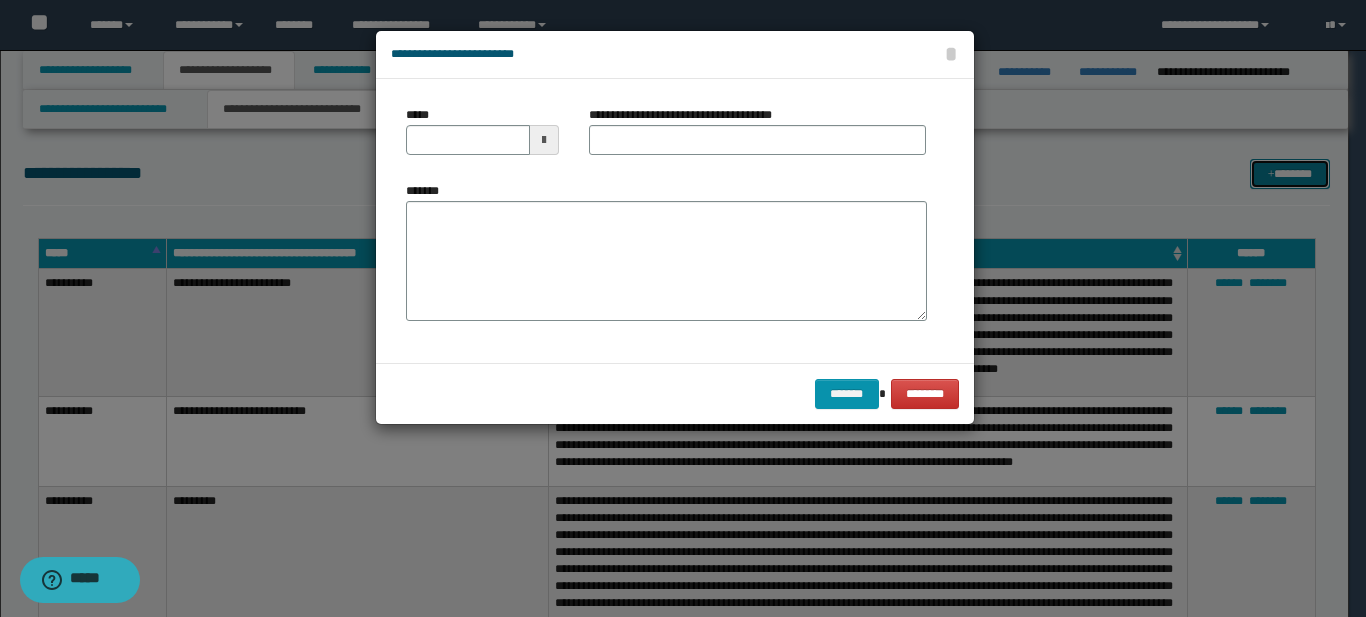 scroll, scrollTop: 0, scrollLeft: 0, axis: both 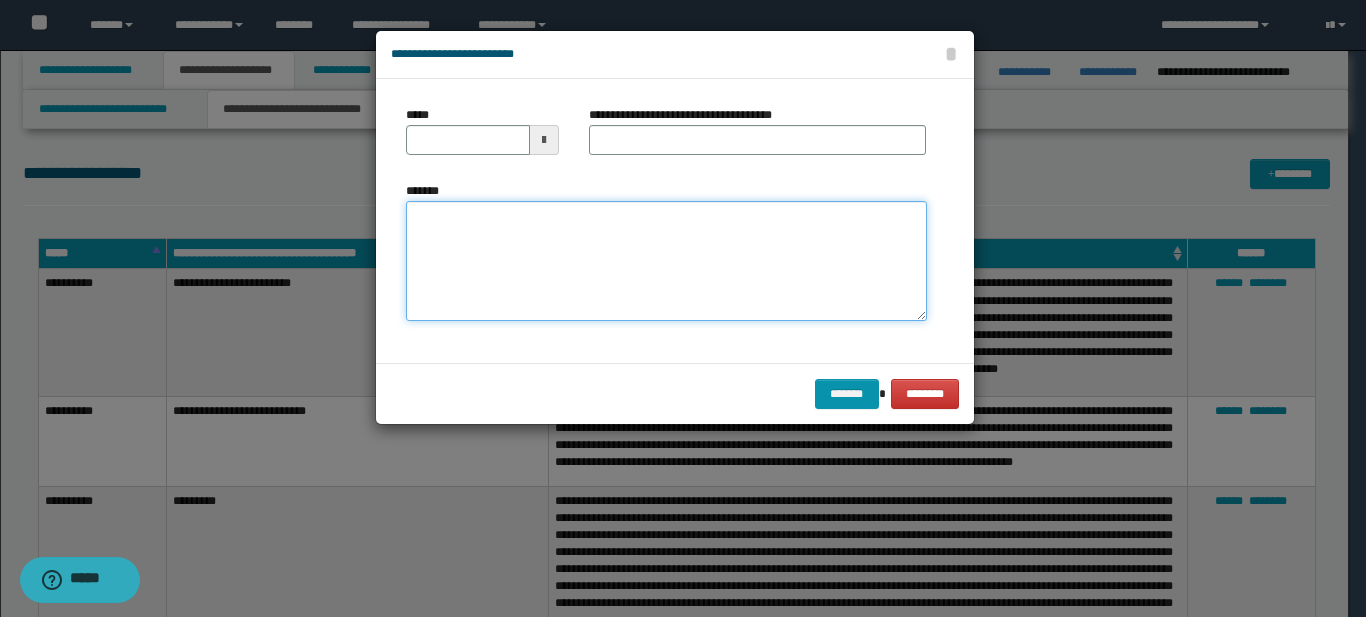 click on "*******" at bounding box center [666, 261] 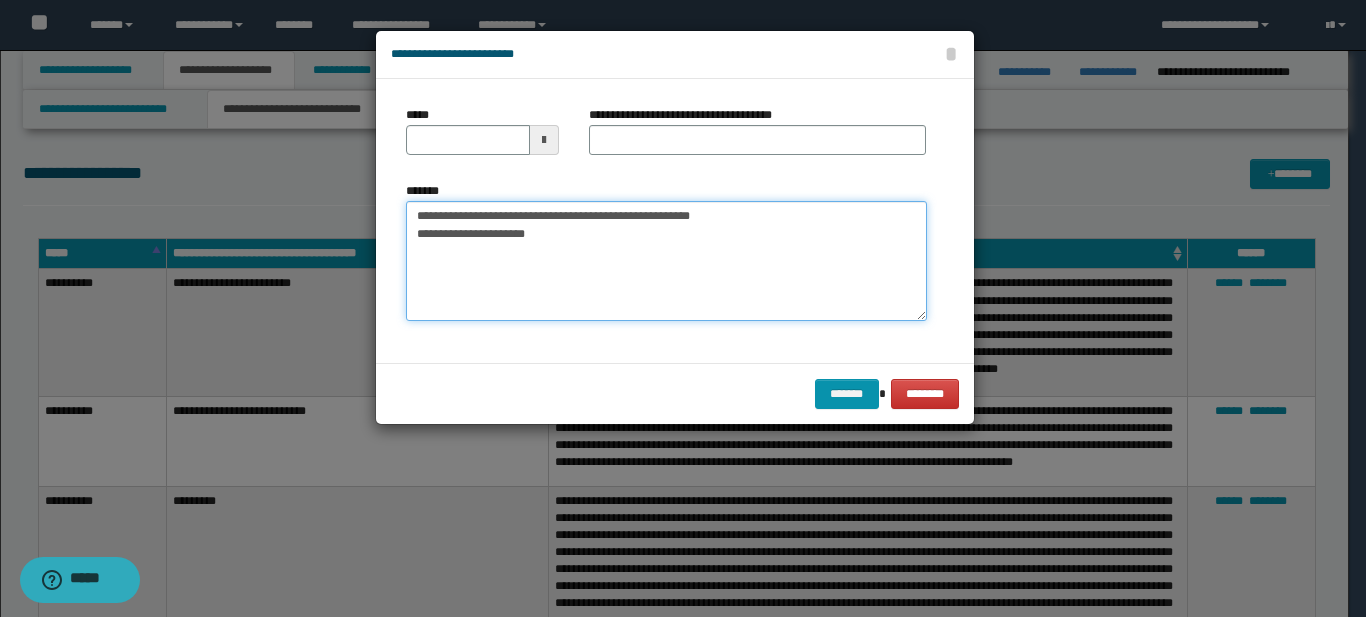 type on "**********" 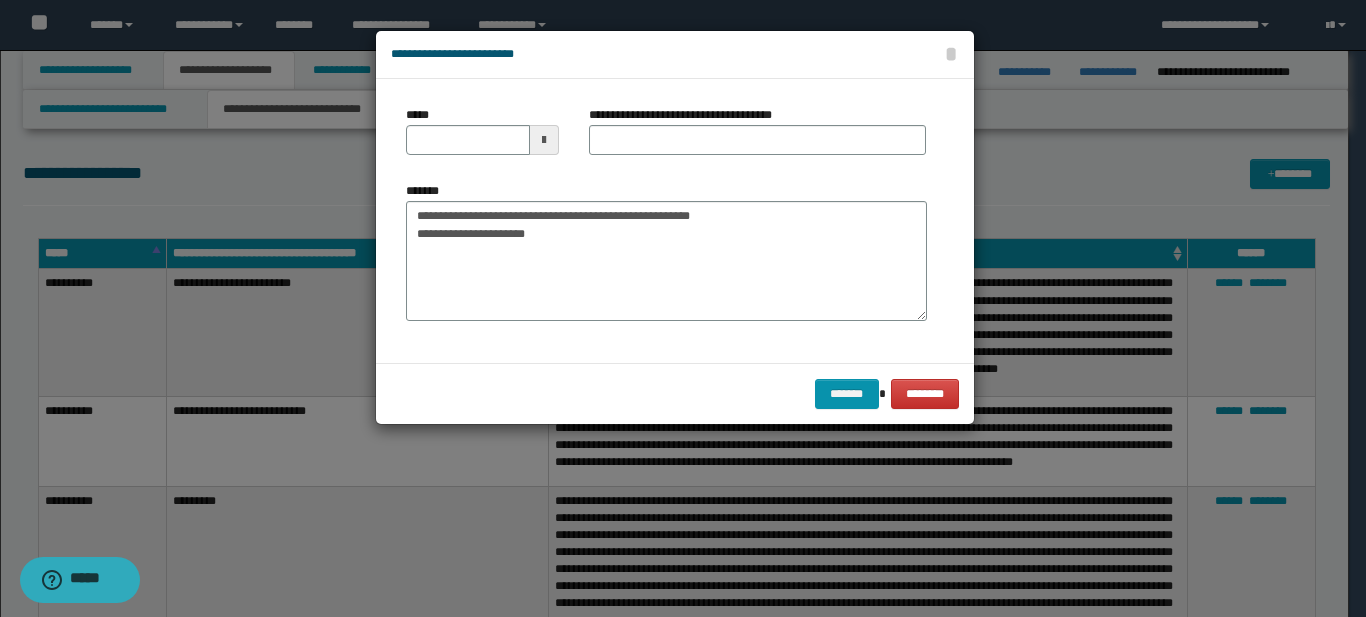click at bounding box center (544, 140) 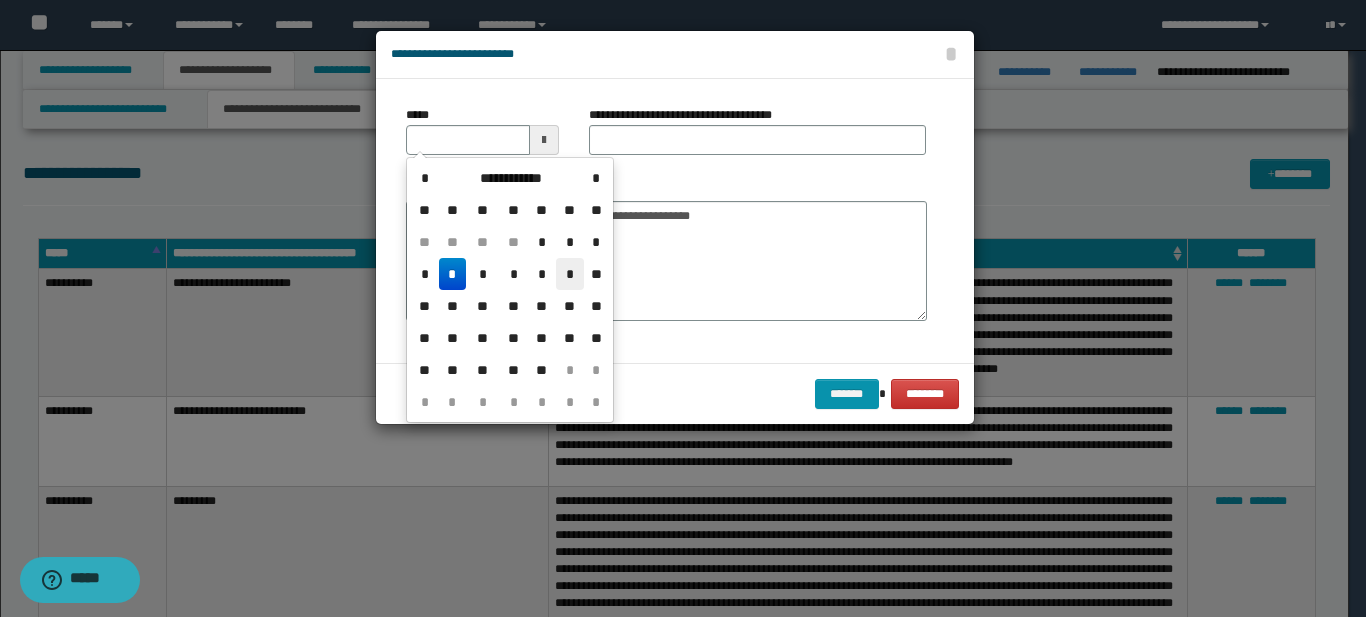 click on "*" at bounding box center (570, 274) 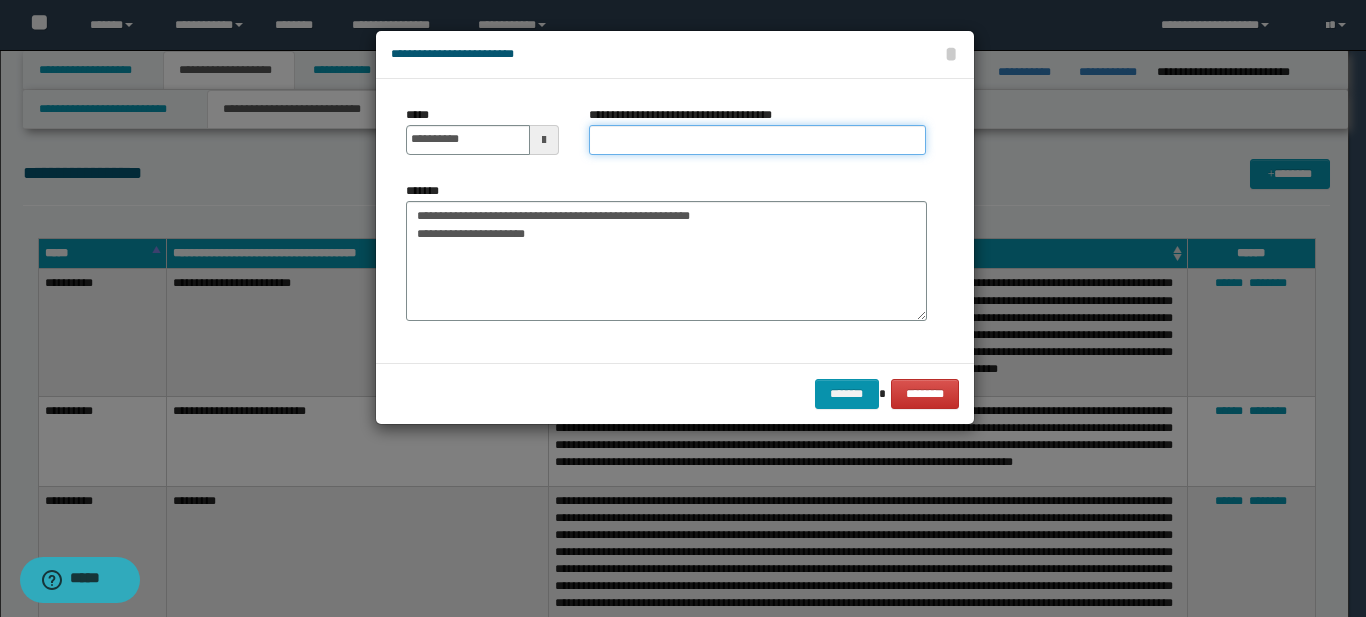 click on "**********" at bounding box center (757, 140) 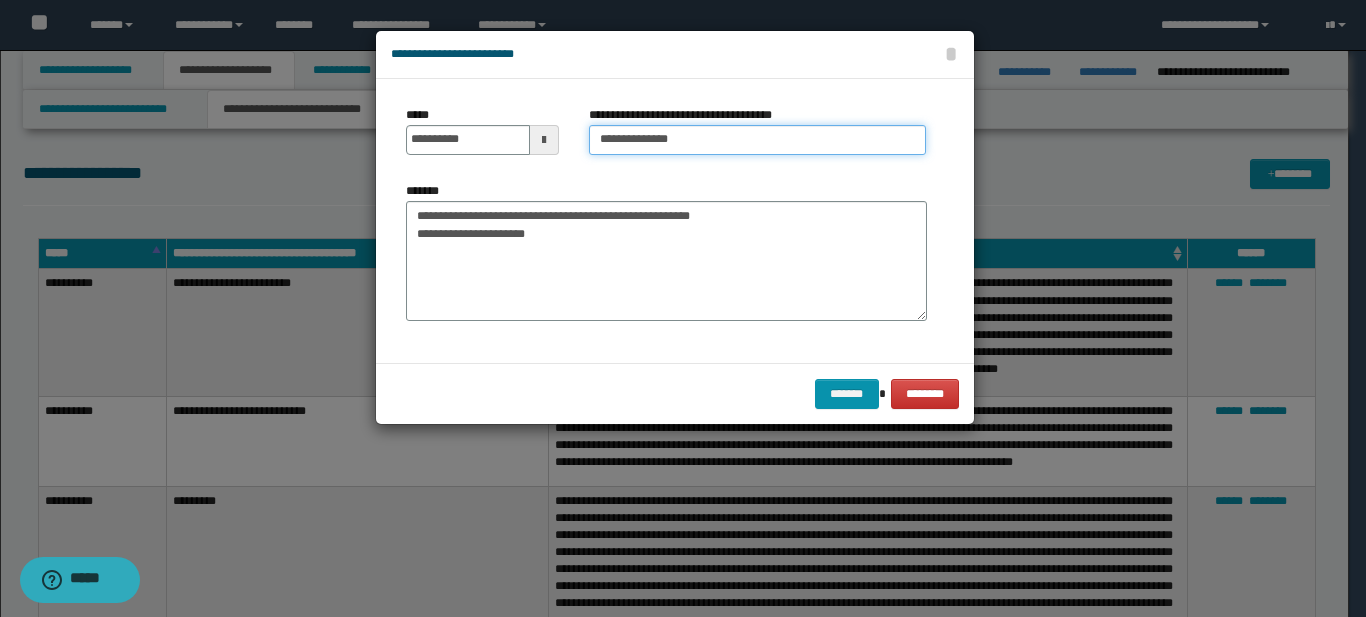 type on "**********" 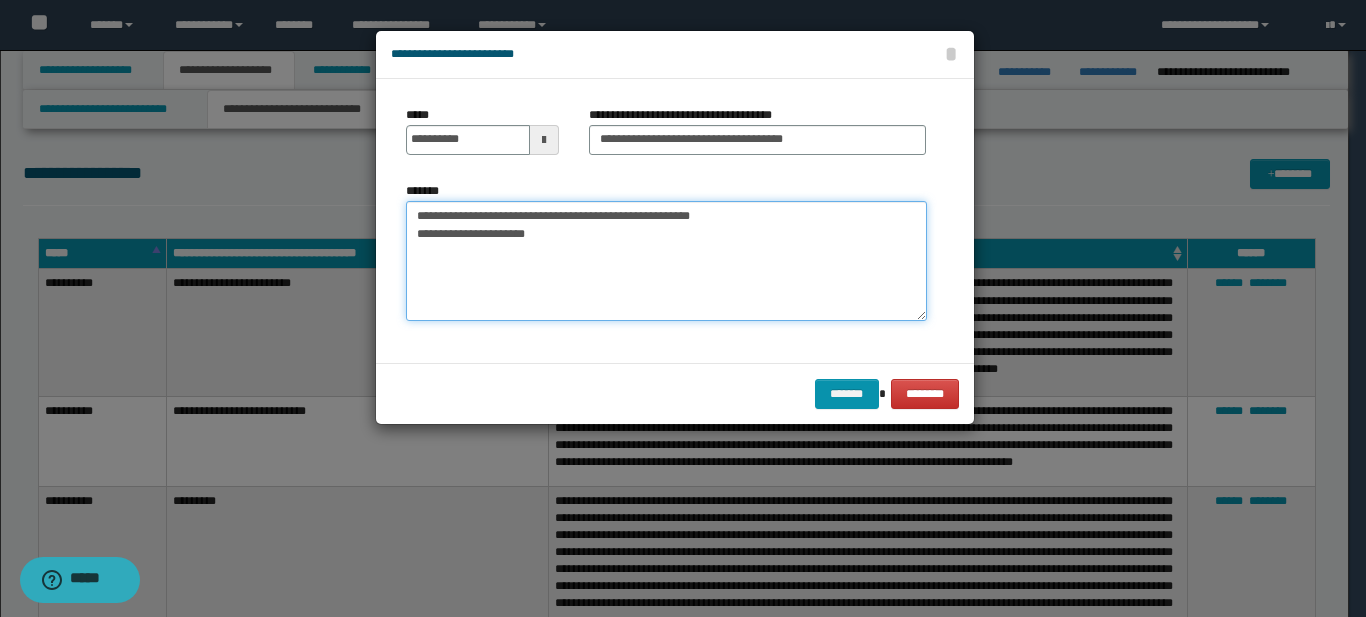 drag, startPoint x: 554, startPoint y: 236, endPoint x: 417, endPoint y: 216, distance: 138.45216 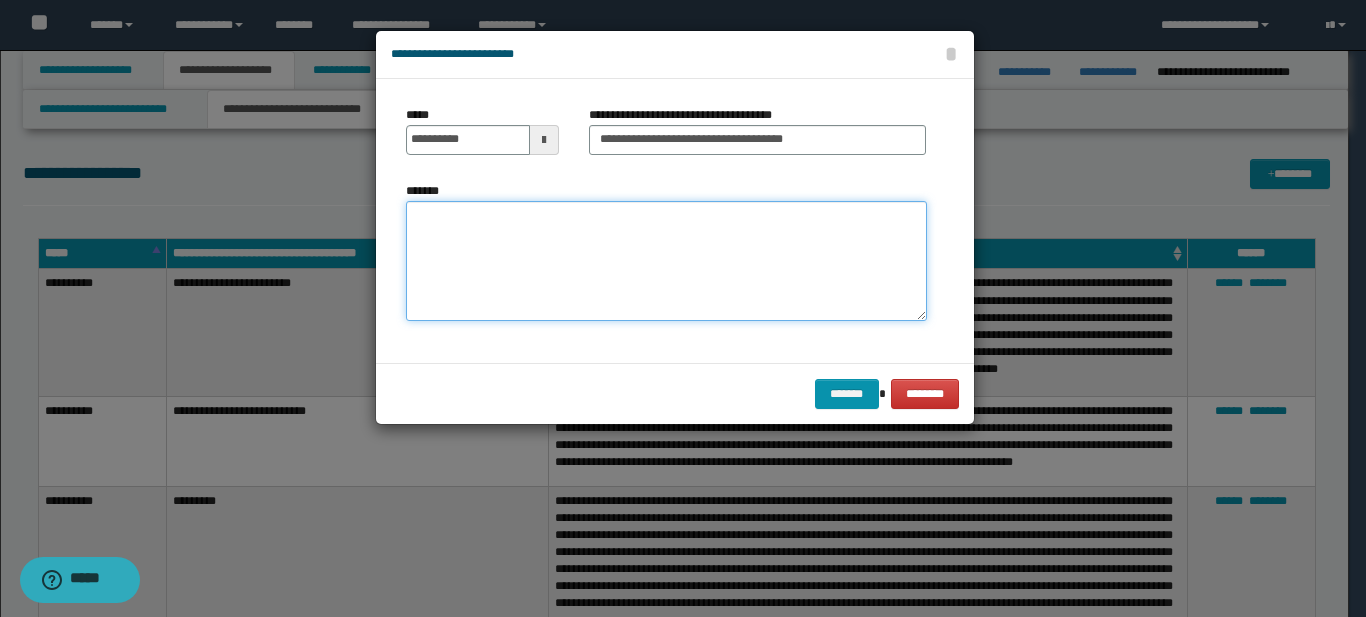 paste on "**********" 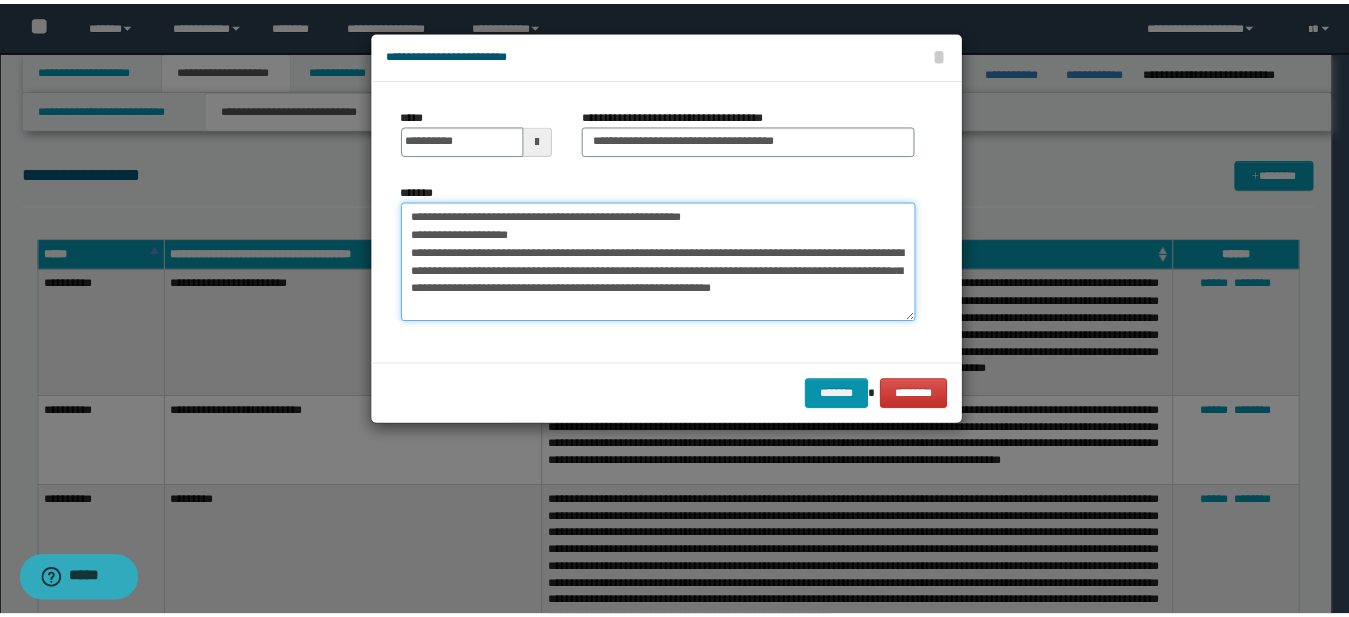 scroll, scrollTop: 12, scrollLeft: 0, axis: vertical 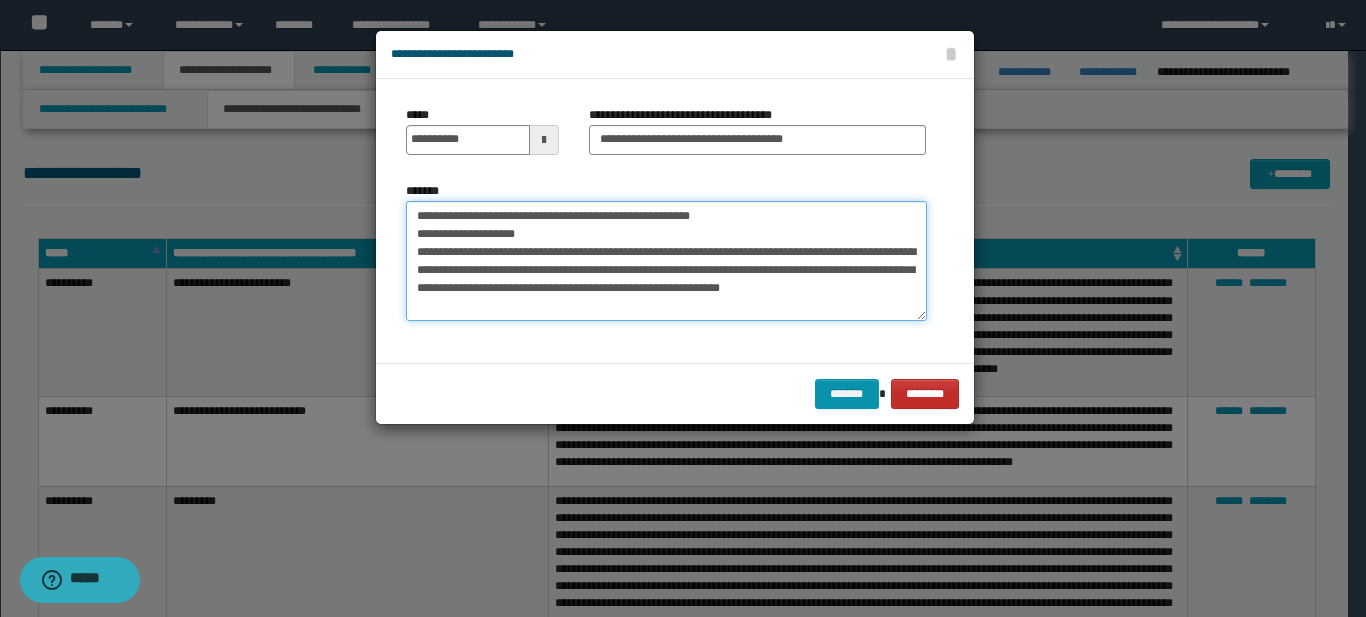 type on "**********" 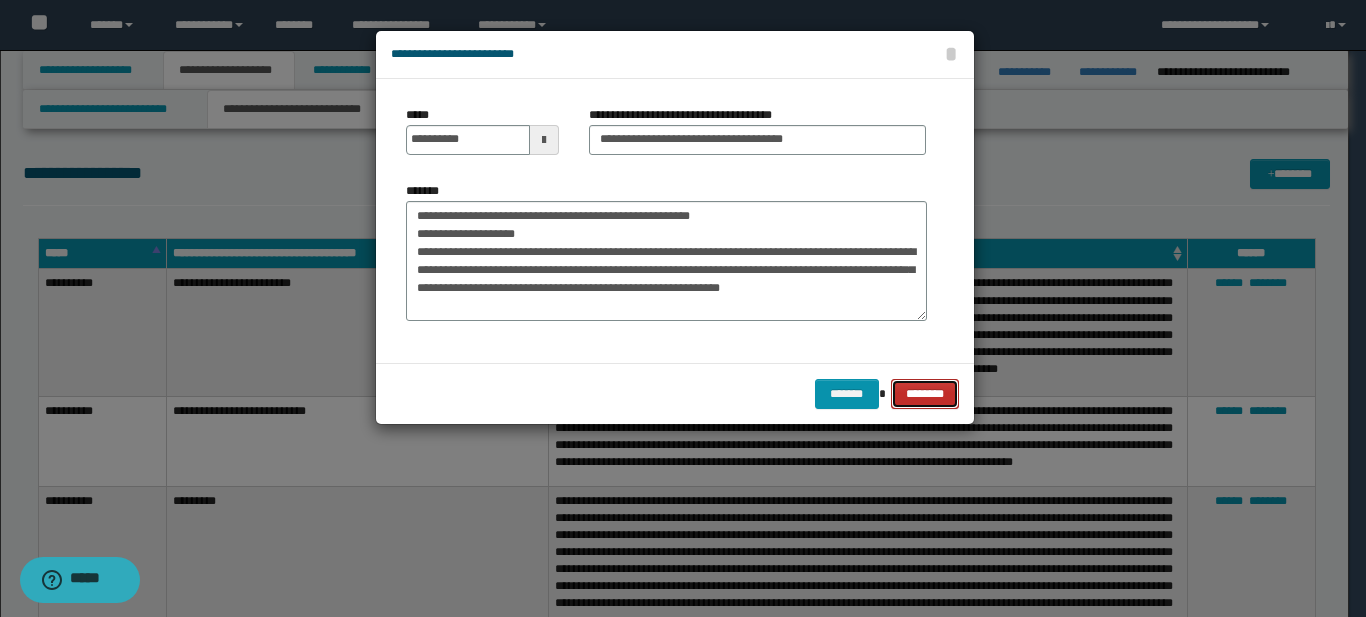 click on "********" at bounding box center [924, 394] 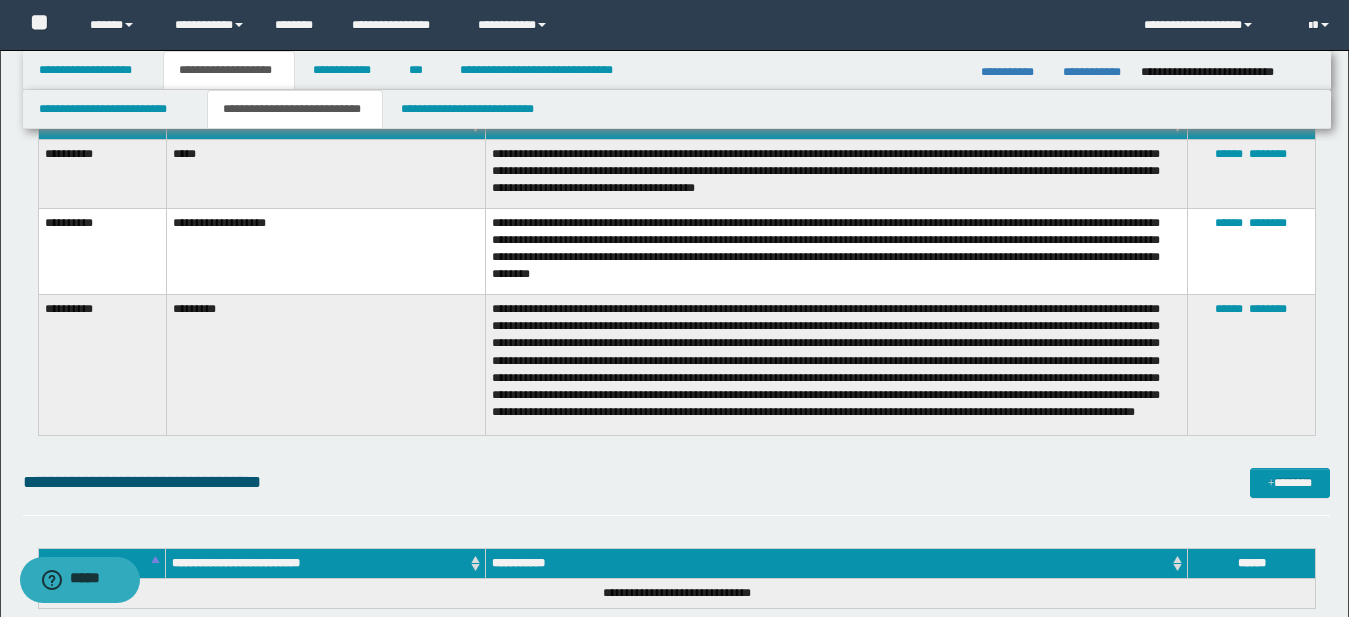 scroll, scrollTop: 1551, scrollLeft: 0, axis: vertical 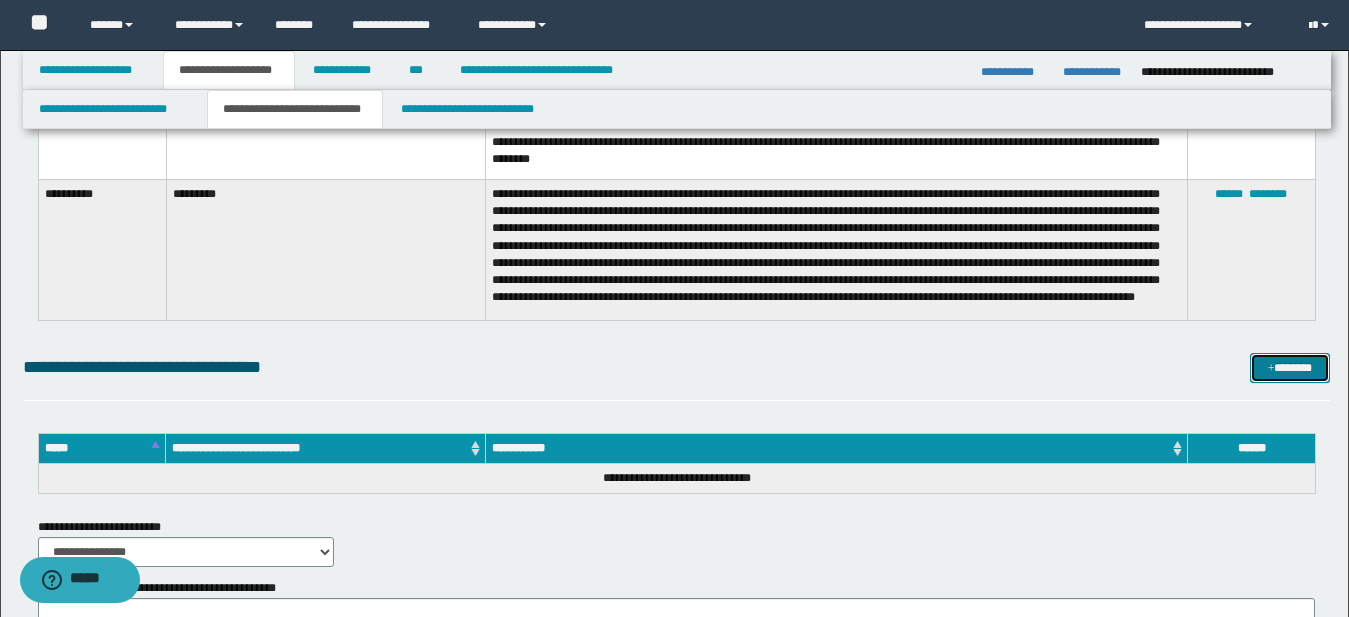 click on "*******" at bounding box center (1290, 368) 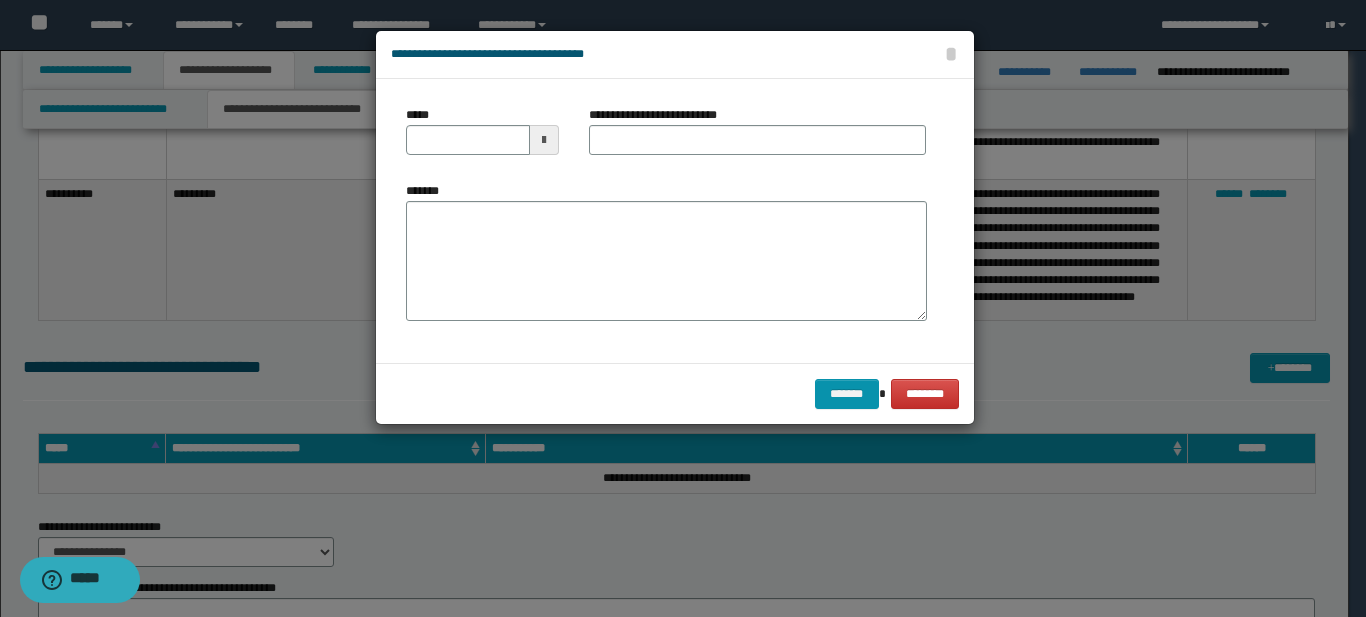 click at bounding box center [544, 140] 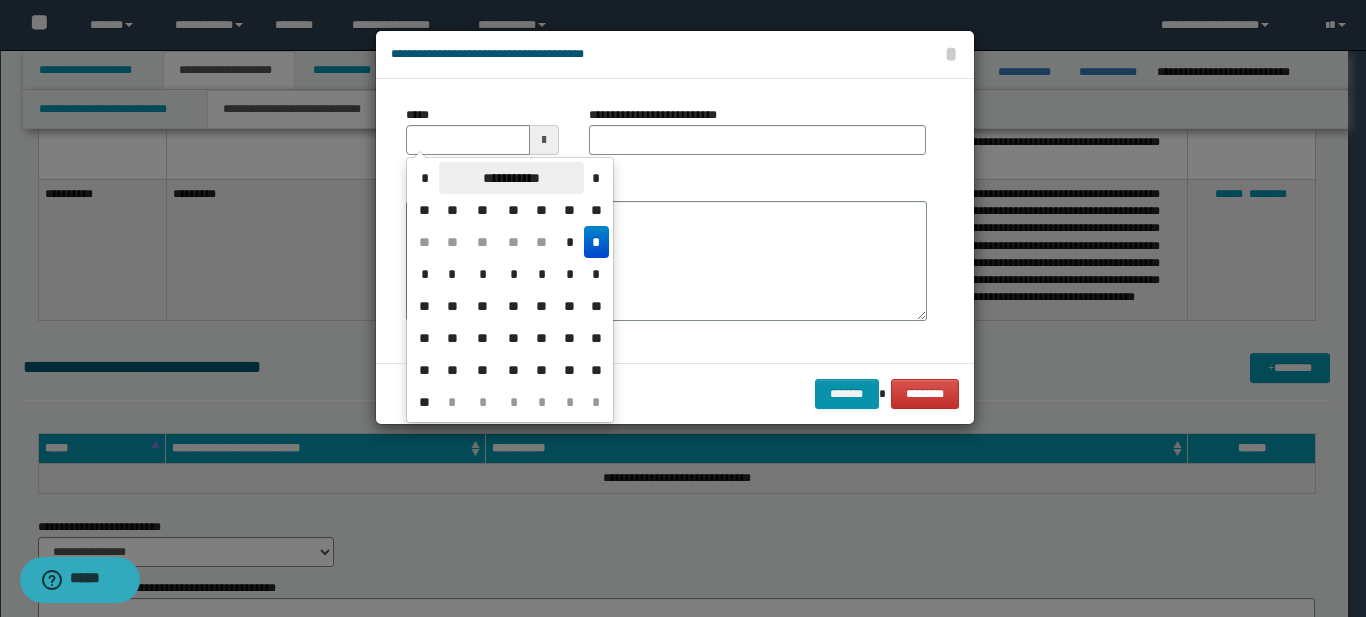 click on "**********" at bounding box center (511, 178) 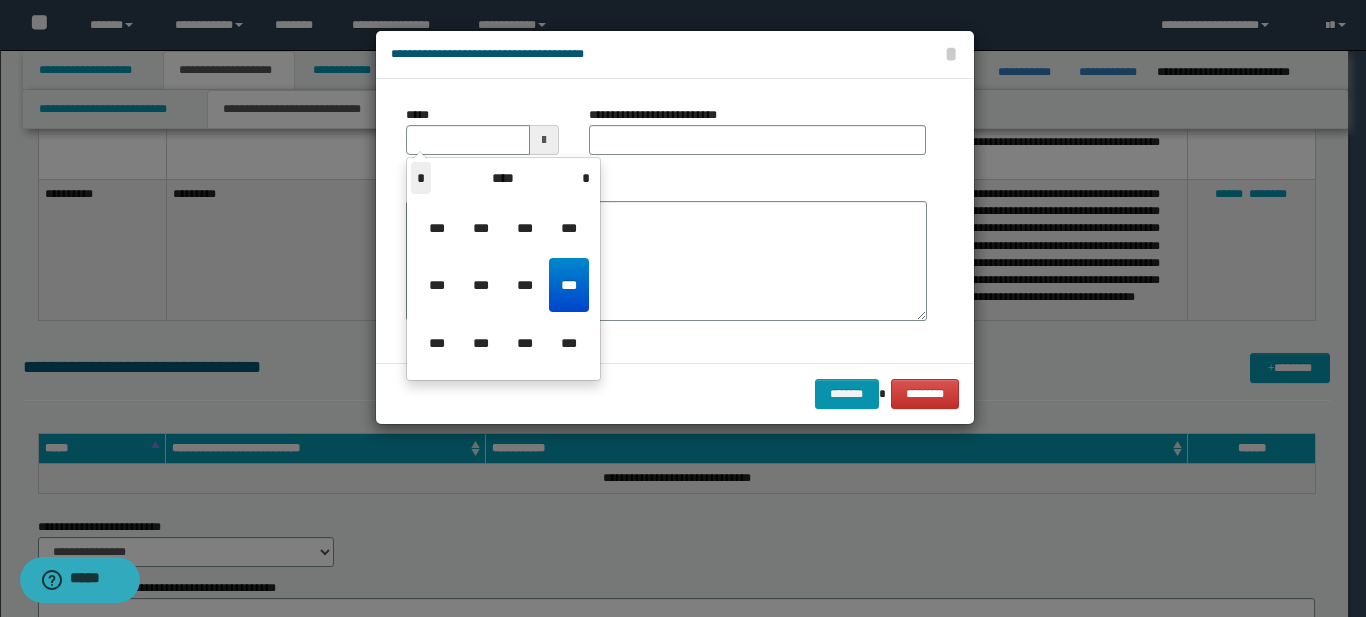 click on "*" at bounding box center (421, 178) 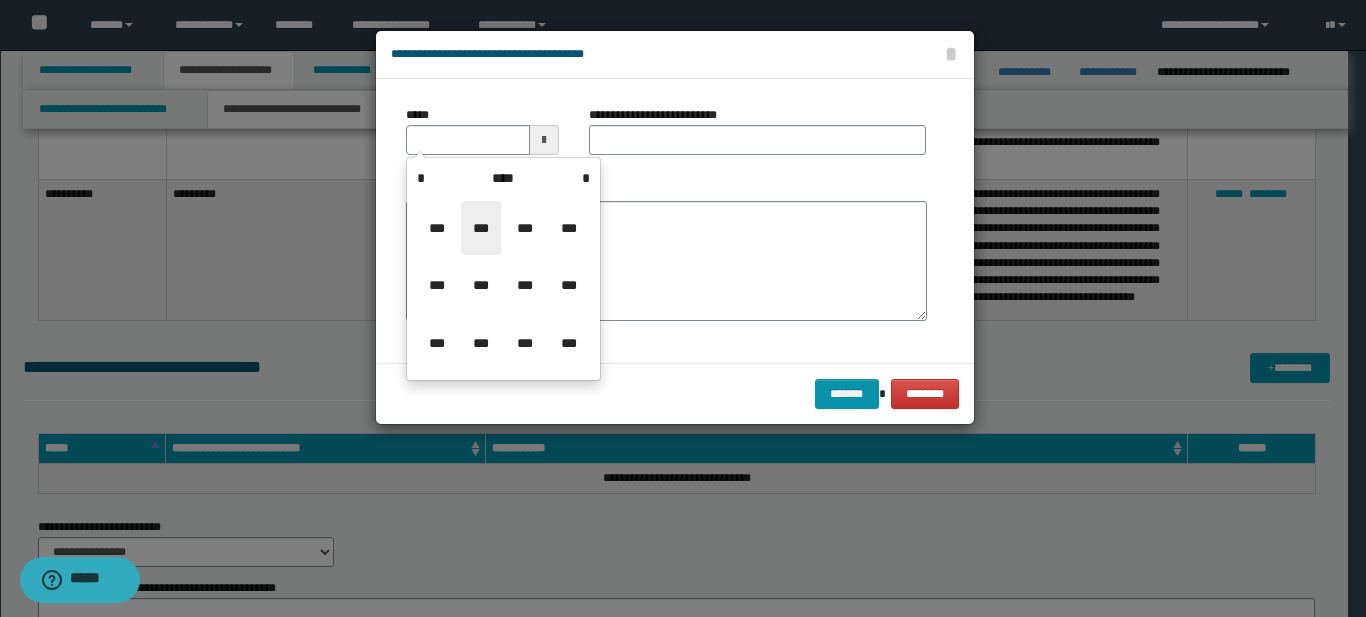 click on "***" at bounding box center [481, 228] 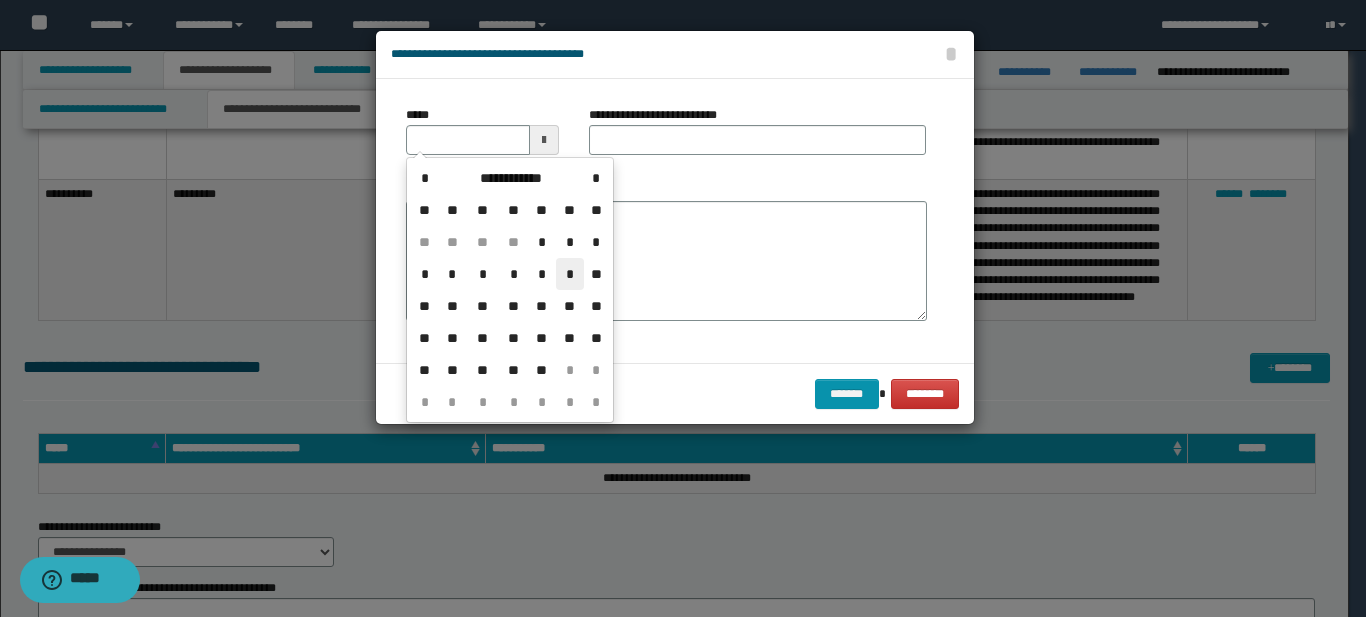 click on "*" at bounding box center [570, 274] 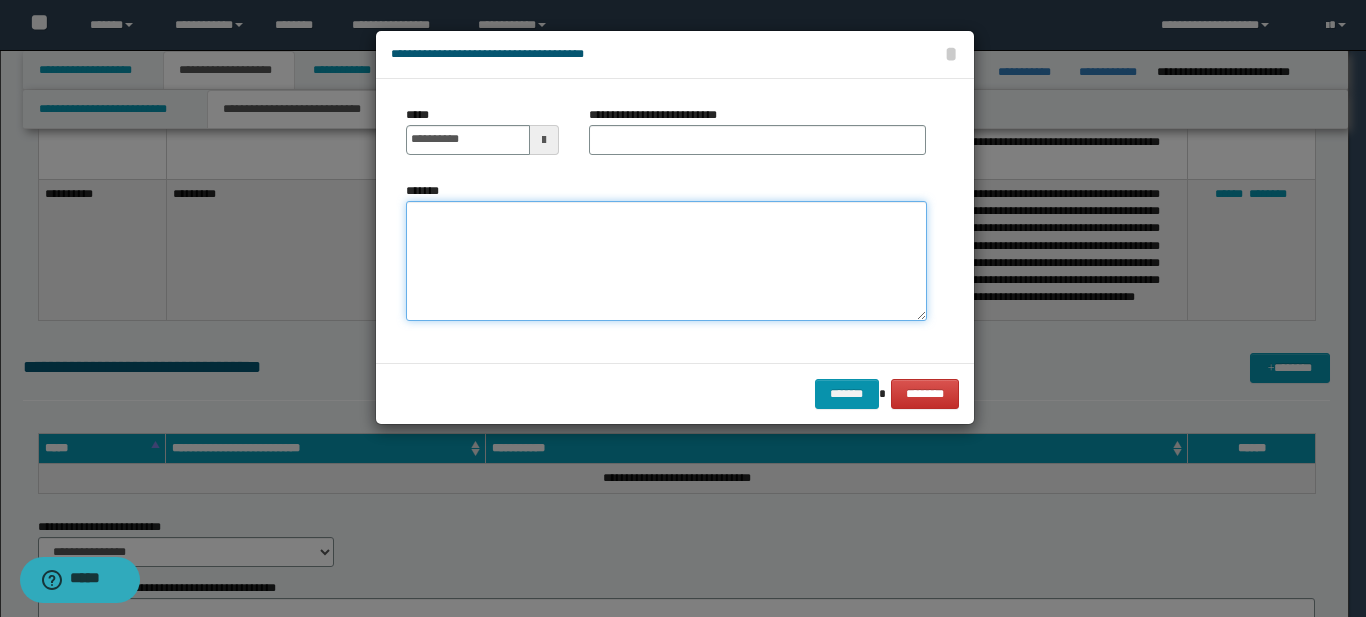 click on "*******" at bounding box center (666, 261) 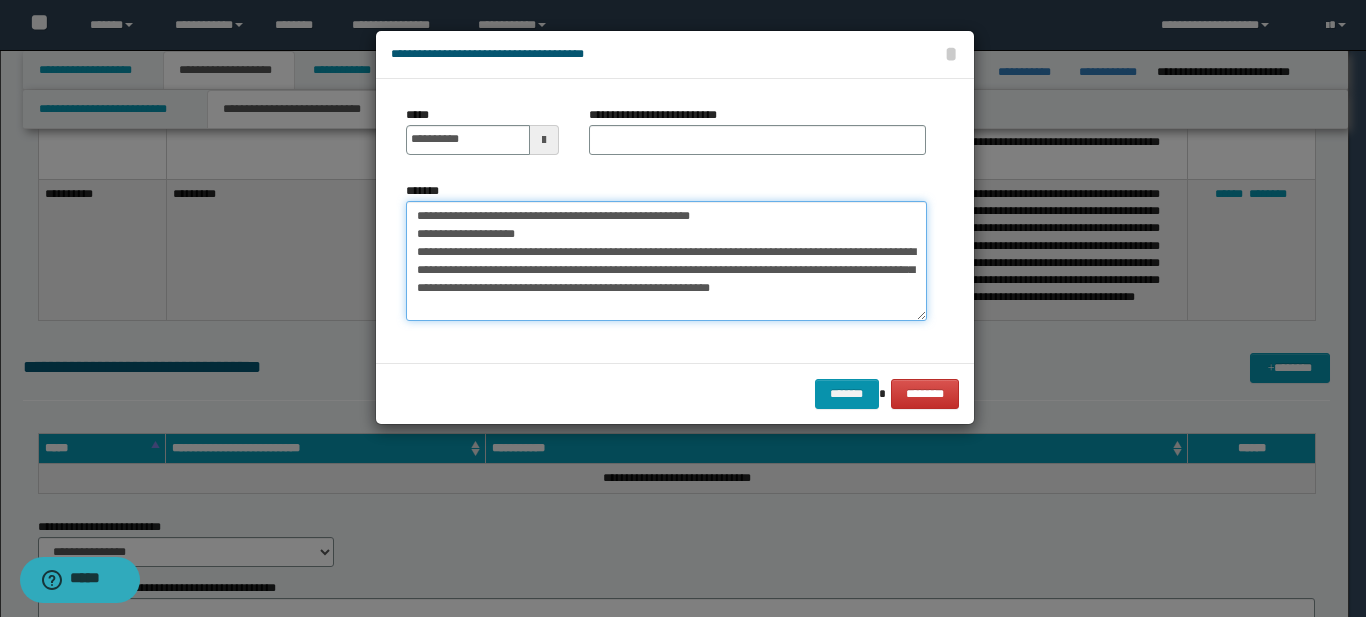 type on "**********" 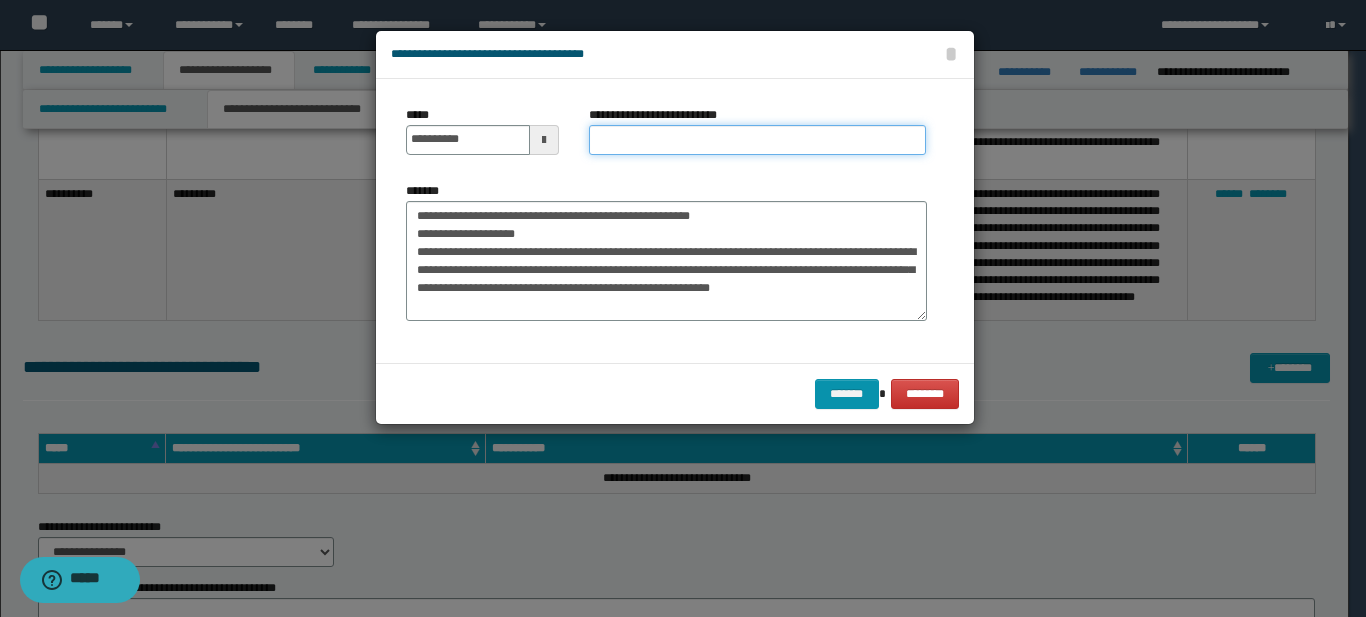 click on "**********" at bounding box center [757, 140] 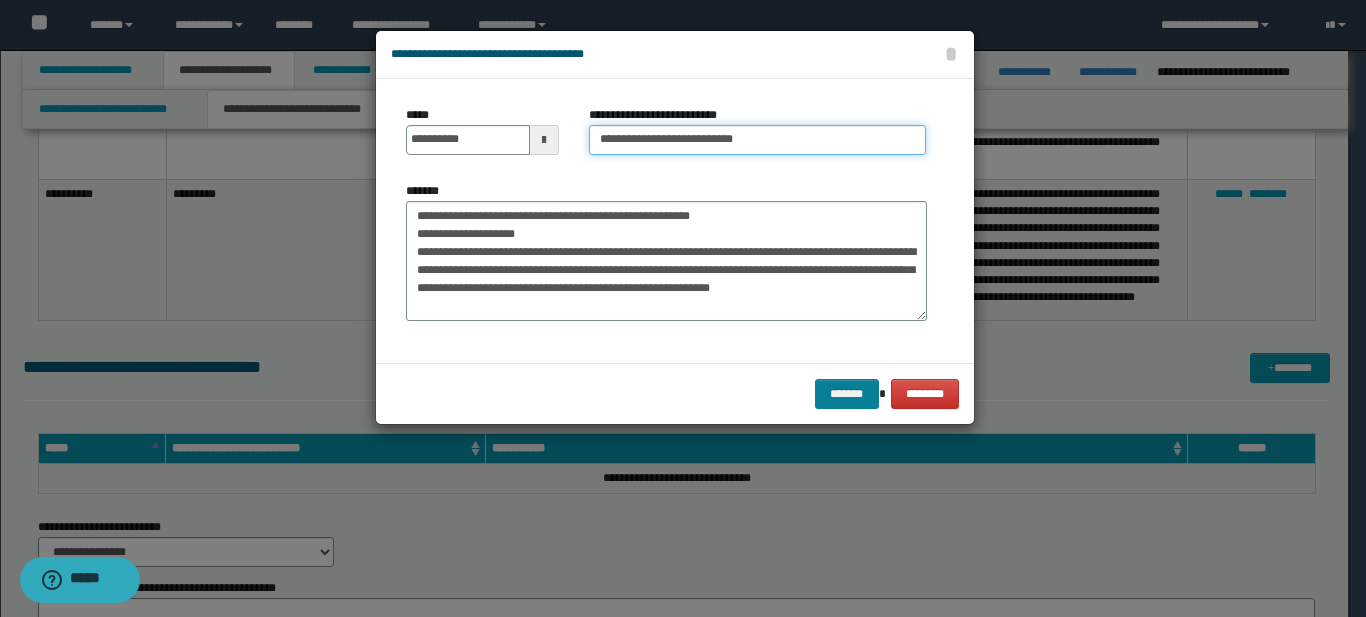type on "**********" 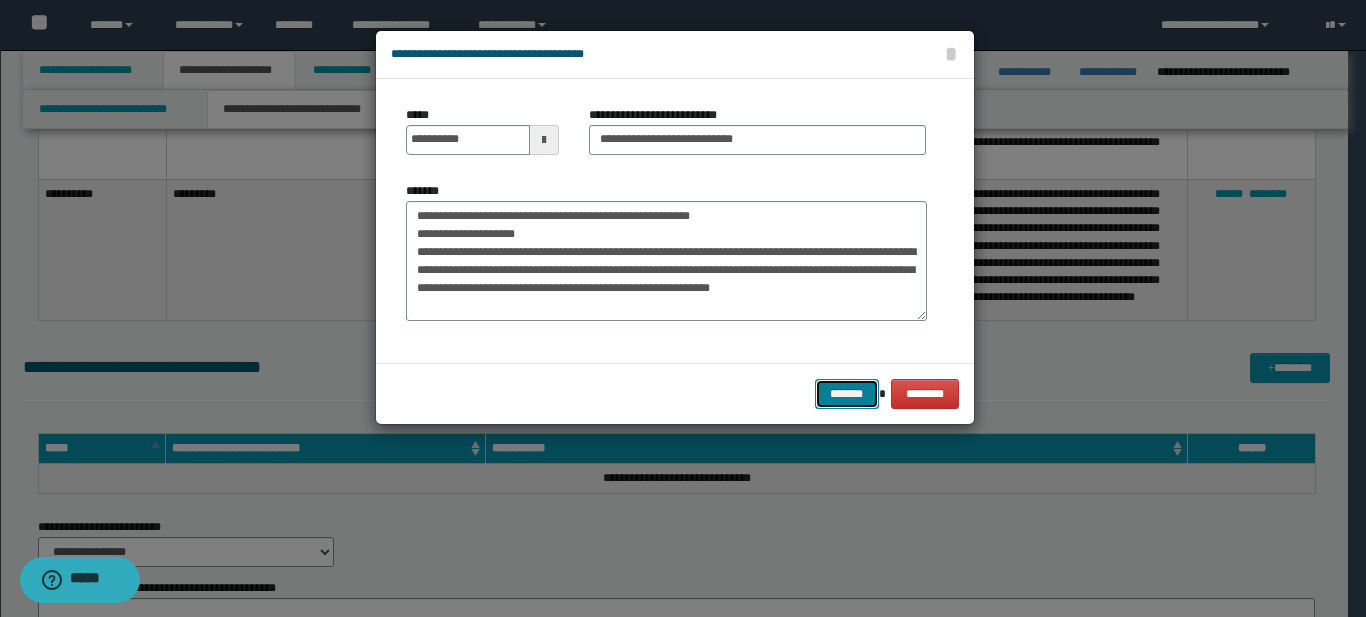 click on "*******" at bounding box center (847, 394) 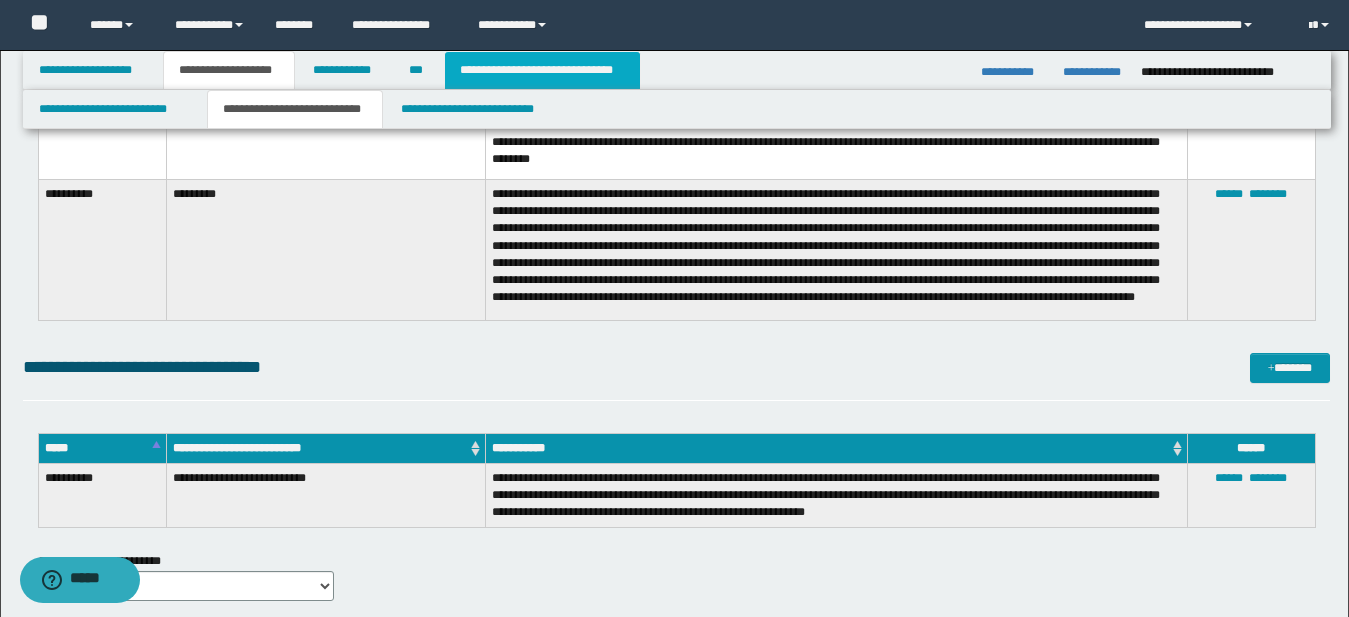 click on "**********" at bounding box center (542, 70) 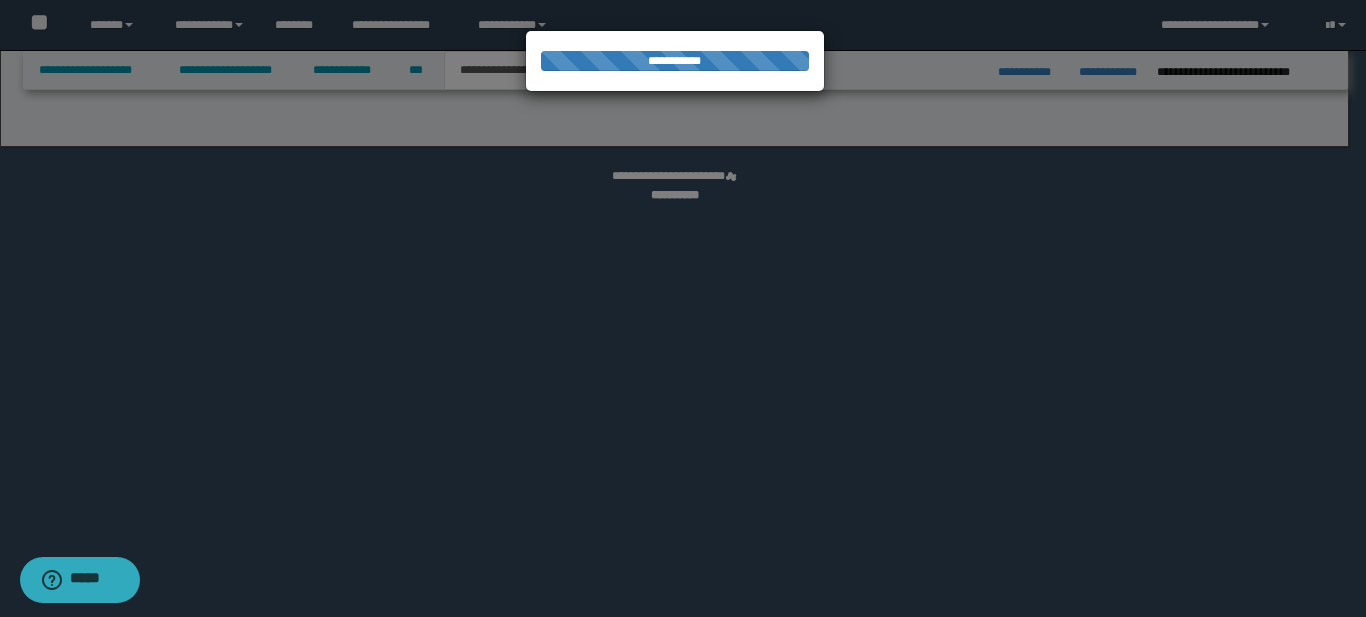 select on "*" 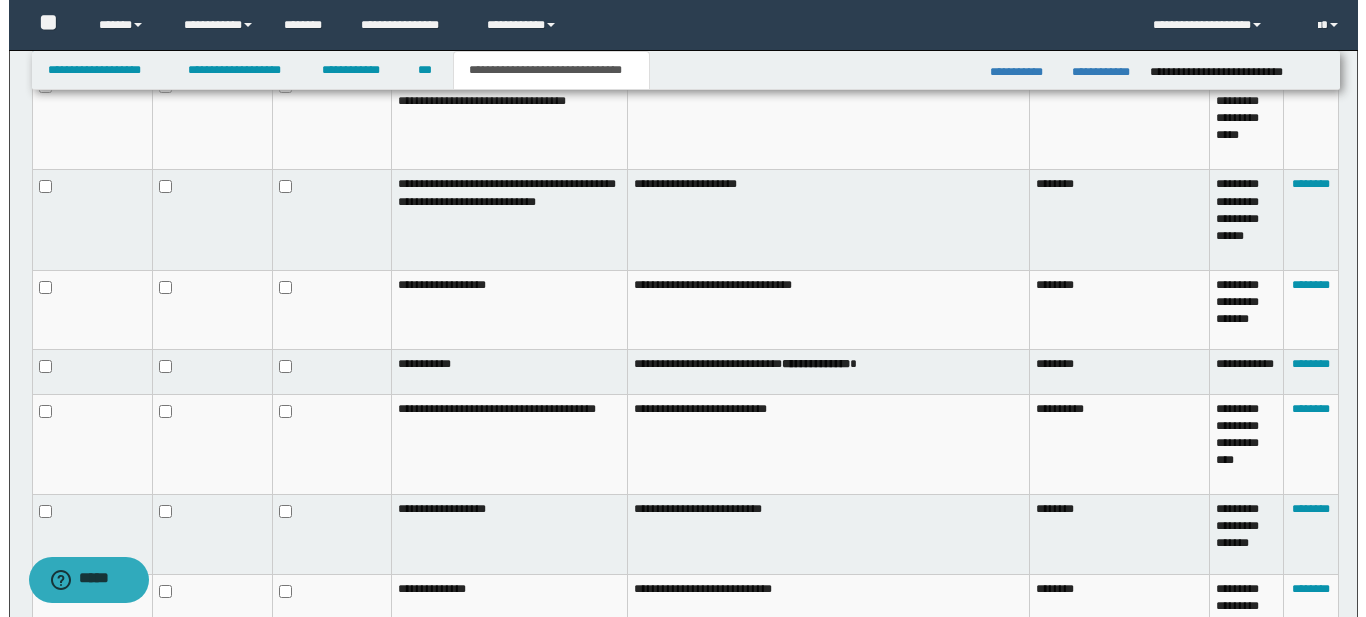 scroll, scrollTop: 1299, scrollLeft: 0, axis: vertical 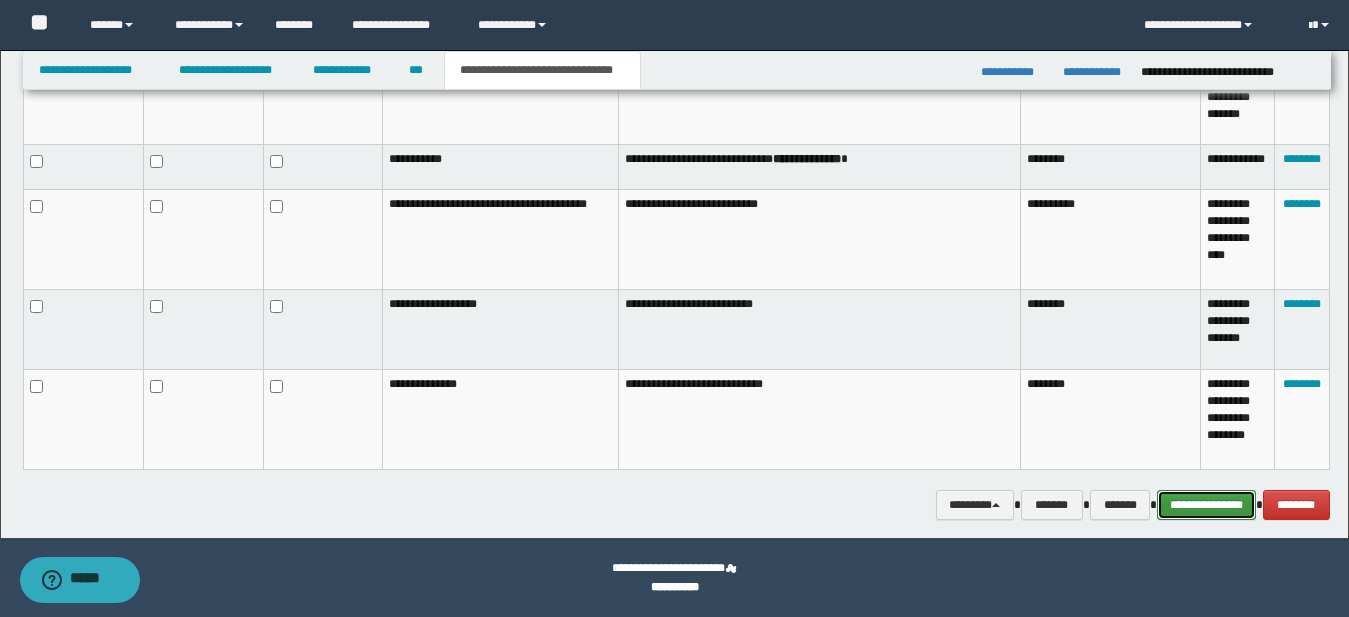 click on "**********" at bounding box center (1206, 505) 